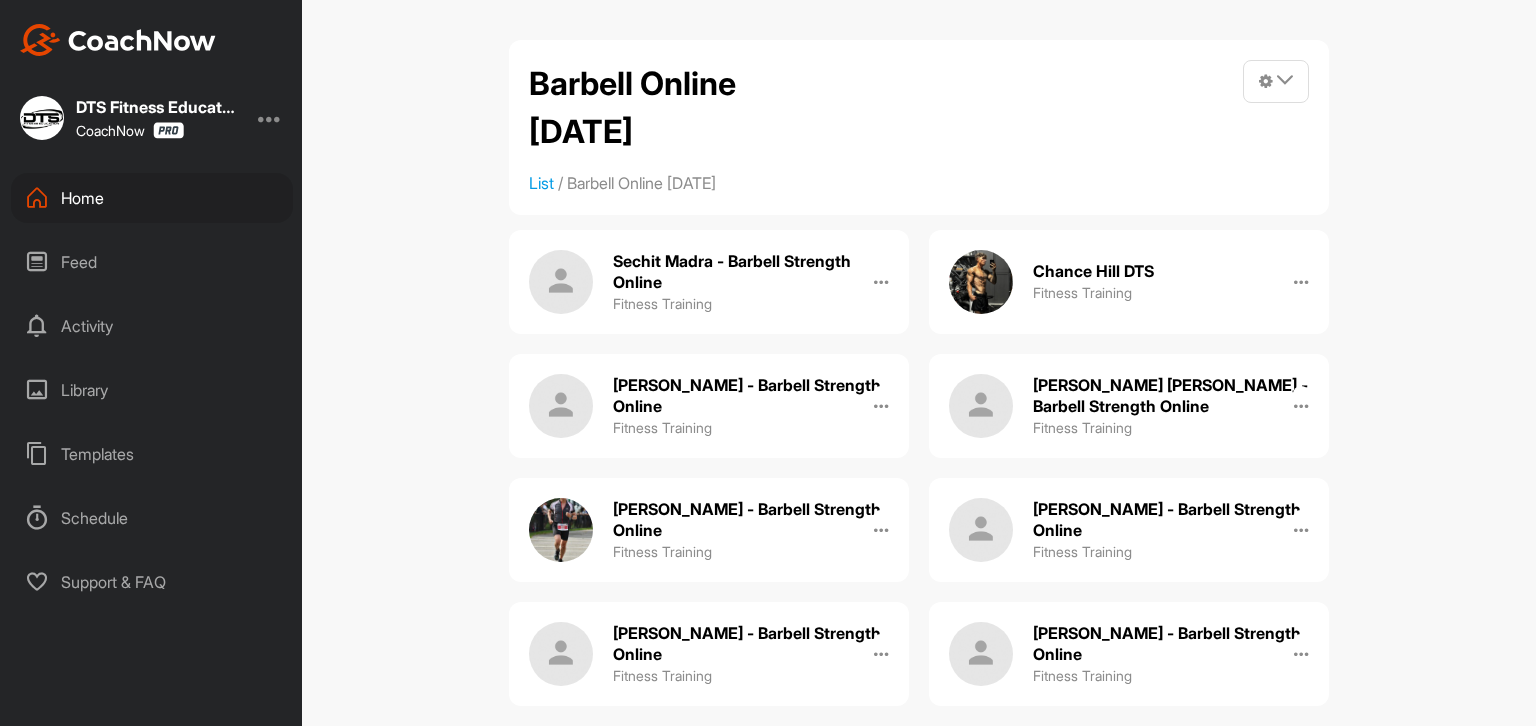 scroll, scrollTop: 0, scrollLeft: 0, axis: both 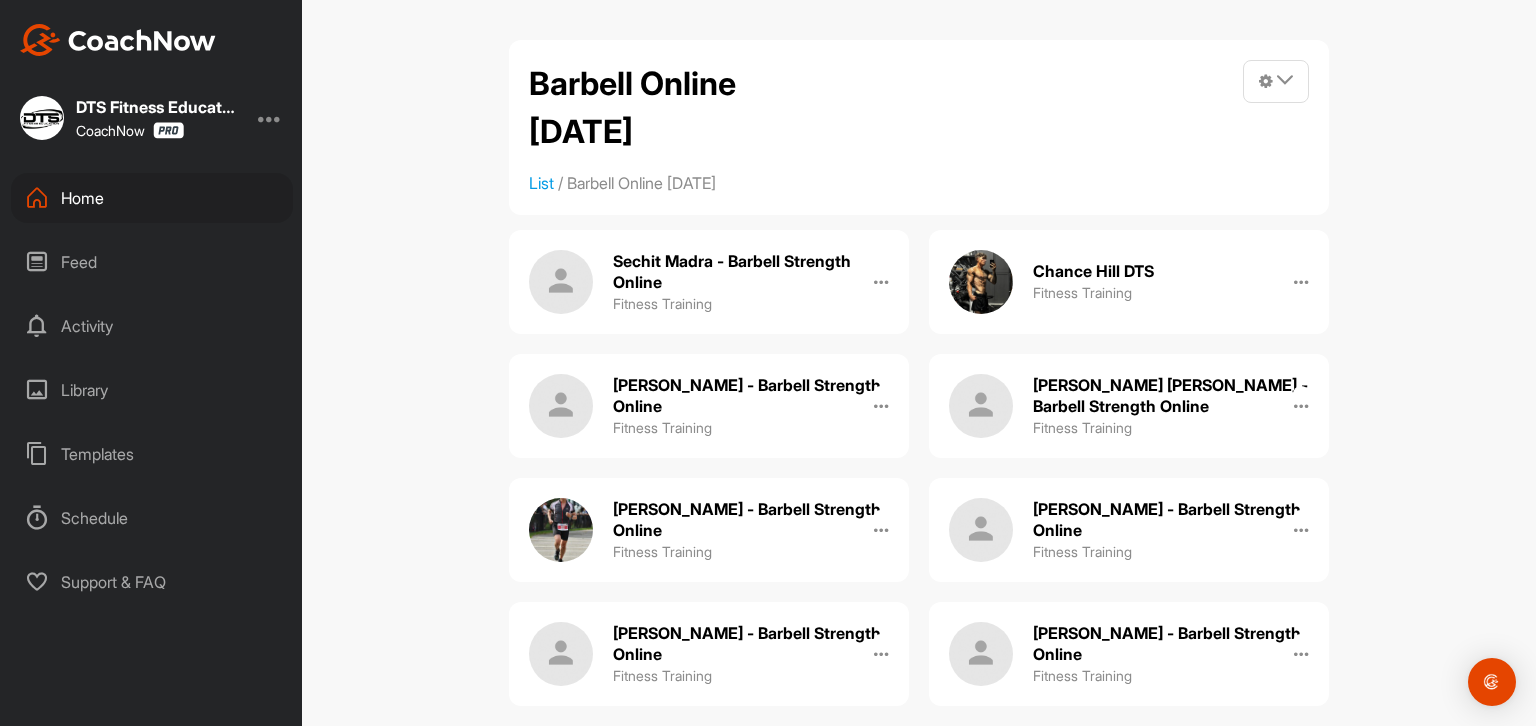 click on "[PERSON_NAME] - Barbell Strength Online" at bounding box center (751, 396) 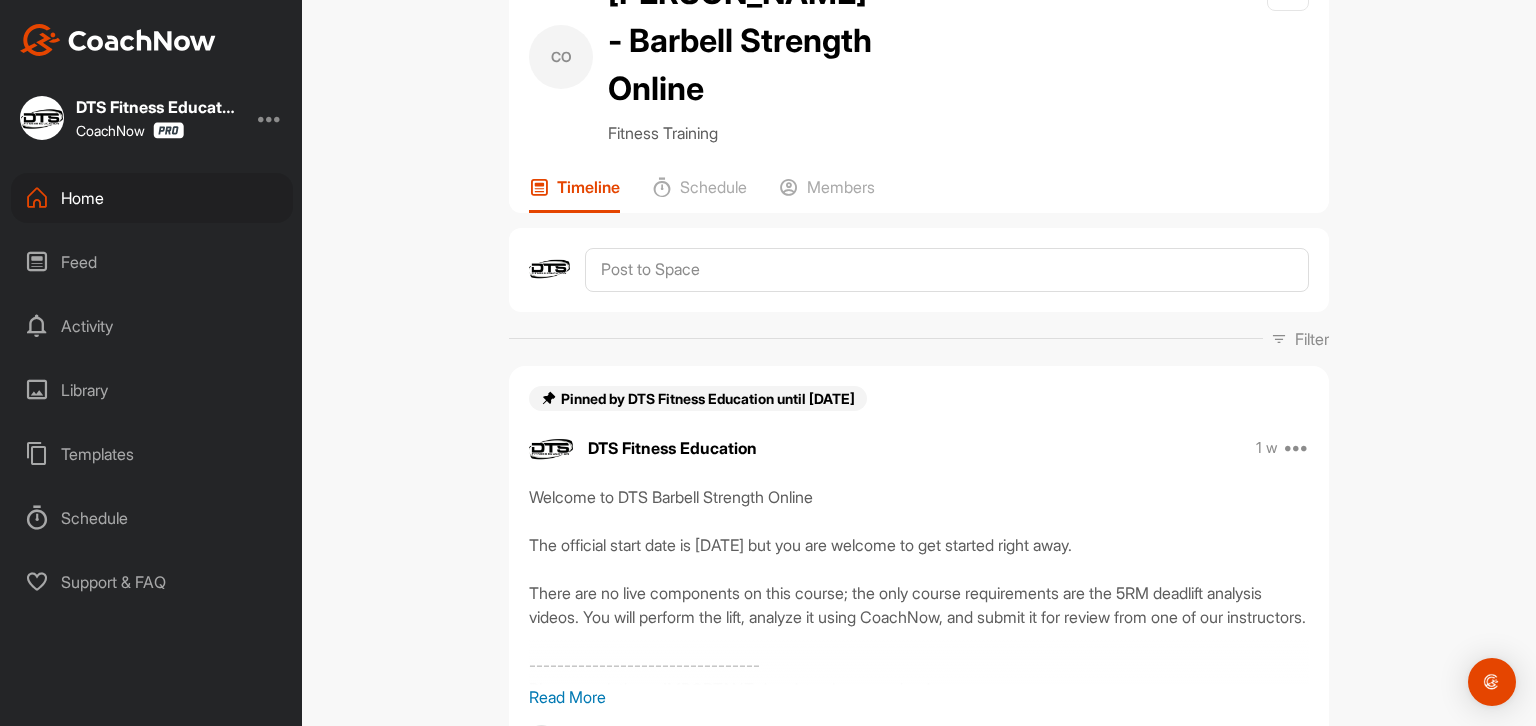 scroll, scrollTop: 252, scrollLeft: 0, axis: vertical 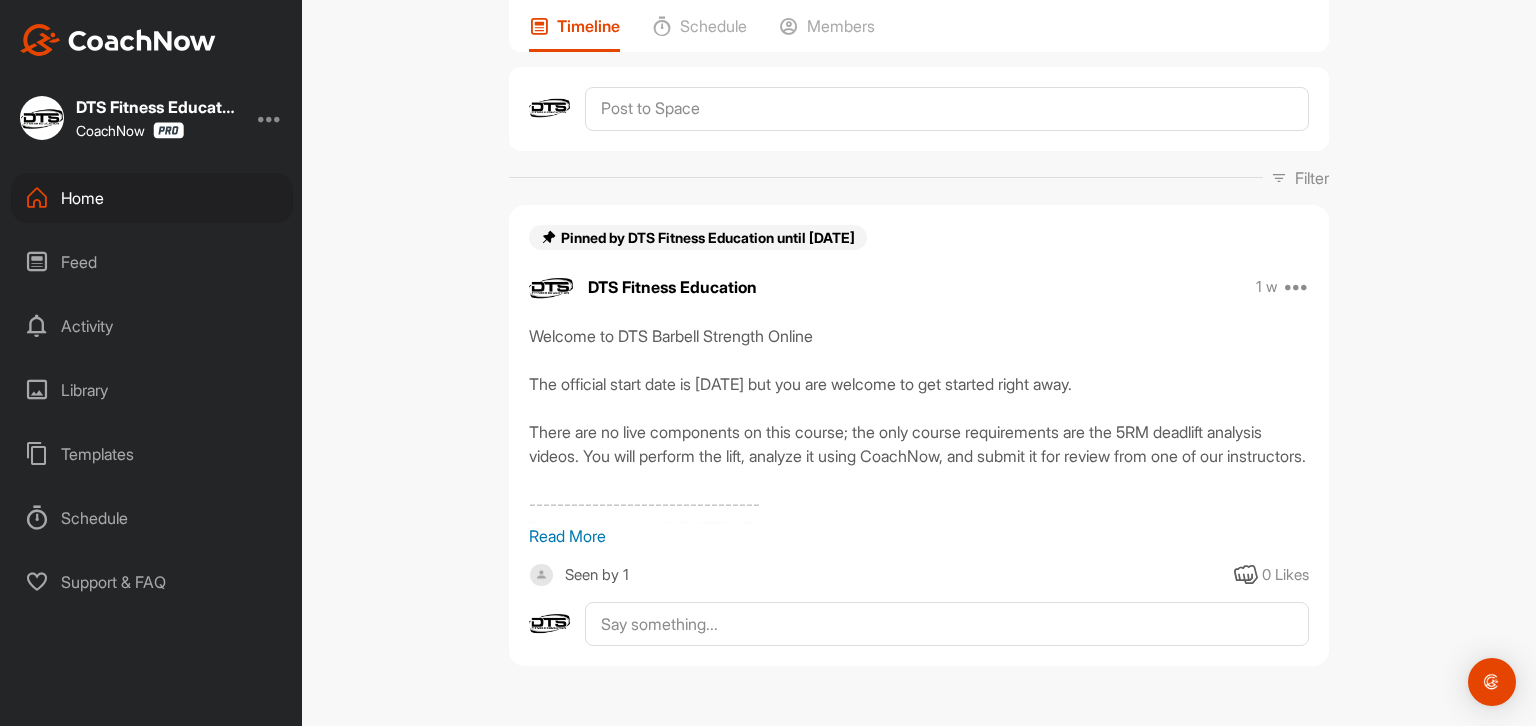 click on "Read More" at bounding box center [919, 536] 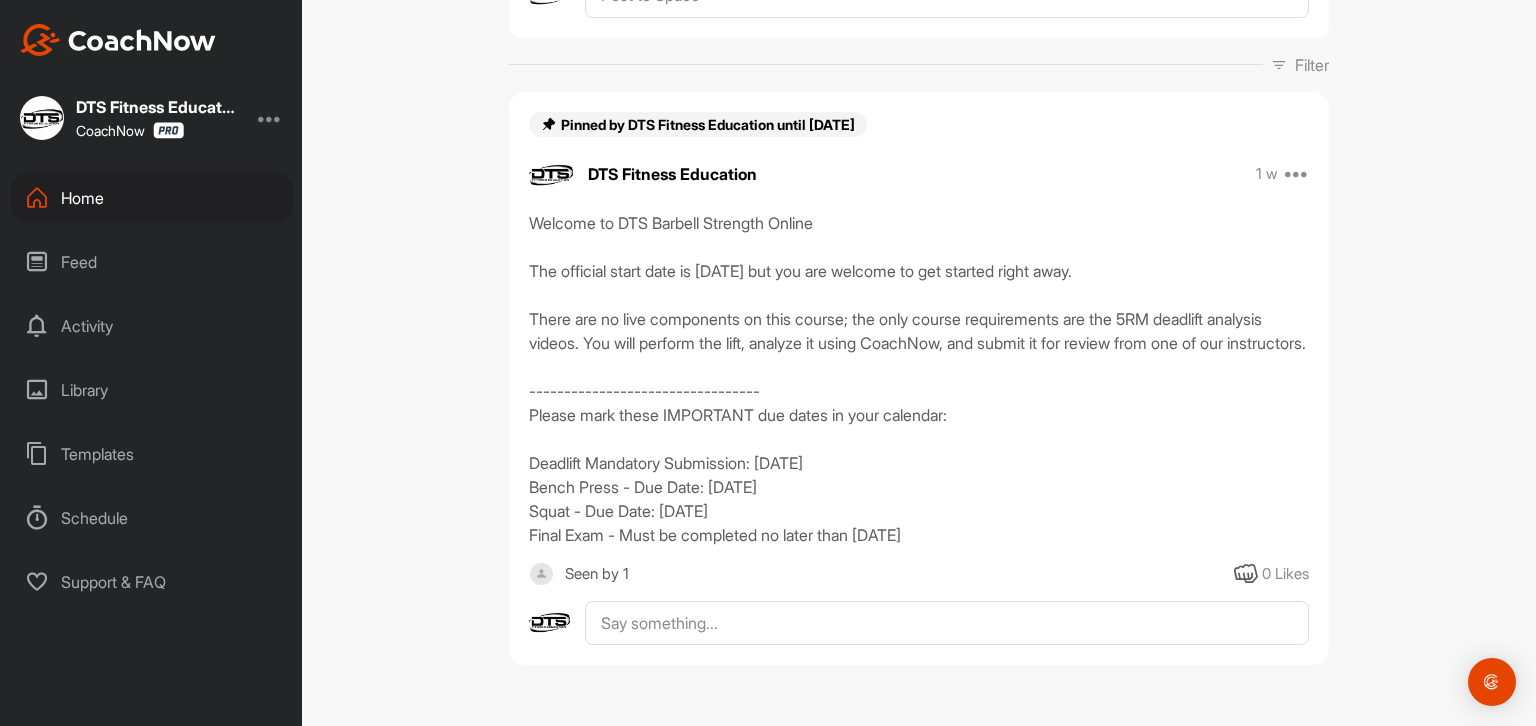 scroll, scrollTop: 388, scrollLeft: 0, axis: vertical 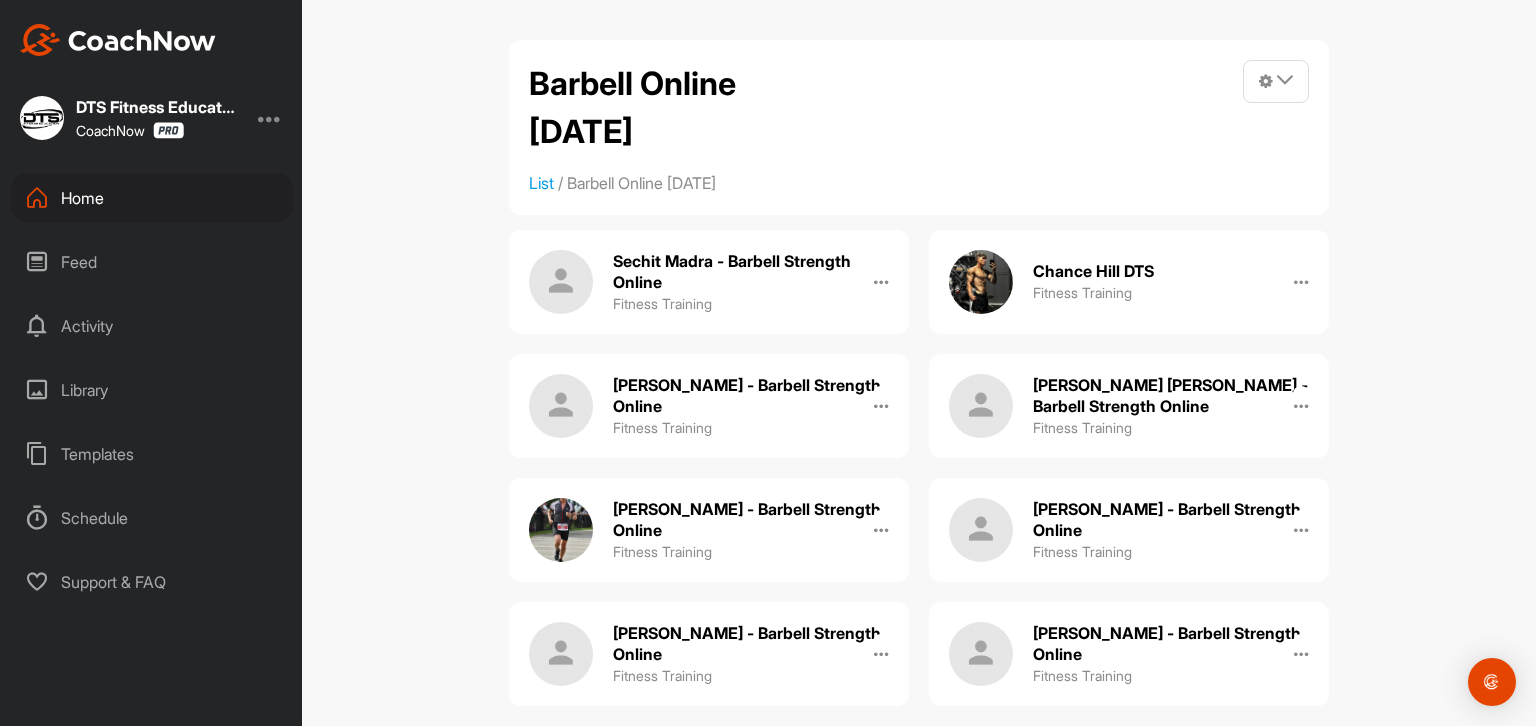 click on "Sechit Madra - Barbell Strength Online" at bounding box center (751, 272) 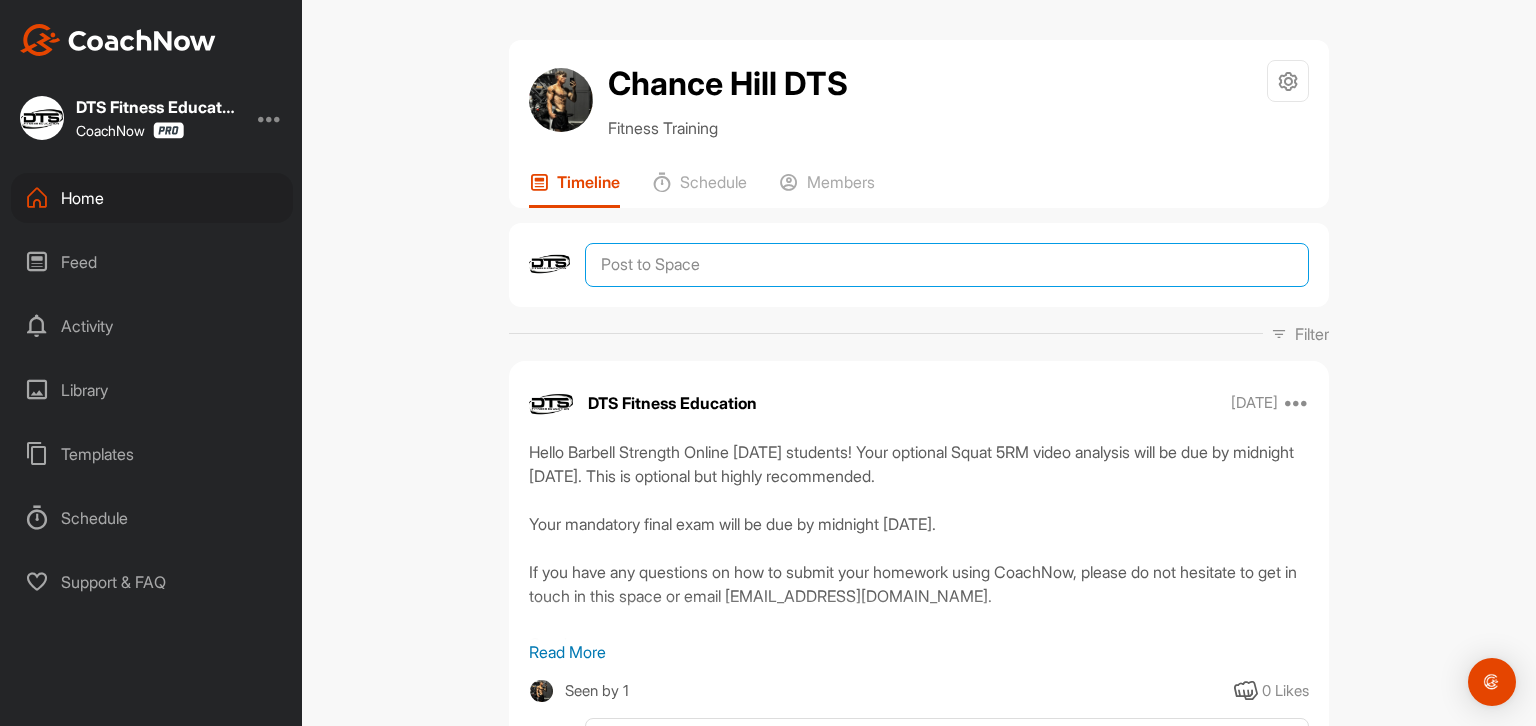 click at bounding box center (947, 265) 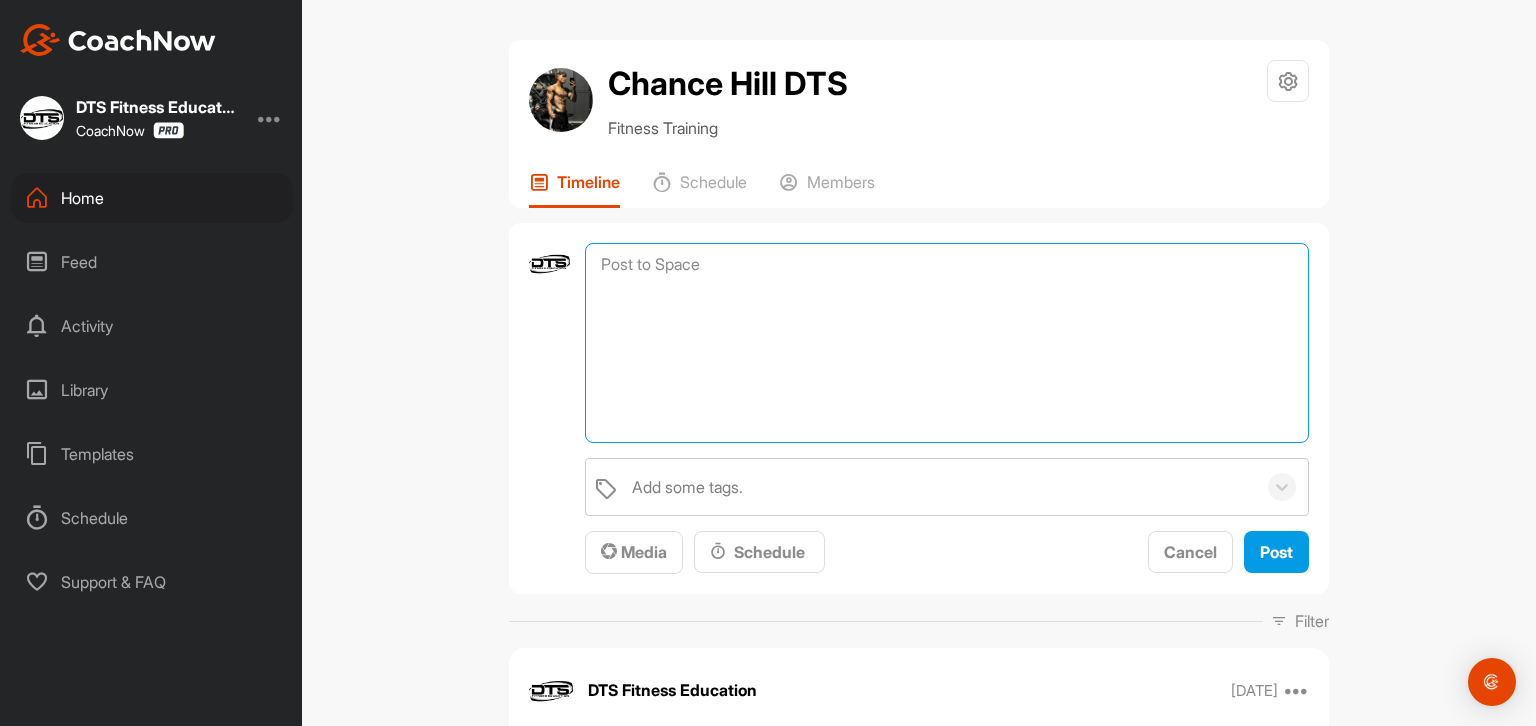 paste on "Welcome to DTS Barbell Strength Online
The official start date is [DATE] but you are welcome to get started right away.
There are no live components on this course; the only course requirements are the 5RM deadlift analysis videos. You will perform the lift, analyze it using CoachNow, and submit it for review from one of our instructors.
---------------------------------
Please mark these IMPORTANT due dates in your calendar:
Deadlift Mandatory Submission: [DATE]
Bench Press - Due Date: [DATE]
Squat - Due Date: [DATE]
Final Exam - Must be completed no later than [DATE]" 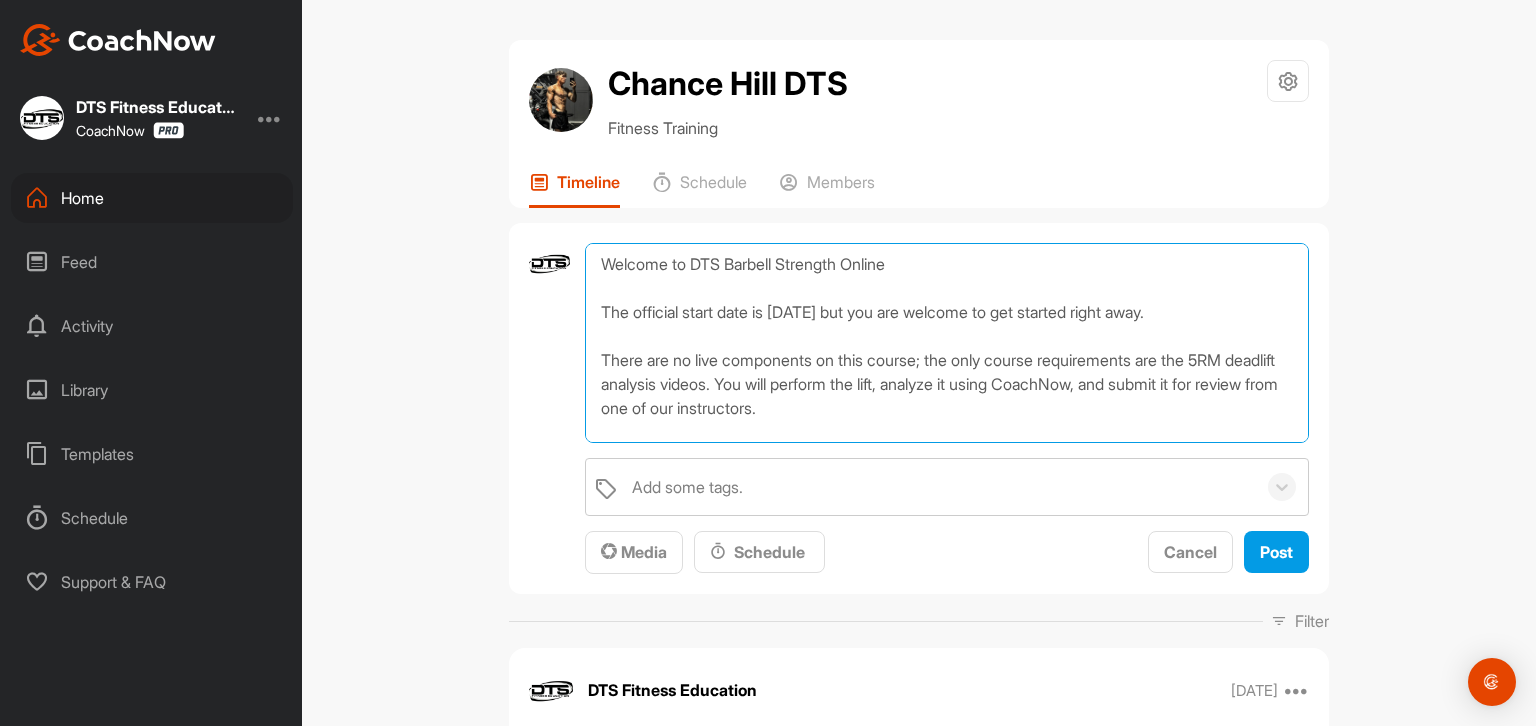 scroll, scrollTop: 168, scrollLeft: 0, axis: vertical 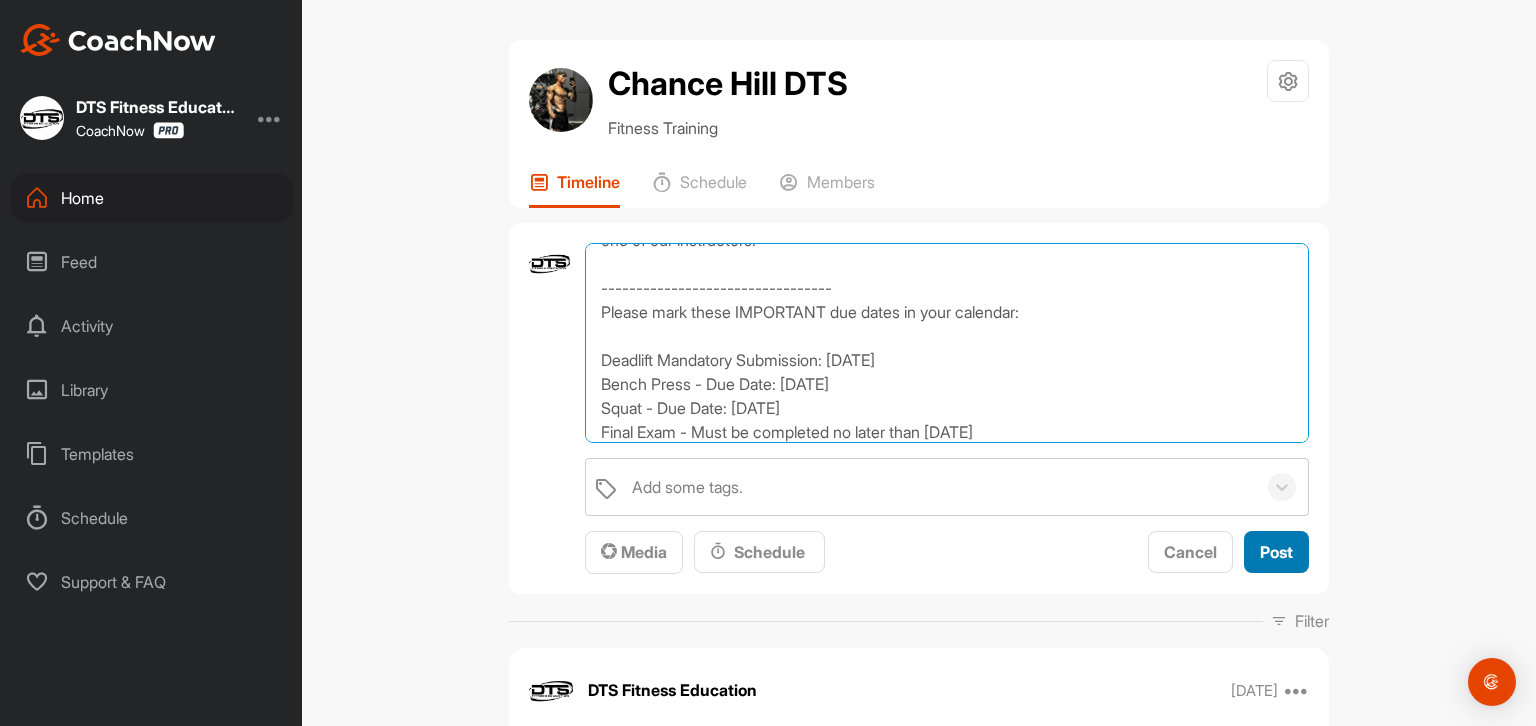 type on "Welcome to DTS Barbell Strength Online
The official start date is [DATE] but you are welcome to get started right away.
There are no live components on this course; the only course requirements are the 5RM deadlift analysis videos. You will perform the lift, analyze it using CoachNow, and submit it for review from one of our instructors.
---------------------------------
Please mark these IMPORTANT due dates in your calendar:
Deadlift Mandatory Submission: [DATE]
Bench Press - Due Date: [DATE]
Squat - Due Date: [DATE]
Final Exam - Must be completed no later than [DATE]" 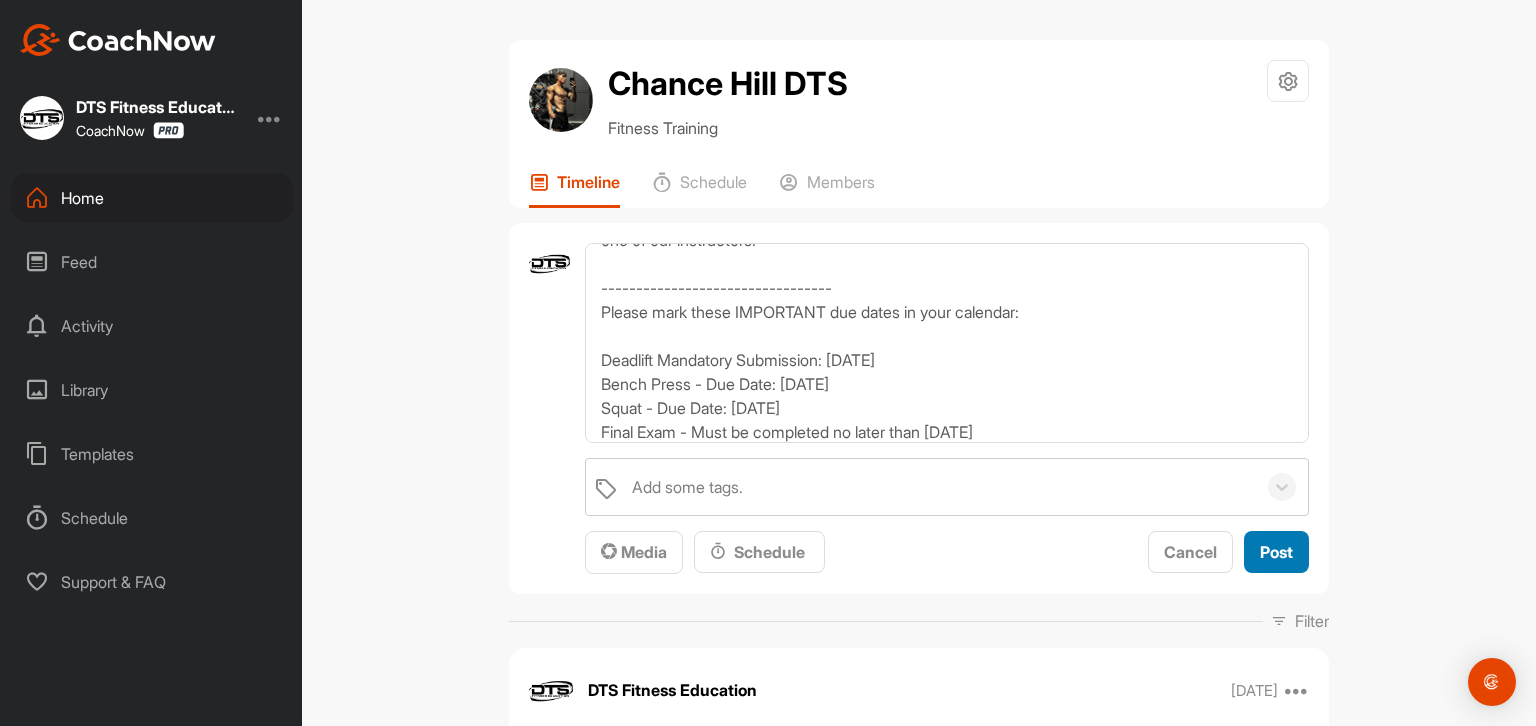 click on "Post" at bounding box center (1276, 552) 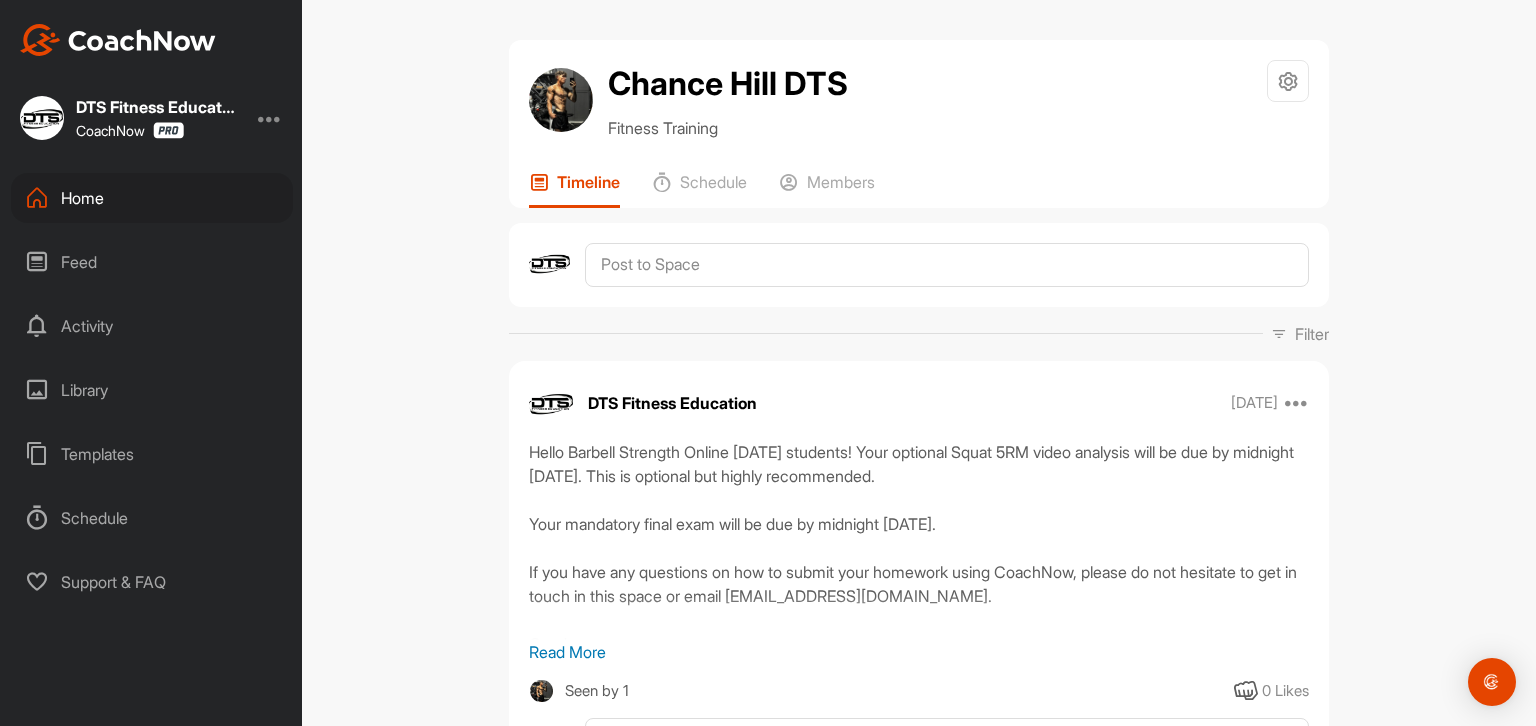 scroll, scrollTop: 0, scrollLeft: 0, axis: both 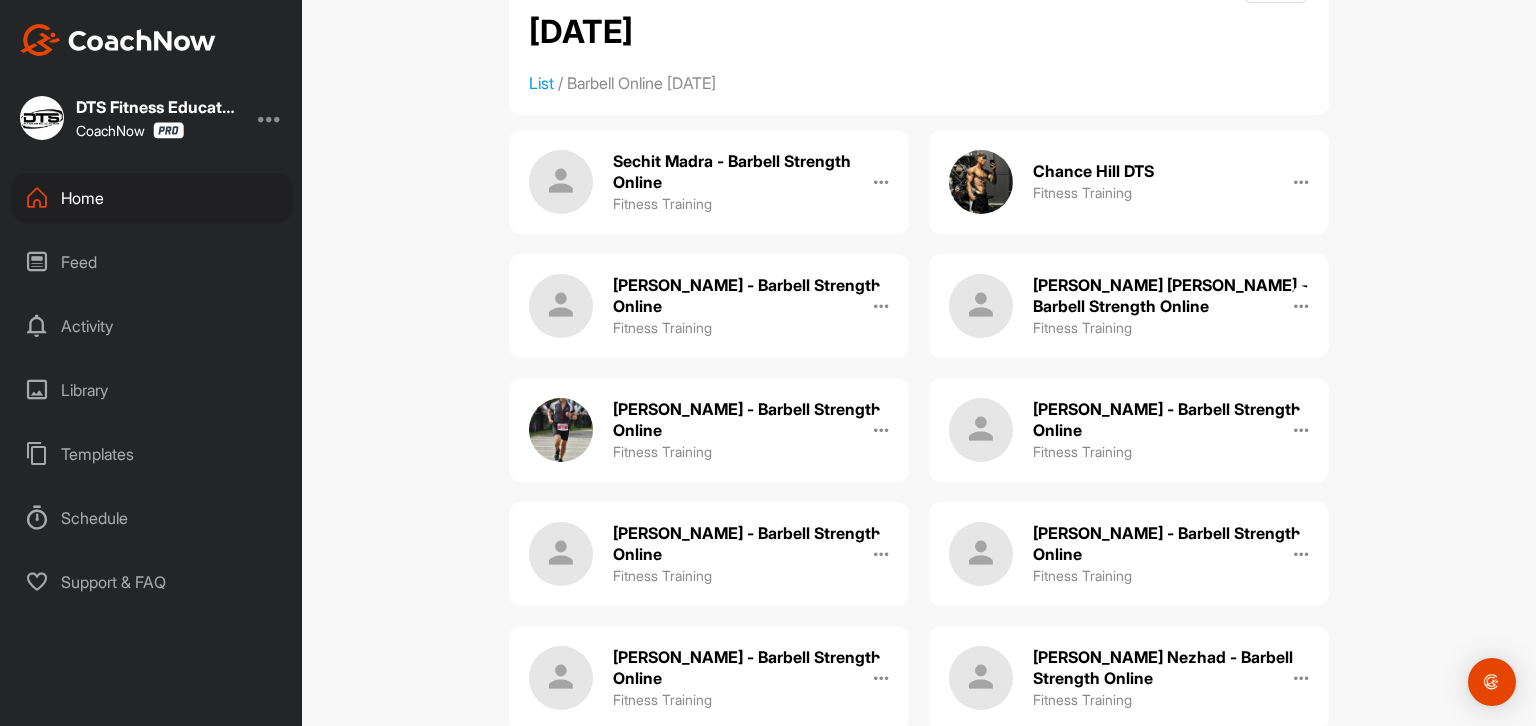 click on "[PERSON_NAME] [PERSON_NAME] - Barbell Strength Online" at bounding box center [1171, 296] 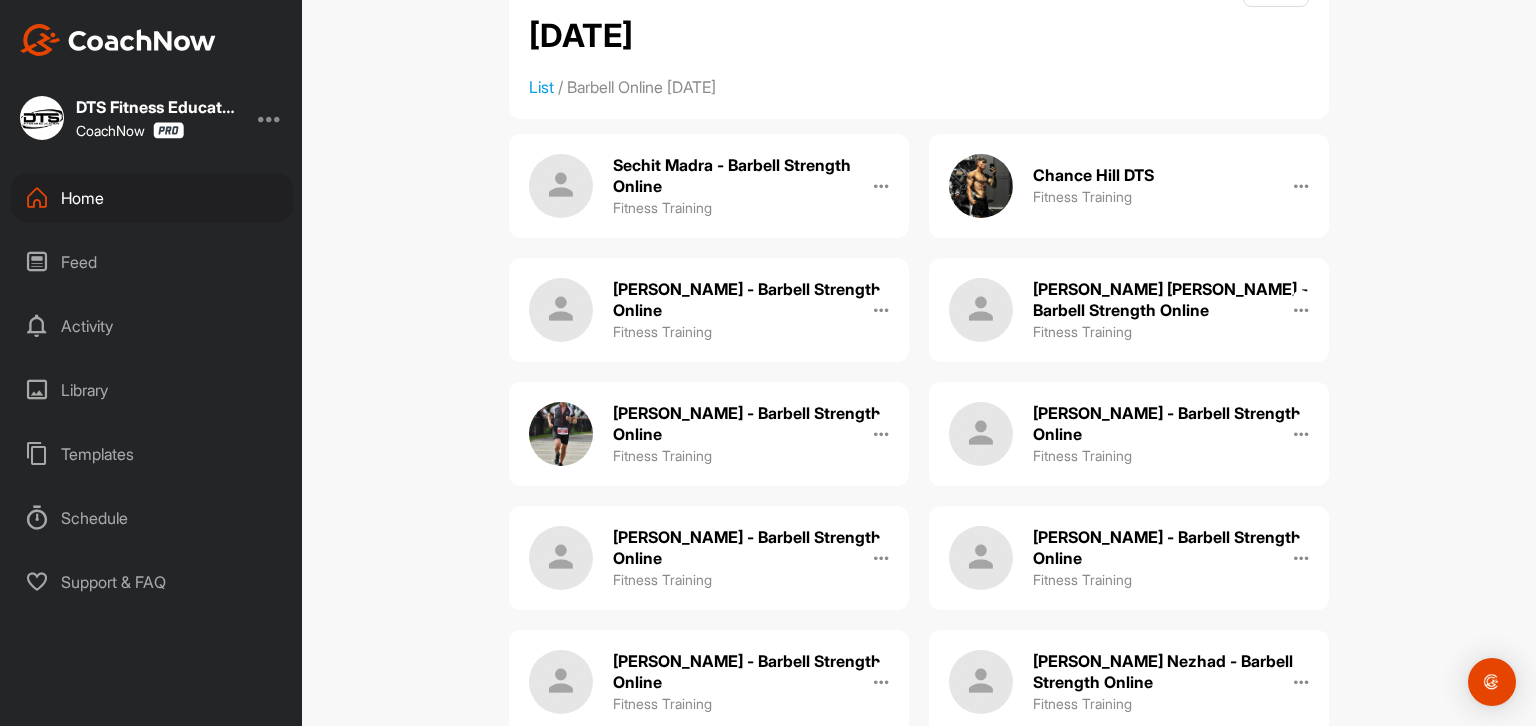 scroll, scrollTop: 100, scrollLeft: 0, axis: vertical 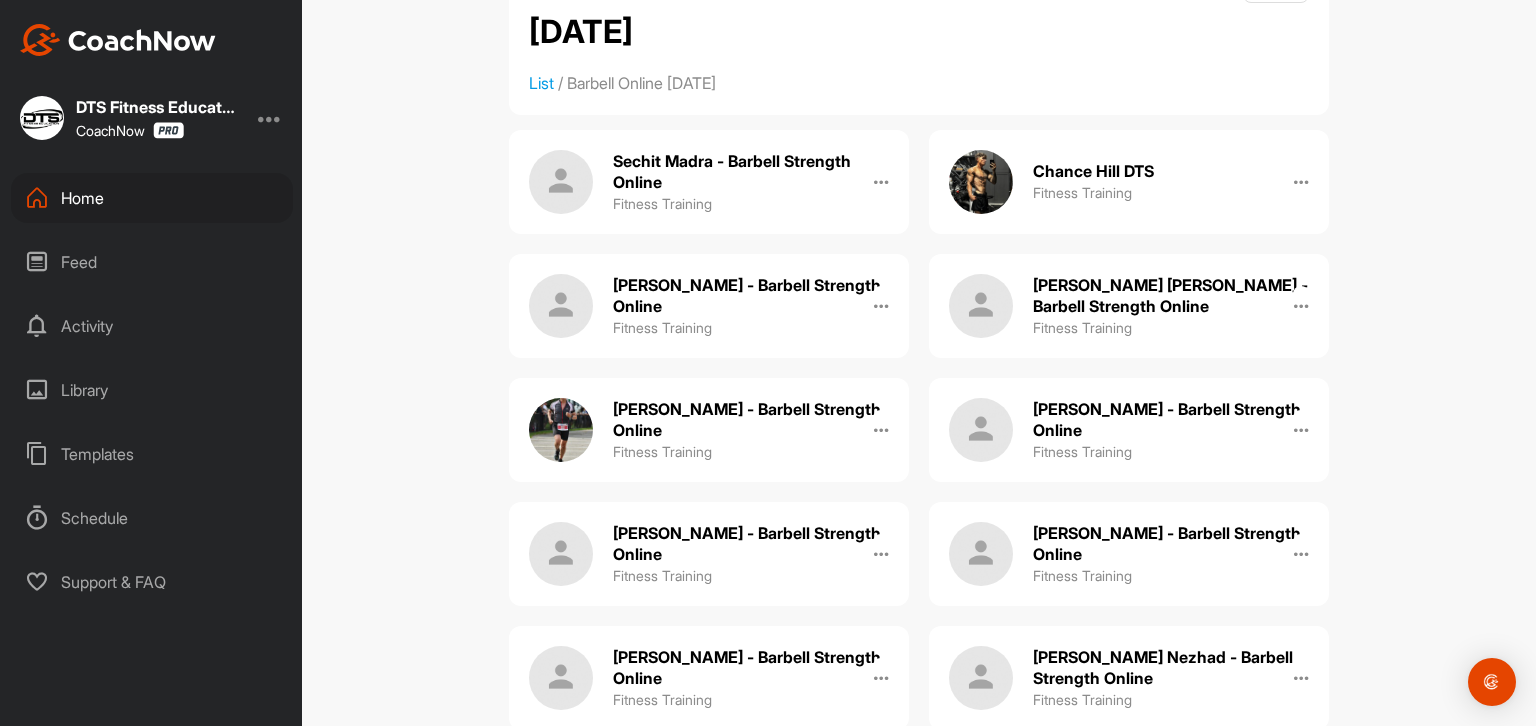 click on "[PERSON_NAME] - Barbell Strength Online" at bounding box center (751, 420) 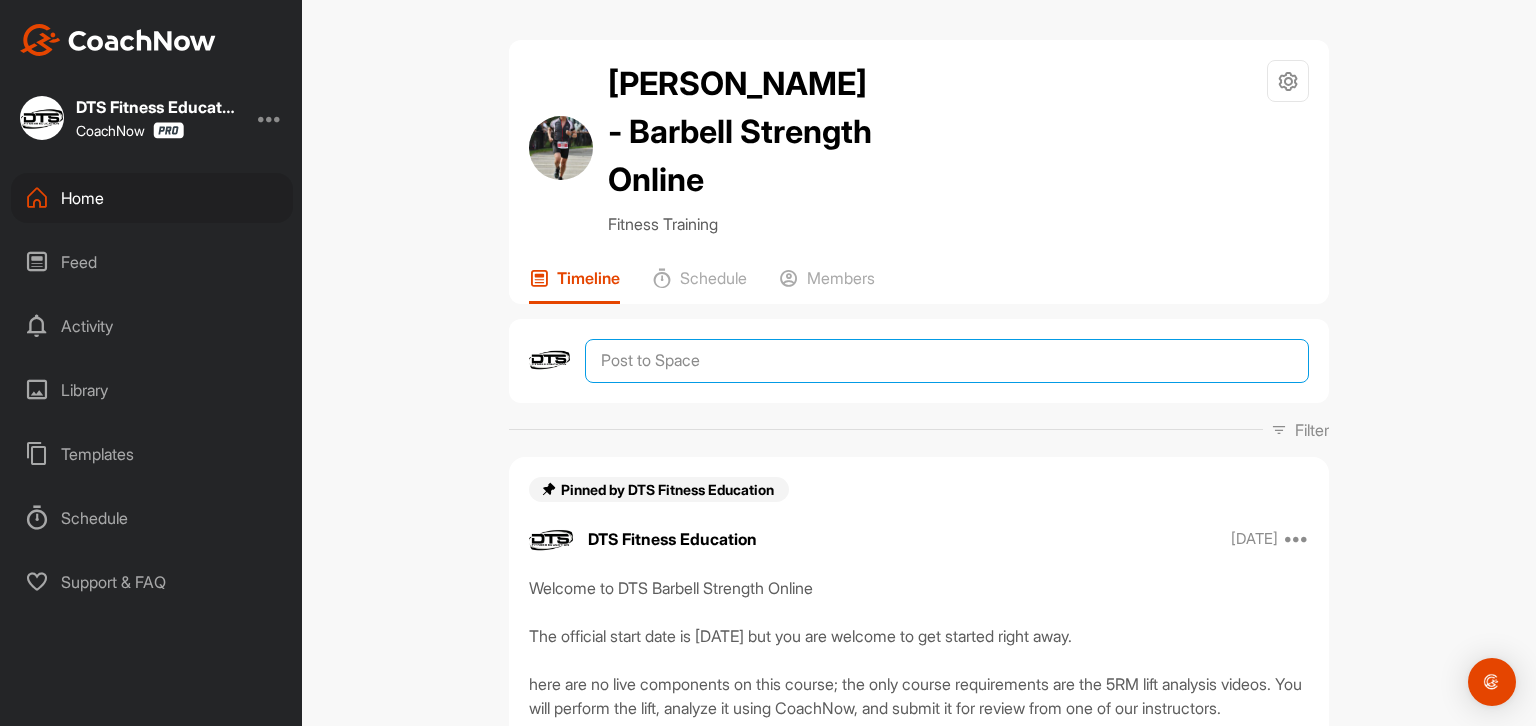 click at bounding box center (947, 361) 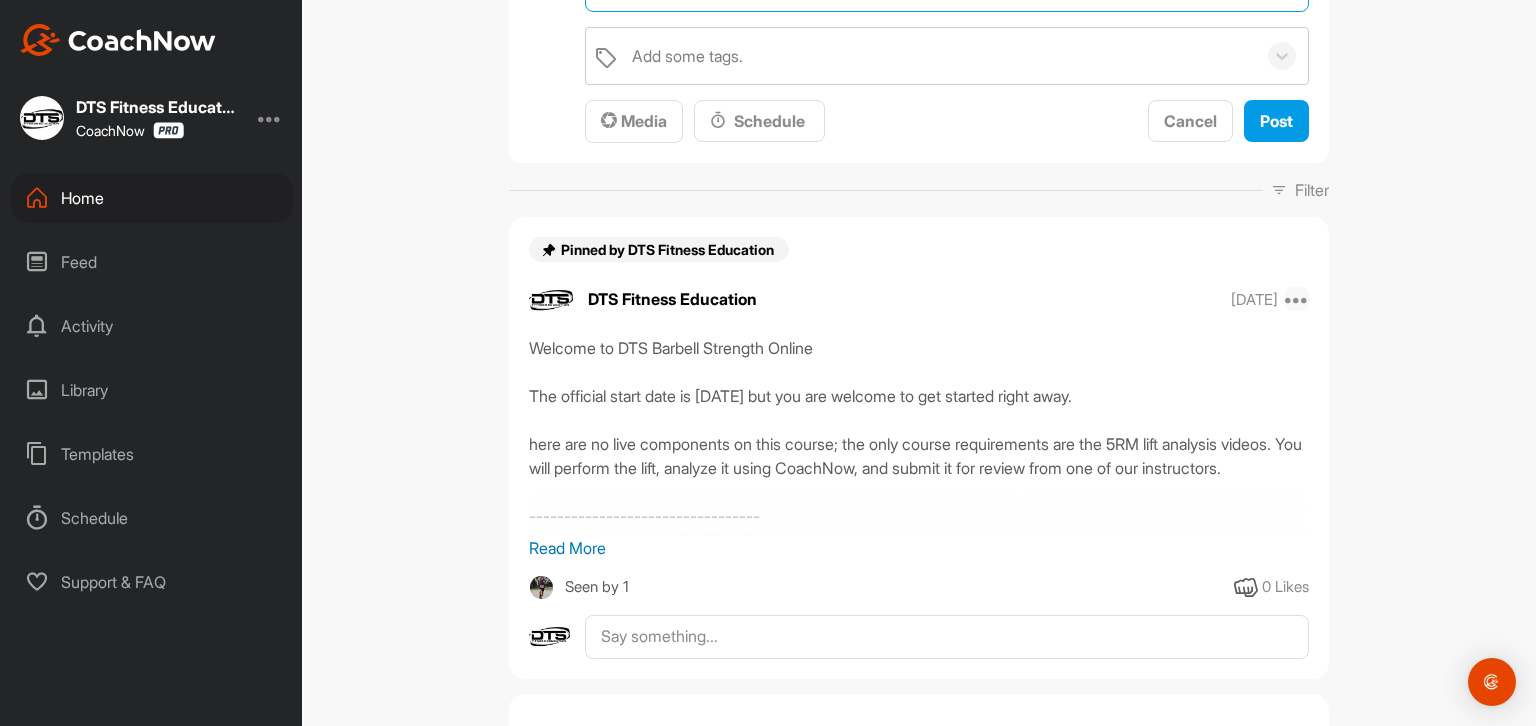 scroll, scrollTop: 500, scrollLeft: 0, axis: vertical 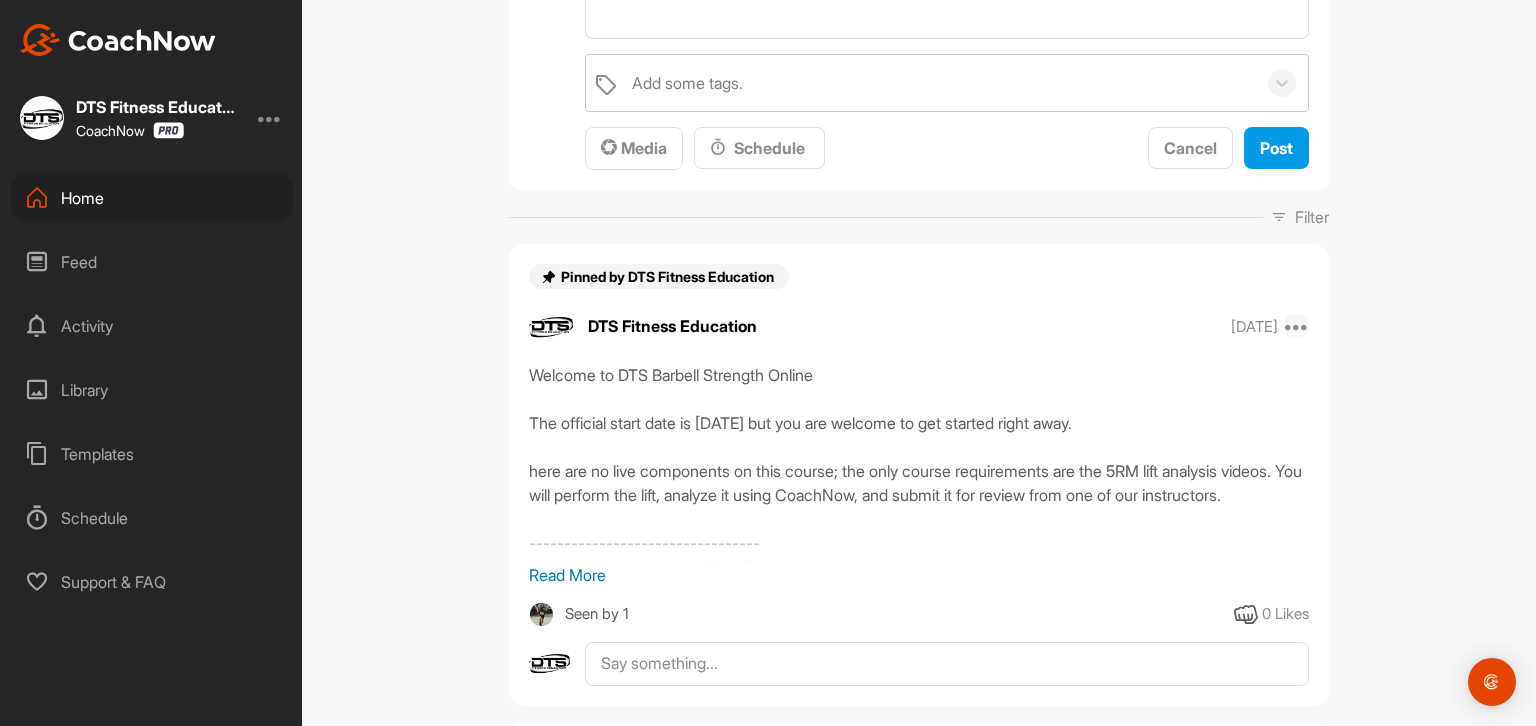 click at bounding box center (1297, 326) 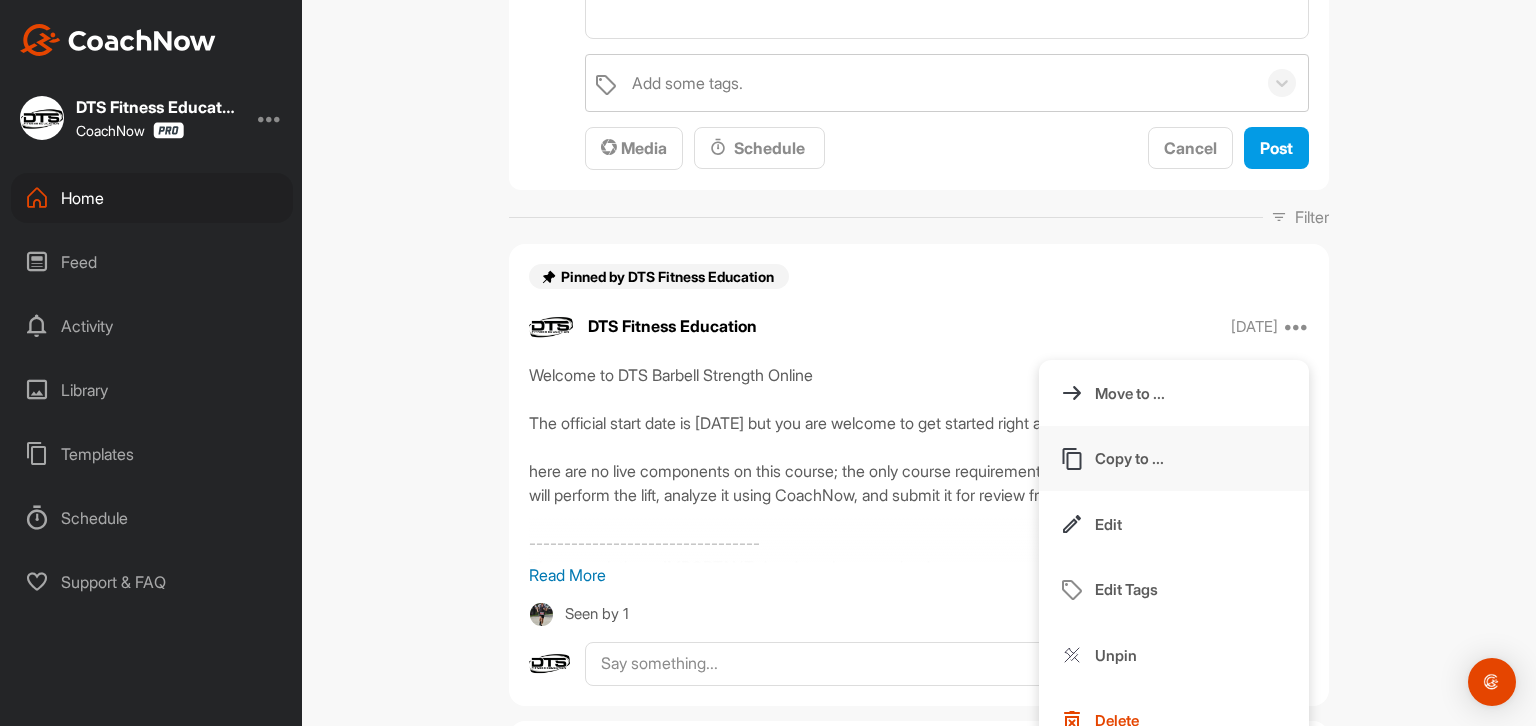 scroll, scrollTop: 600, scrollLeft: 0, axis: vertical 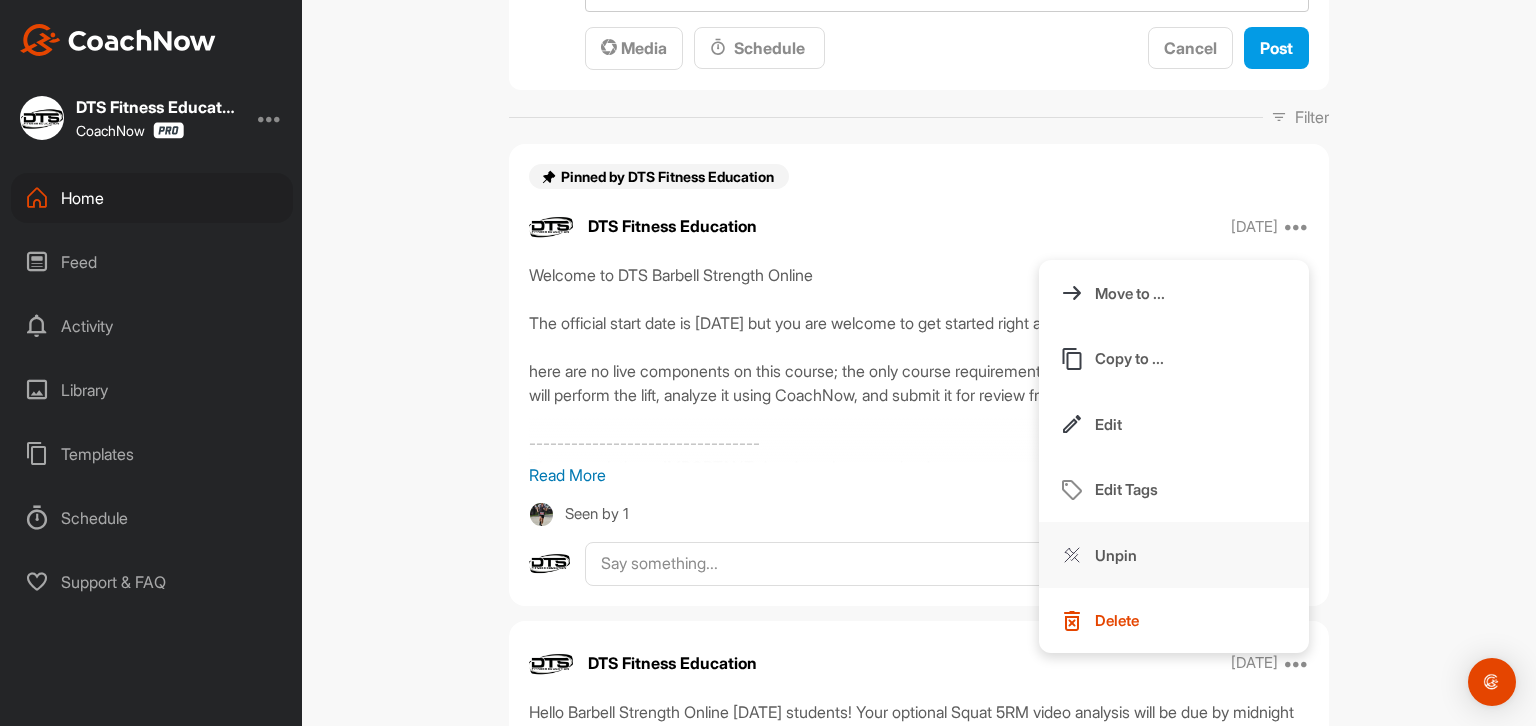 click on "Unpin" at bounding box center (1116, 555) 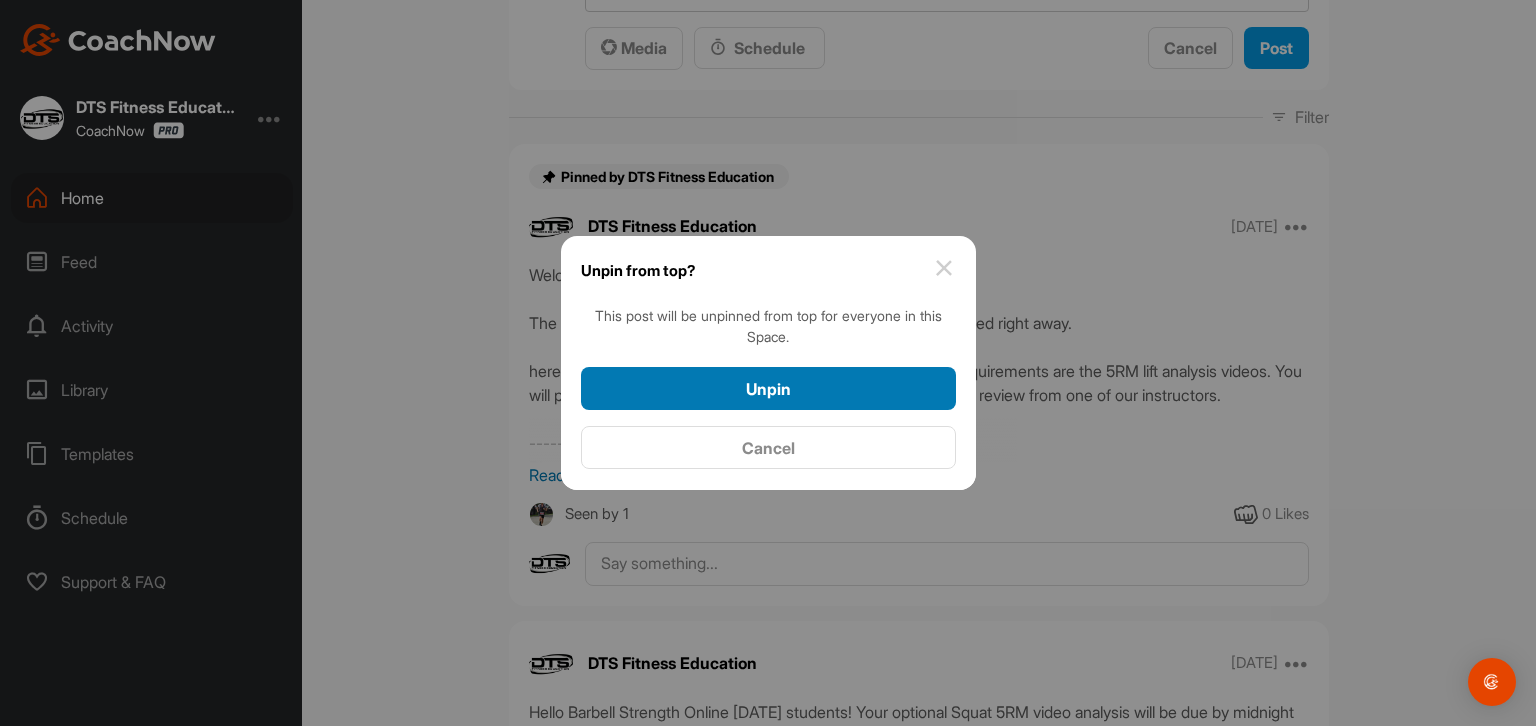 click on "Unpin" at bounding box center (768, 389) 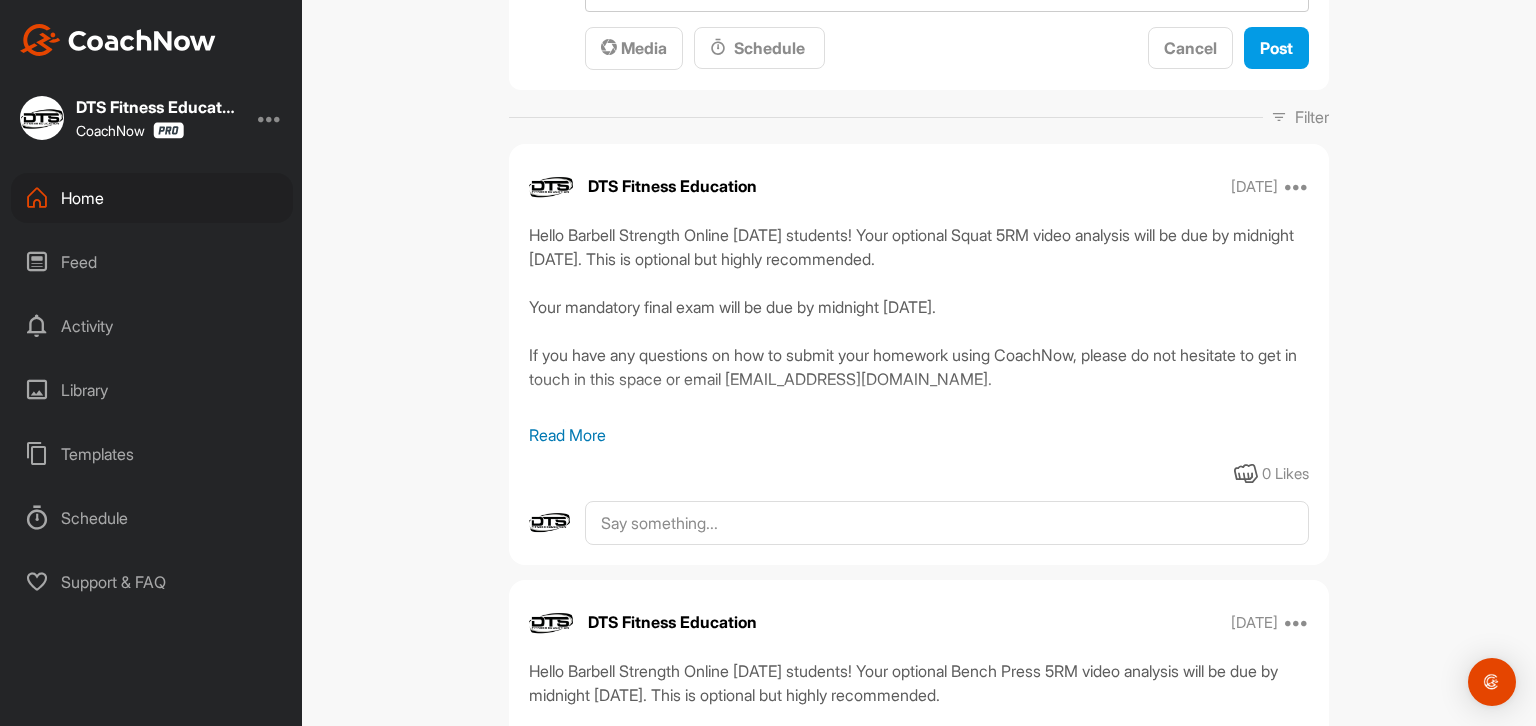 scroll, scrollTop: 200, scrollLeft: 0, axis: vertical 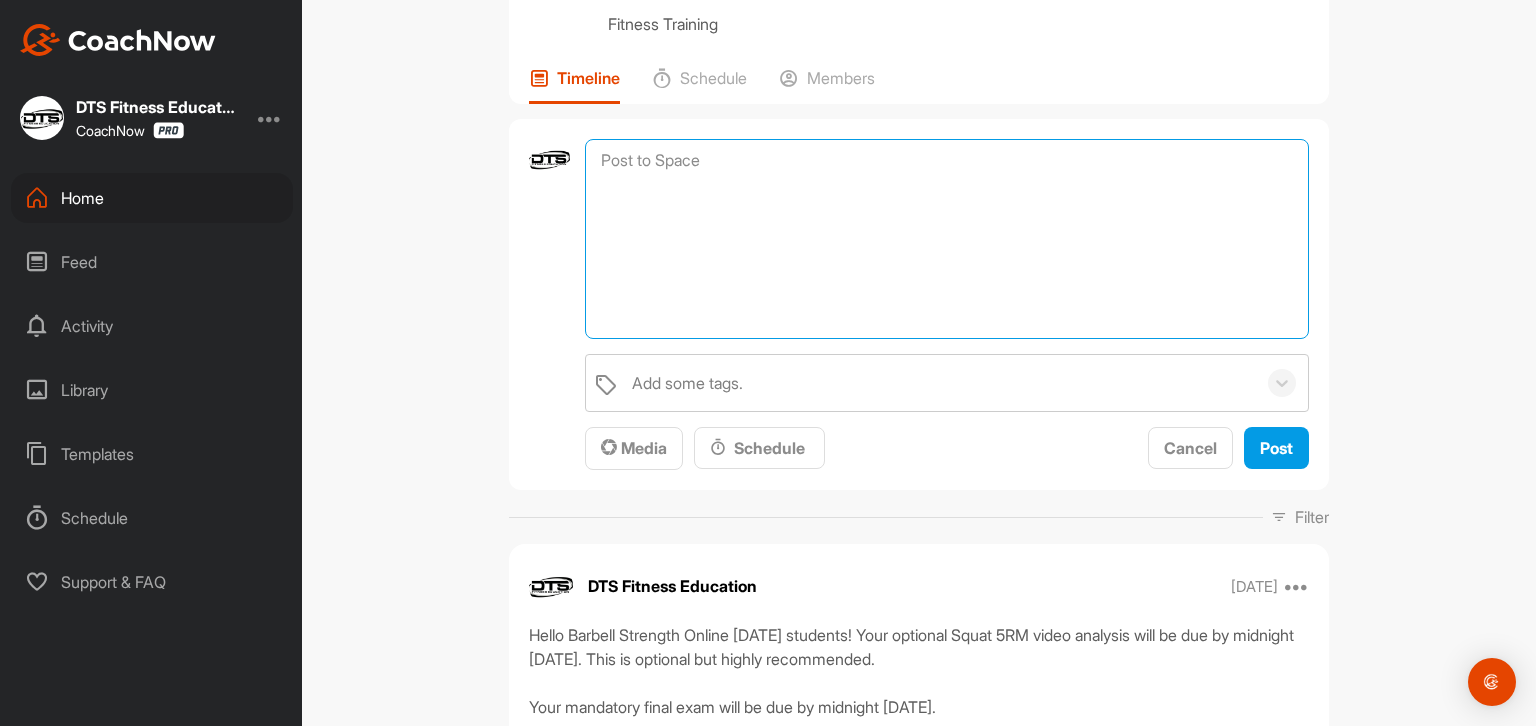 click at bounding box center [947, 239] 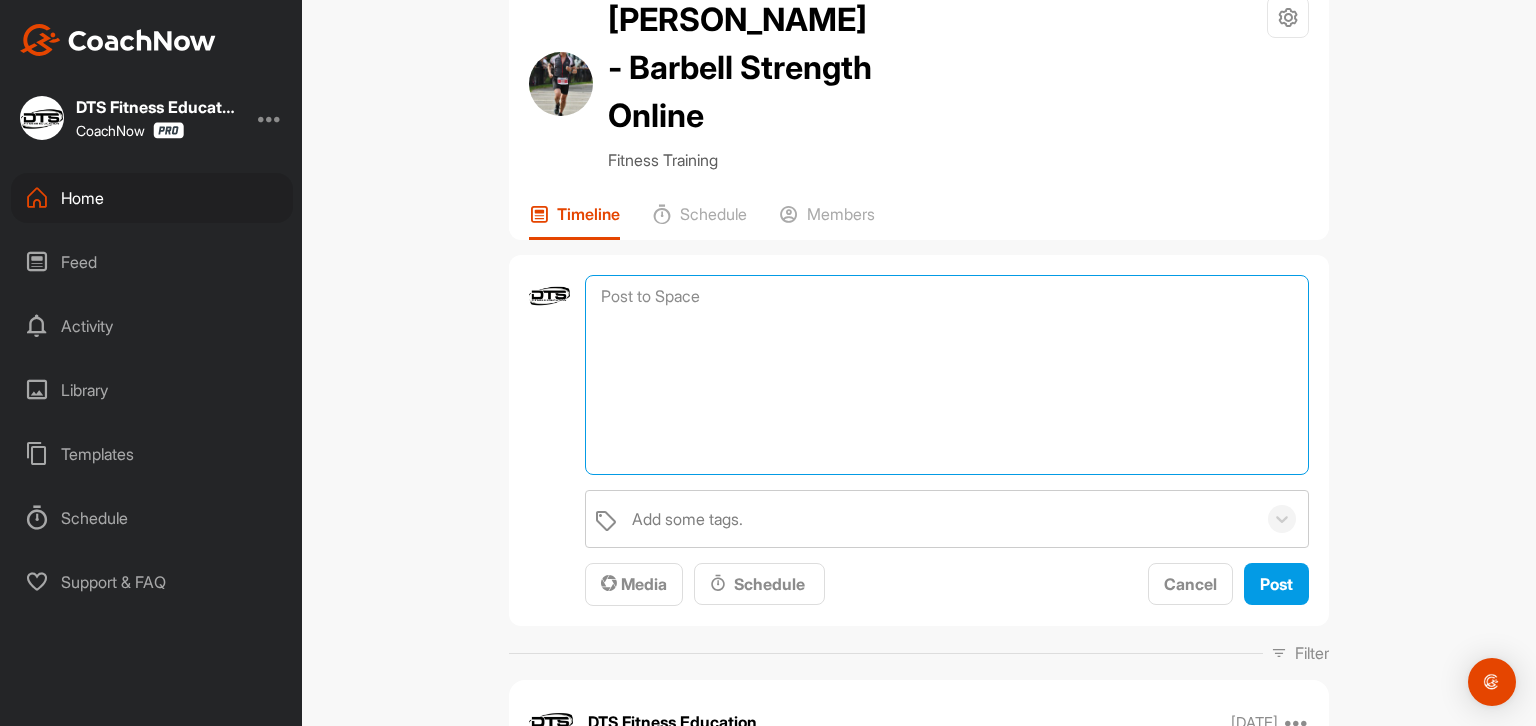 scroll, scrollTop: 0, scrollLeft: 0, axis: both 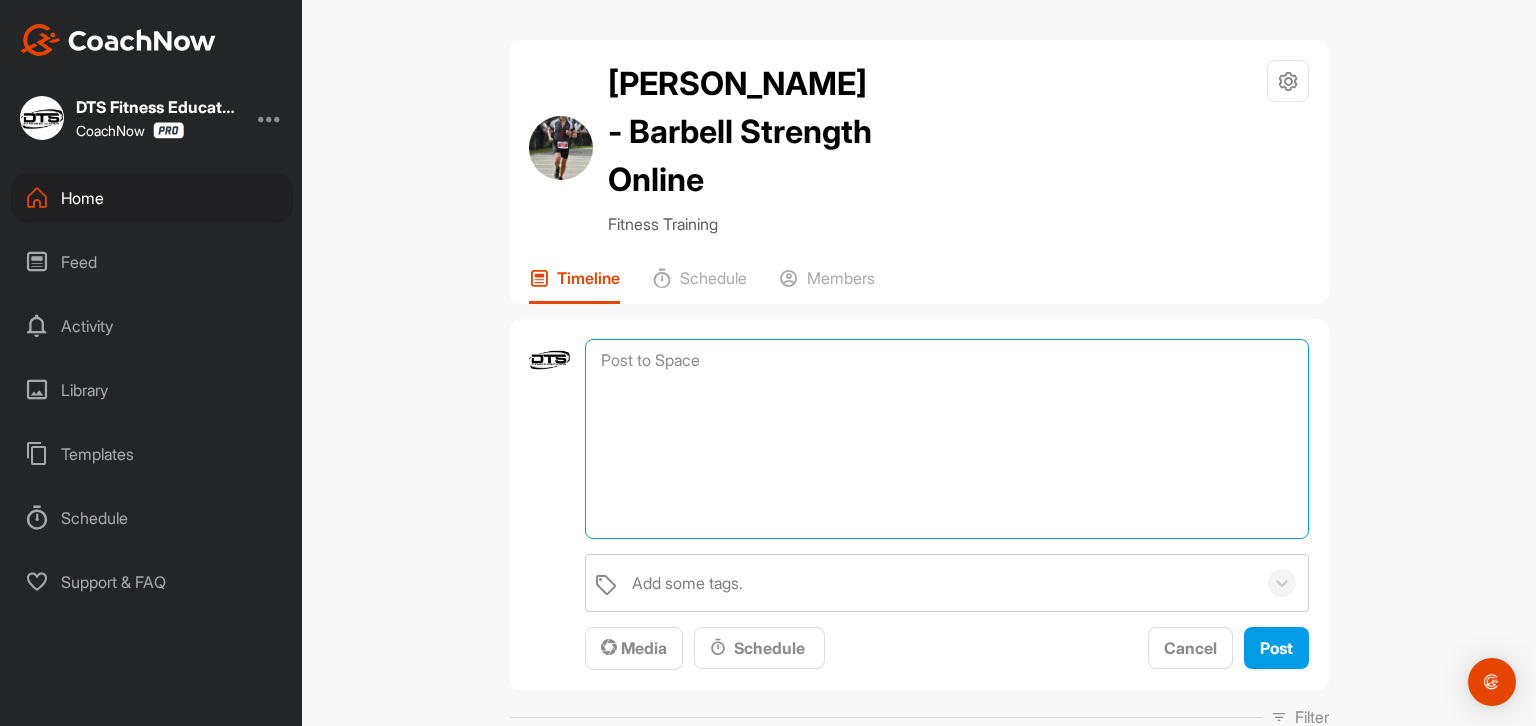 click at bounding box center (947, 439) 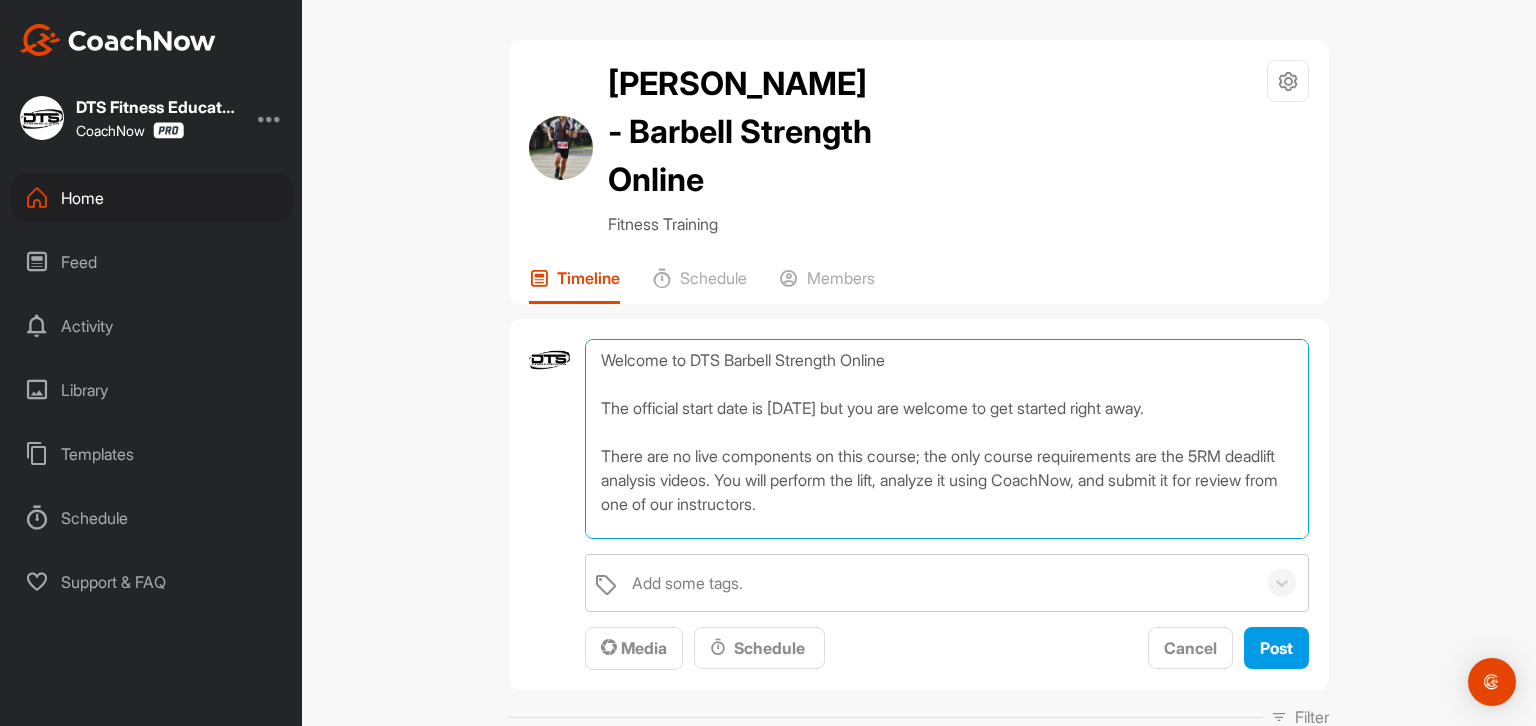 scroll, scrollTop: 168, scrollLeft: 0, axis: vertical 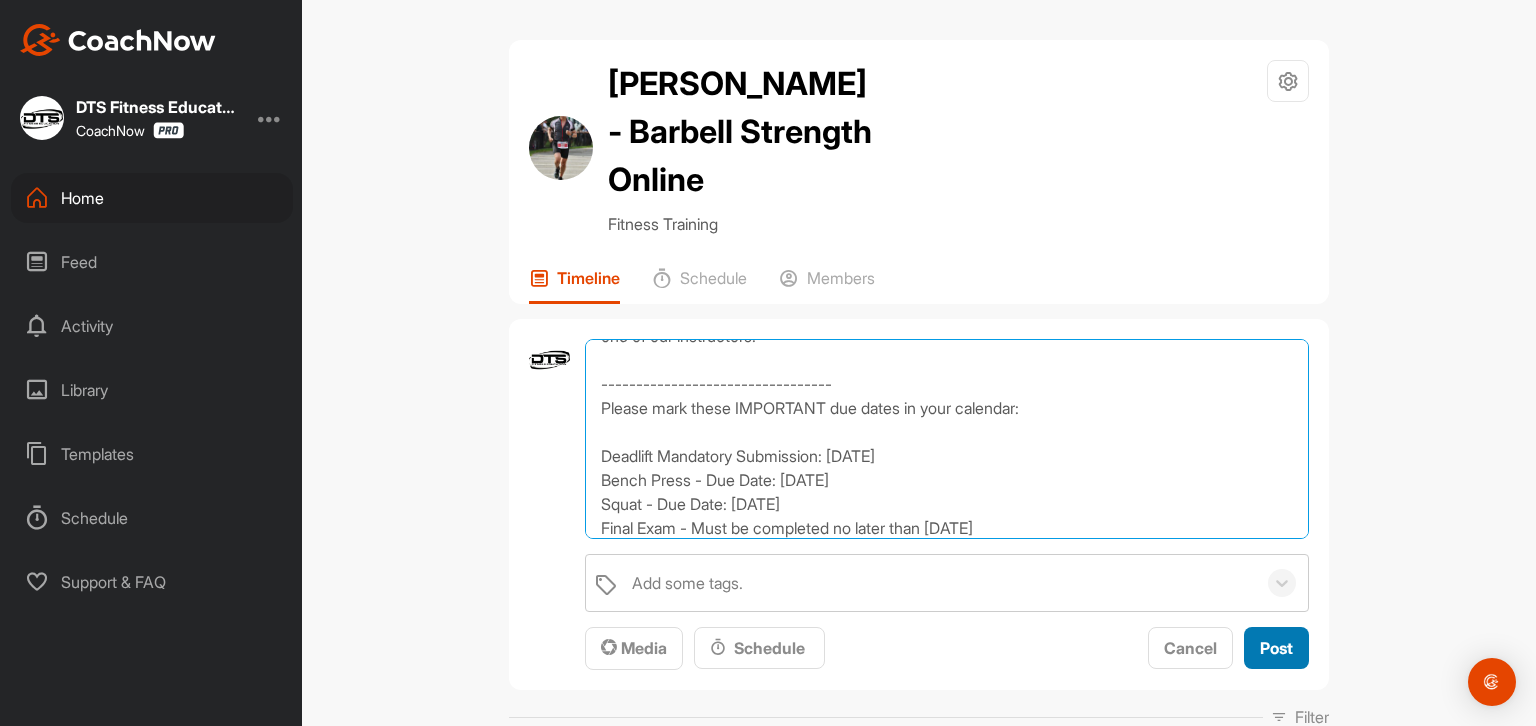 type on "Welcome to DTS Barbell Strength Online
The official start date is [DATE] but you are welcome to get started right away.
There are no live components on this course; the only course requirements are the 5RM deadlift analysis videos. You will perform the lift, analyze it using CoachNow, and submit it for review from one of our instructors.
---------------------------------
Please mark these IMPORTANT due dates in your calendar:
Deadlift Mandatory Submission: [DATE]
Bench Press - Due Date: [DATE]
Squat - Due Date: [DATE]
Final Exam - Must be completed no later than [DATE]" 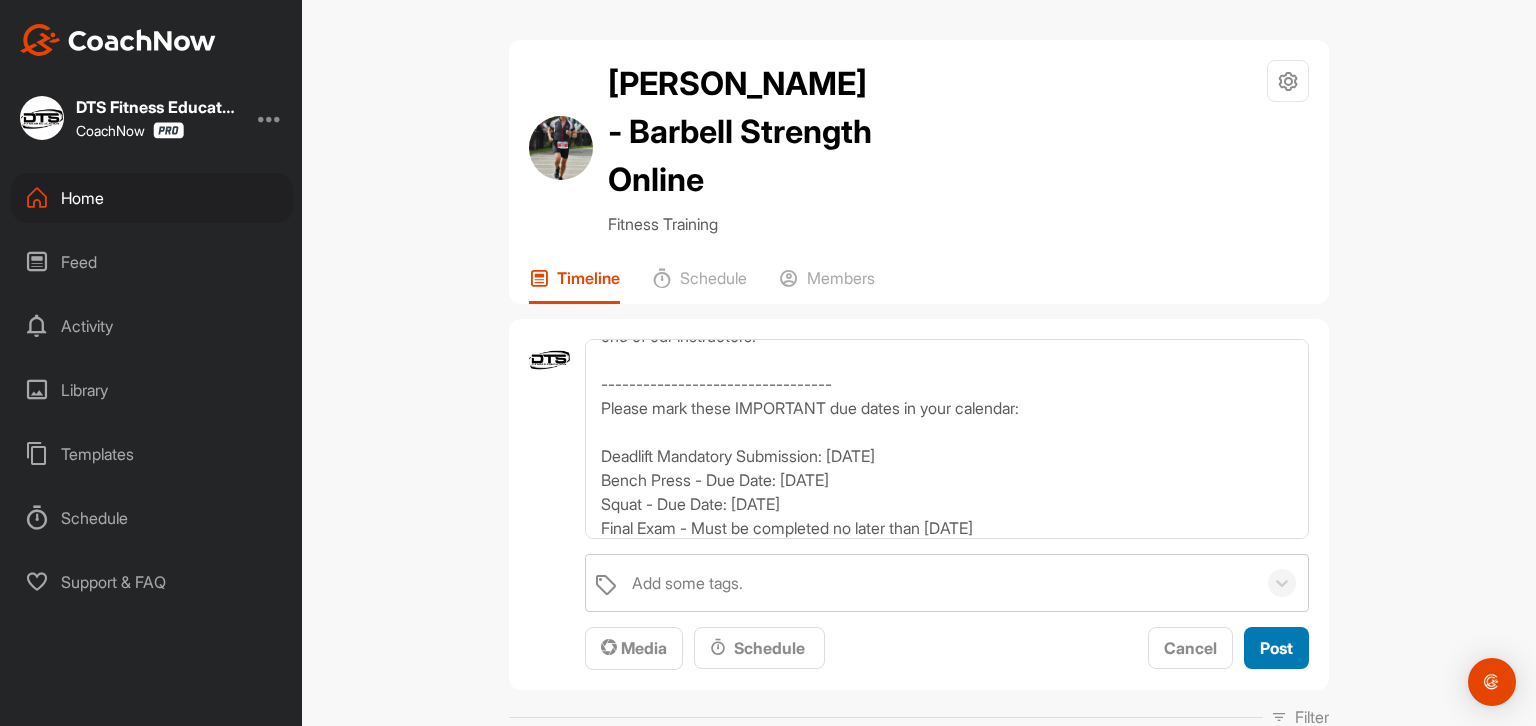 click on "Post" at bounding box center [1276, 648] 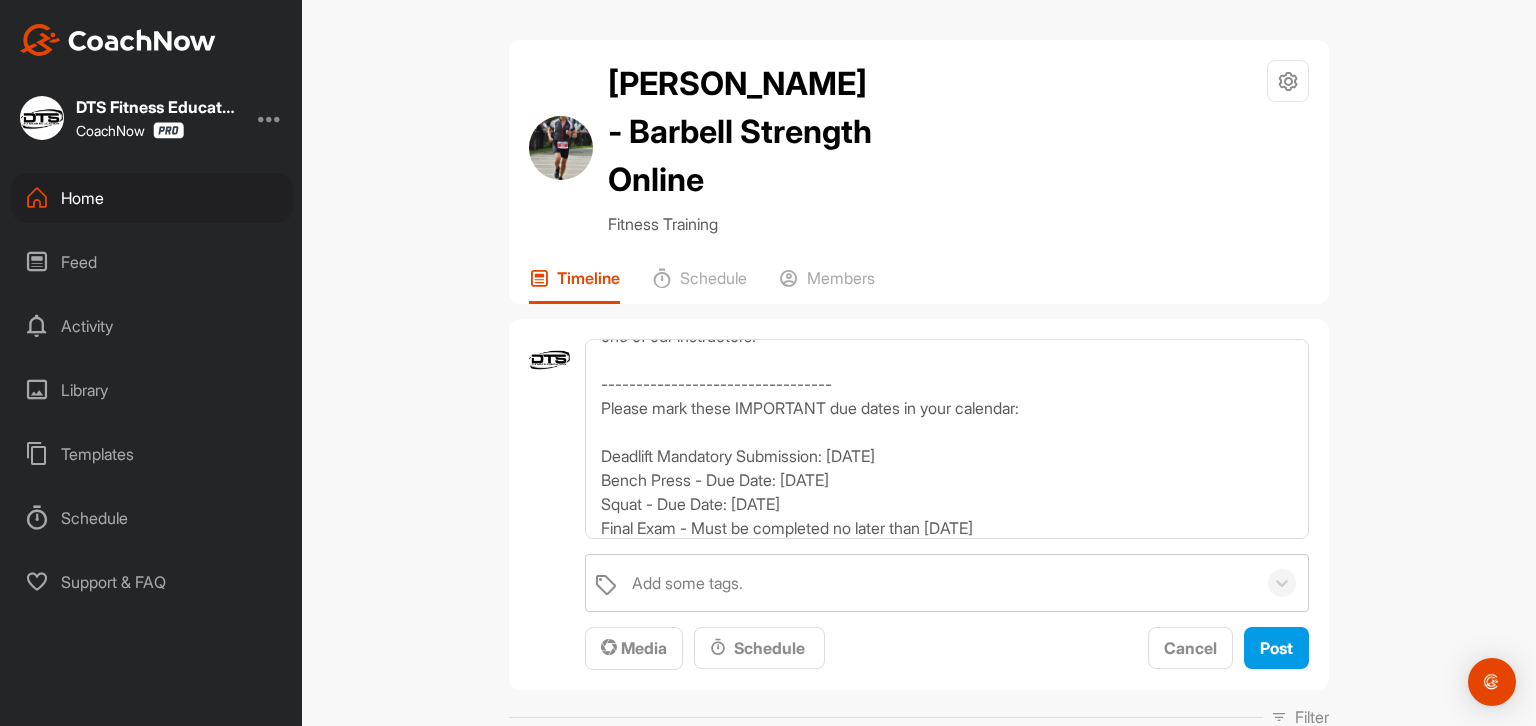 type 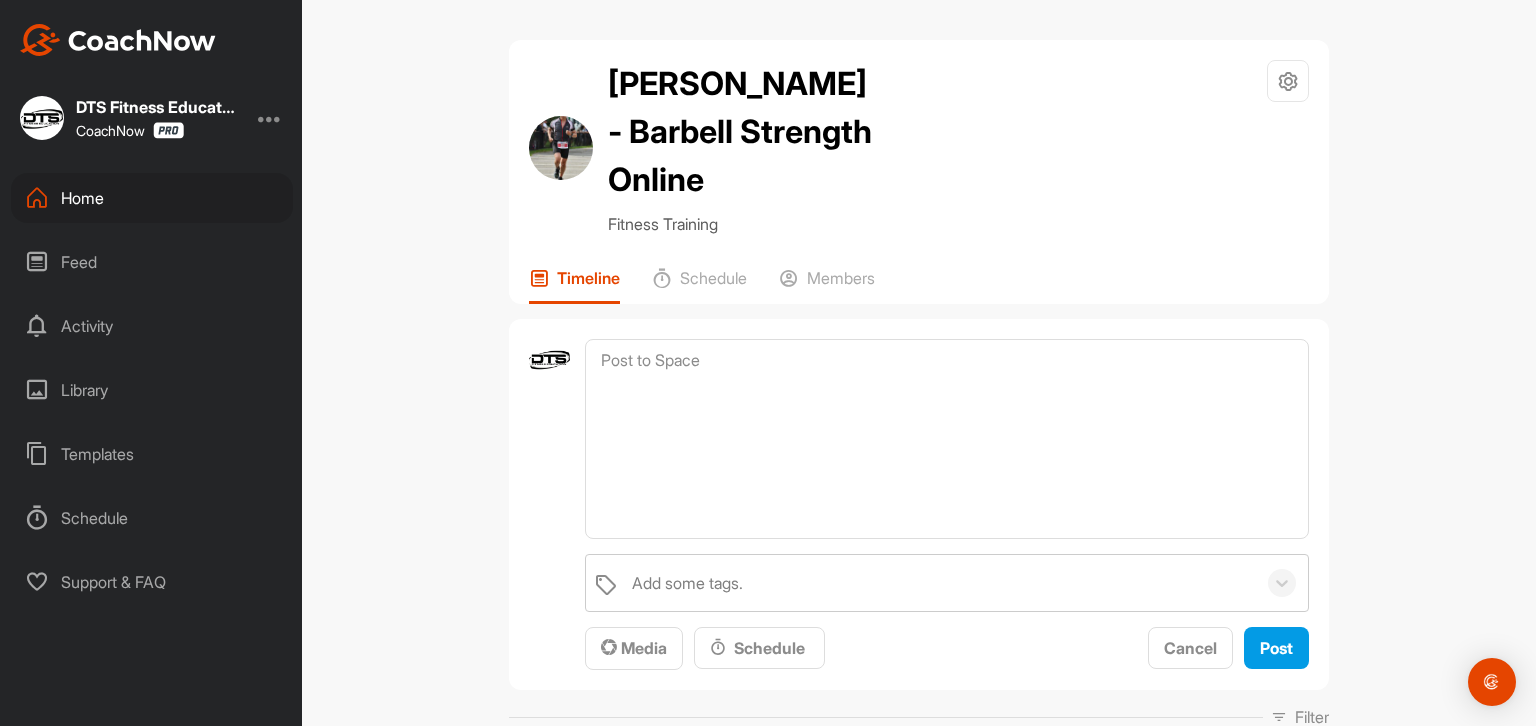 scroll, scrollTop: 0, scrollLeft: 0, axis: both 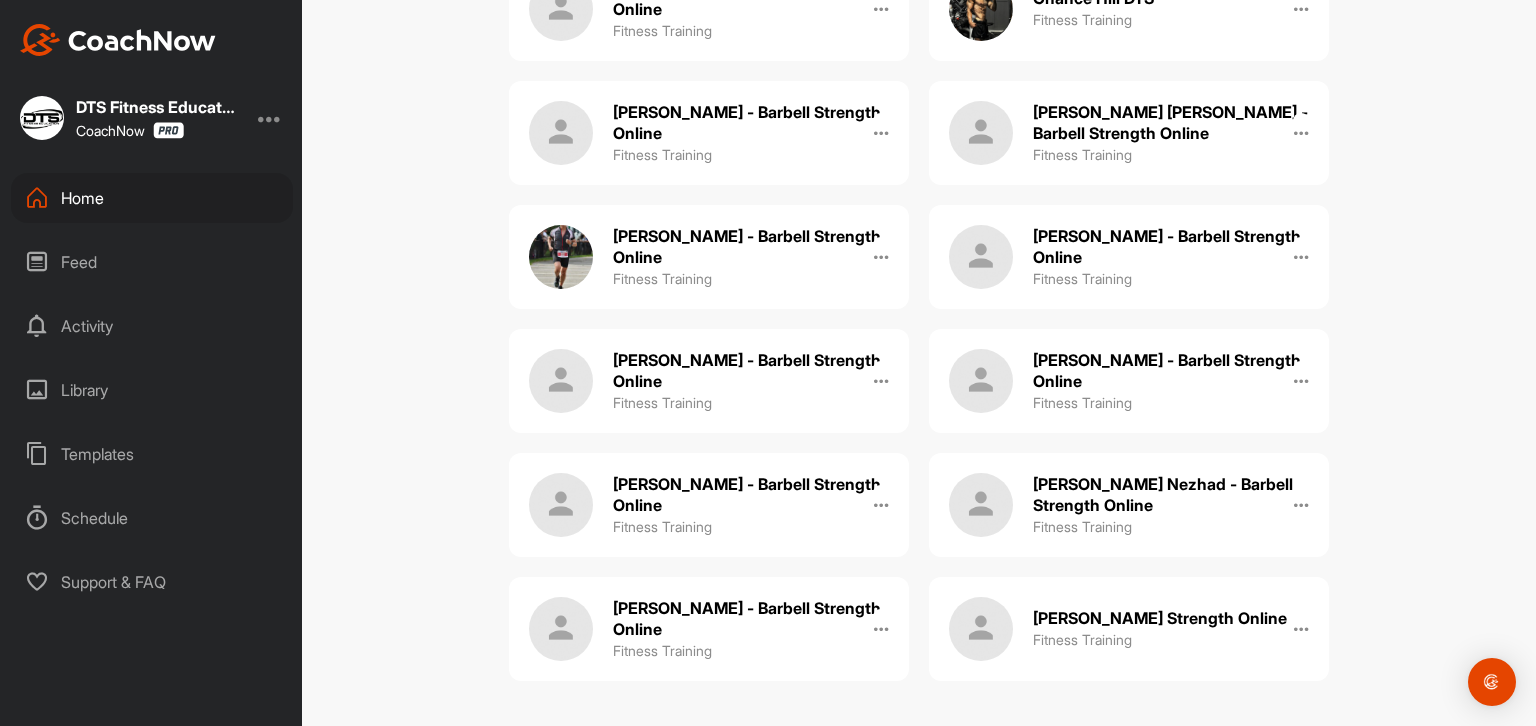 click on "[PERSON_NAME] - Barbell Strength Online" at bounding box center (751, 371) 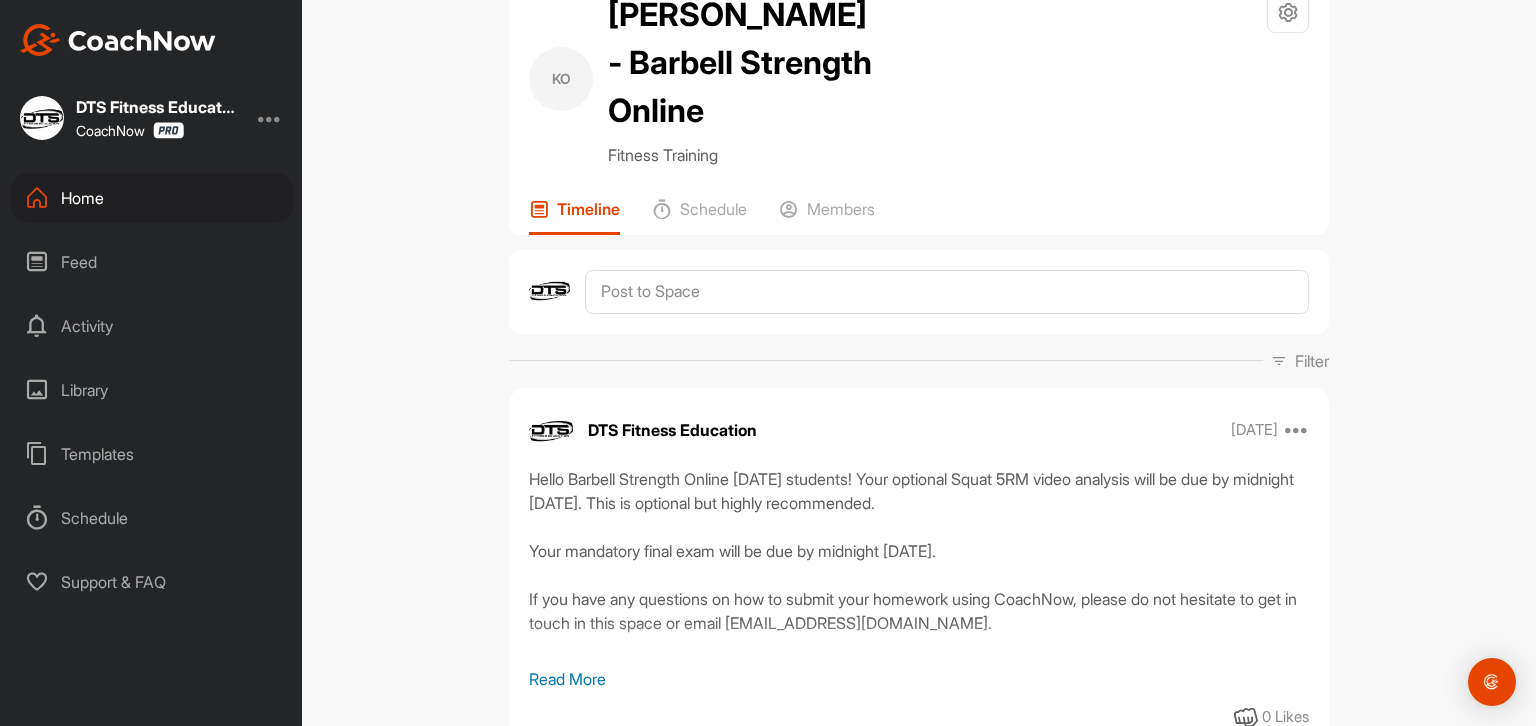scroll, scrollTop: 100, scrollLeft: 0, axis: vertical 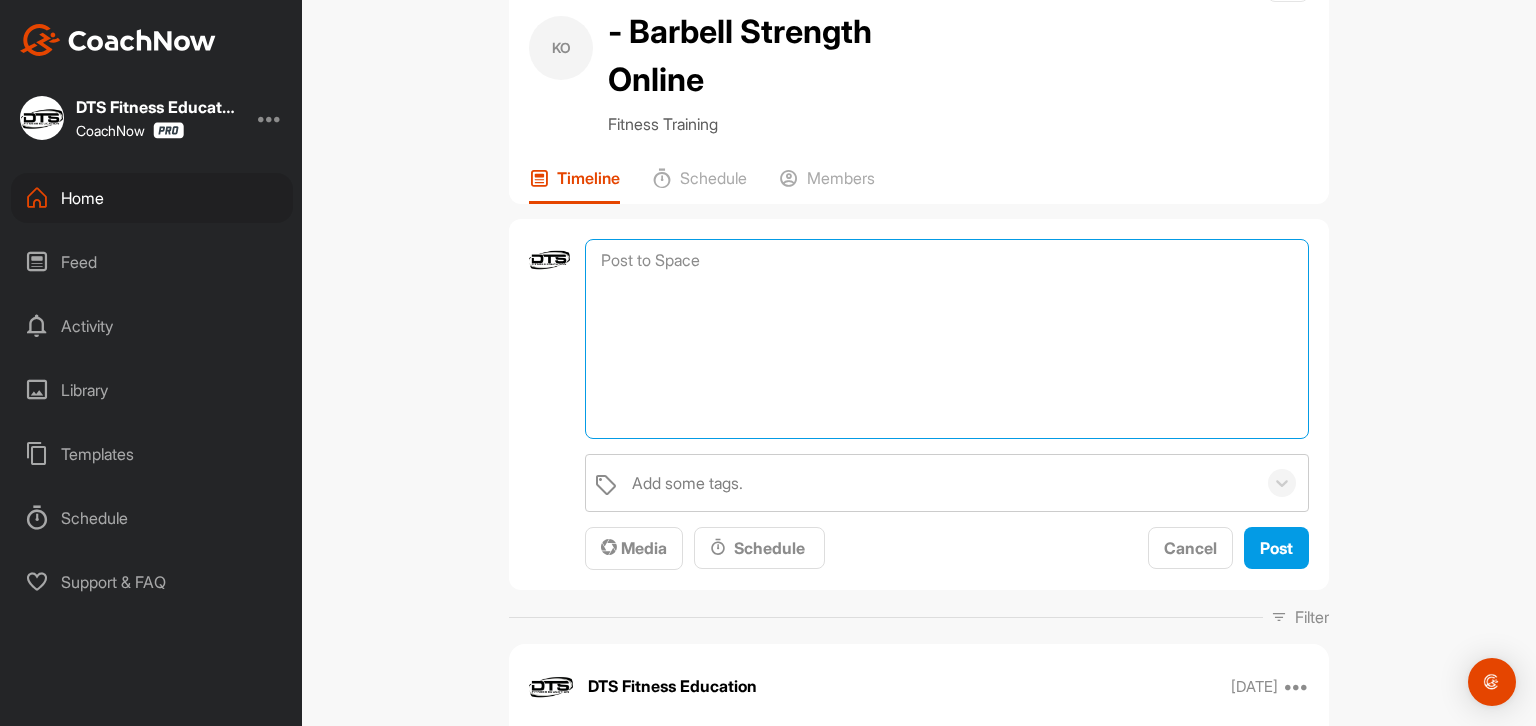 click at bounding box center [947, 339] 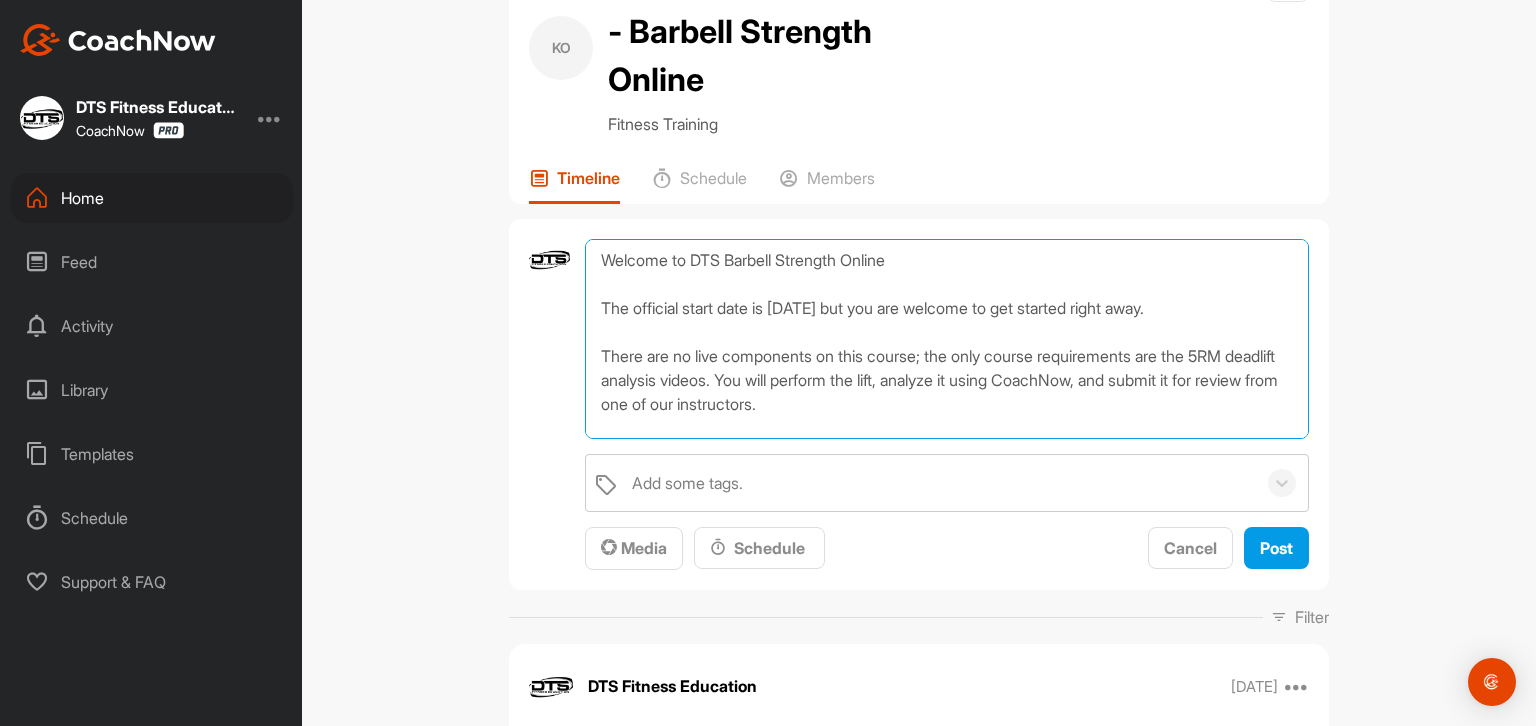 scroll, scrollTop: 168, scrollLeft: 0, axis: vertical 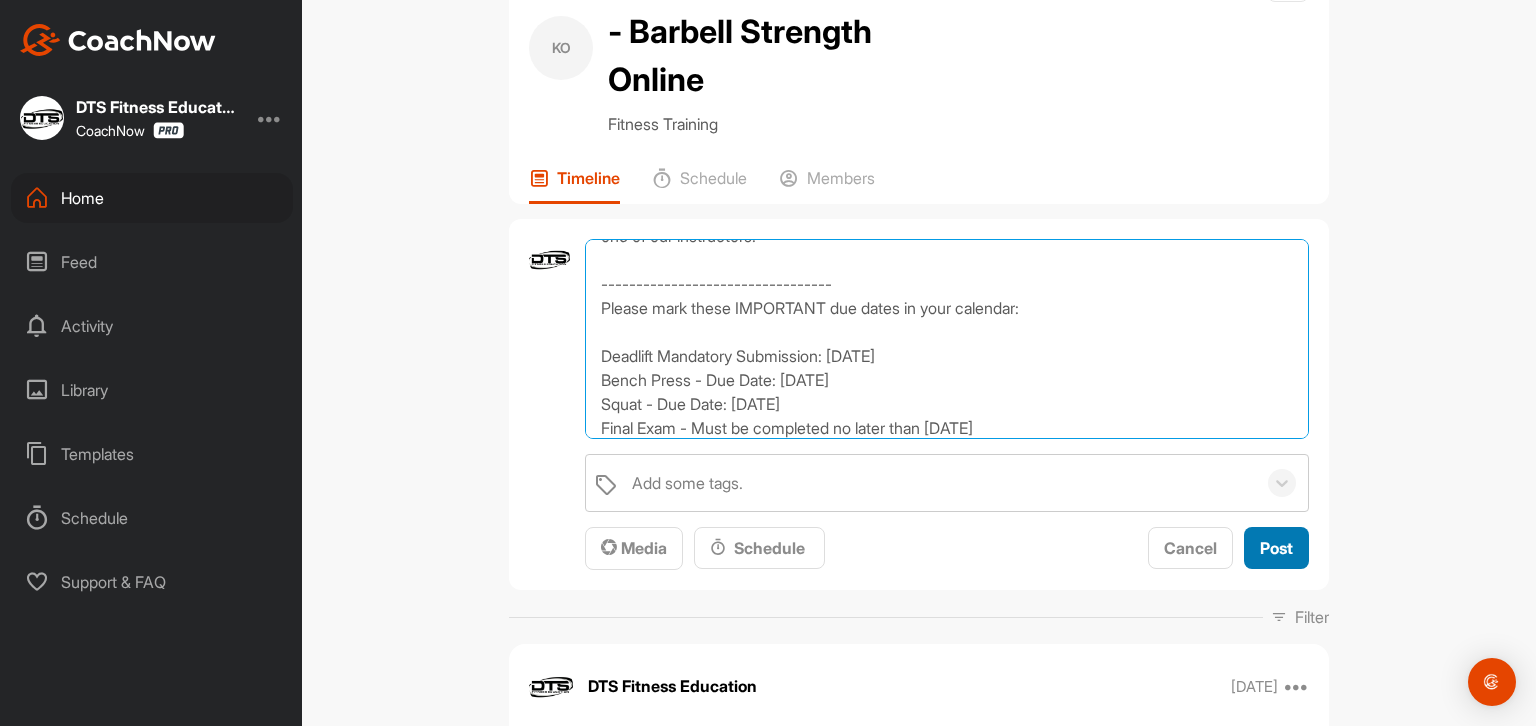 type on "Welcome to DTS Barbell Strength Online
The official start date is [DATE] but you are welcome to get started right away.
There are no live components on this course; the only course requirements are the 5RM deadlift analysis videos. You will perform the lift, analyze it using CoachNow, and submit it for review from one of our instructors.
---------------------------------
Please mark these IMPORTANT due dates in your calendar:
Deadlift Mandatory Submission: [DATE]
Bench Press - Due Date: [DATE]
Squat - Due Date: [DATE]
Final Exam - Must be completed no later than [DATE]" 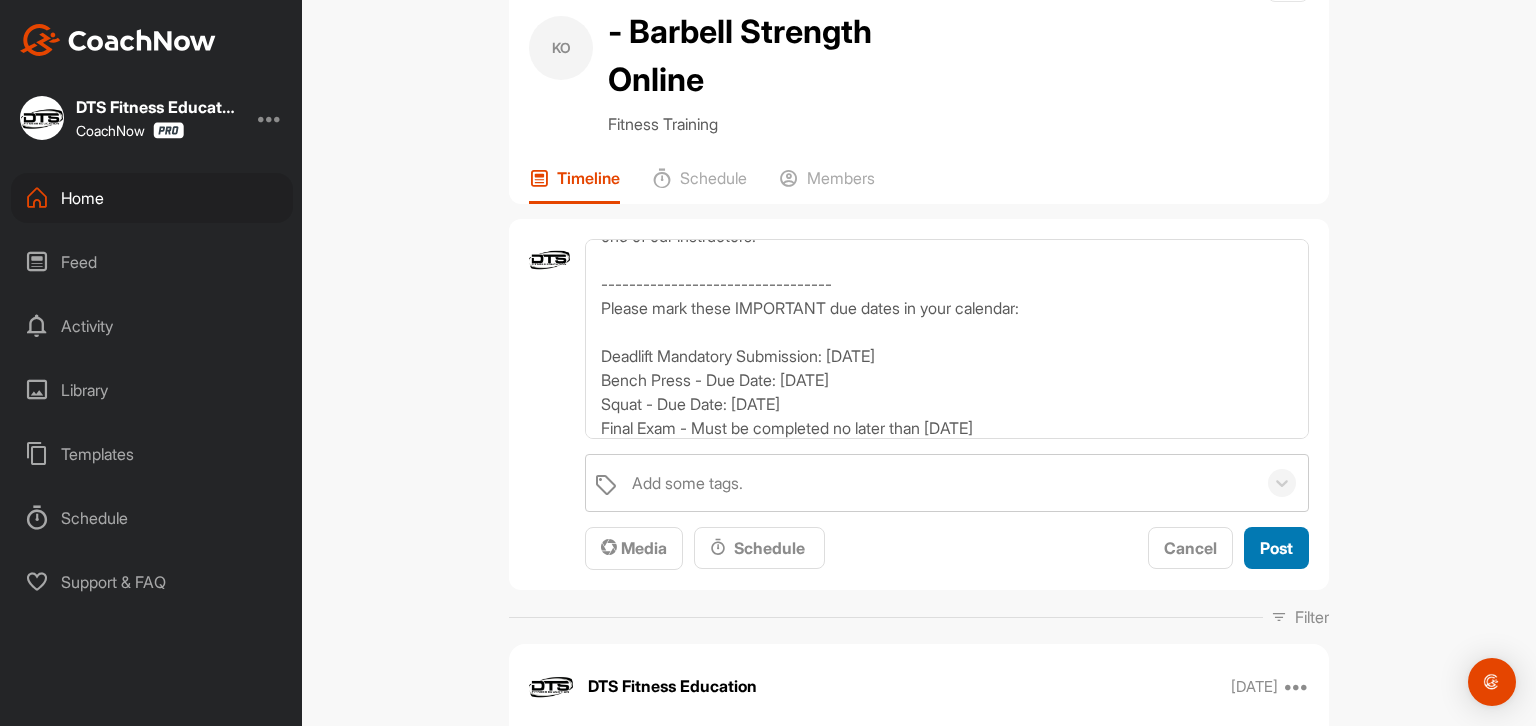 click on "Post" at bounding box center [1276, 548] 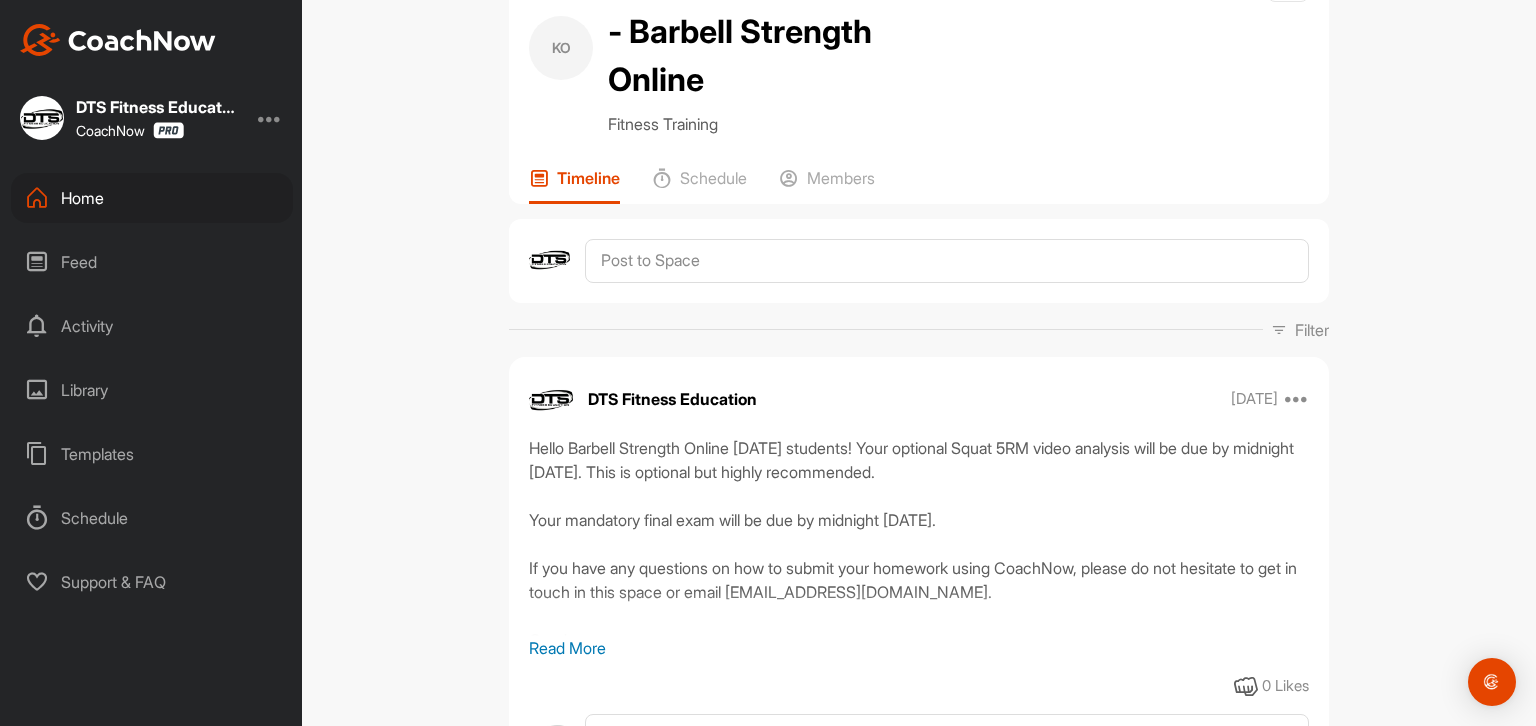 scroll, scrollTop: 0, scrollLeft: 0, axis: both 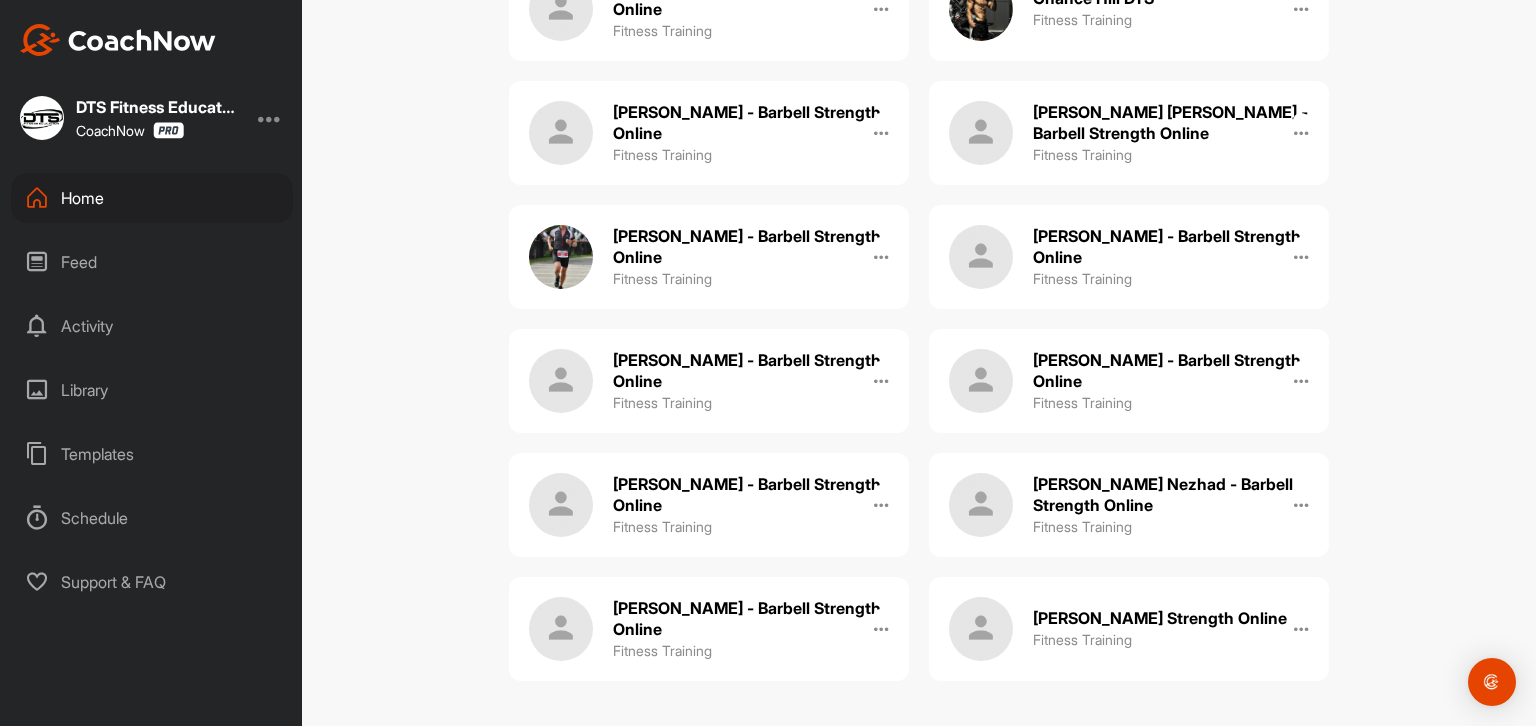 click on "[PERSON_NAME] - Barbell Strength Online" at bounding box center (1171, 371) 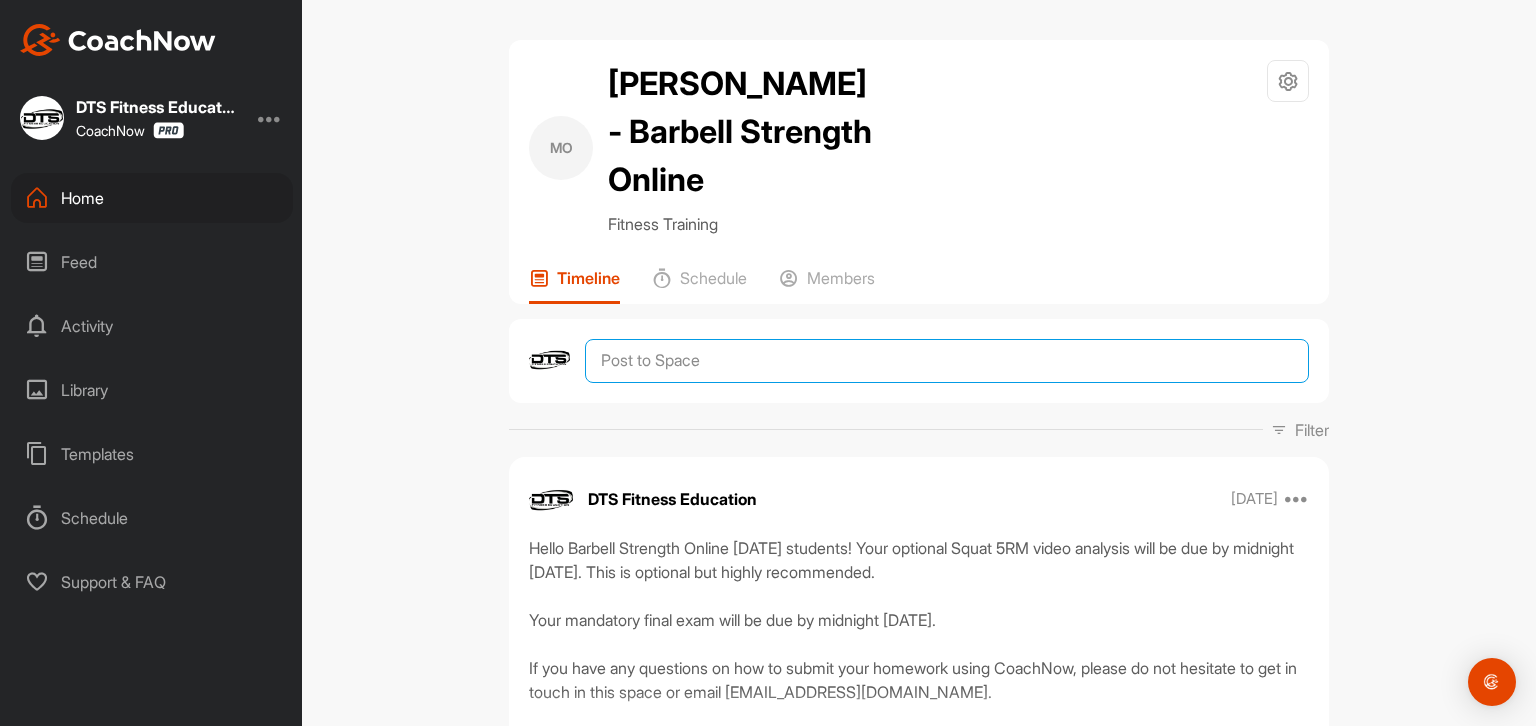 click at bounding box center [947, 361] 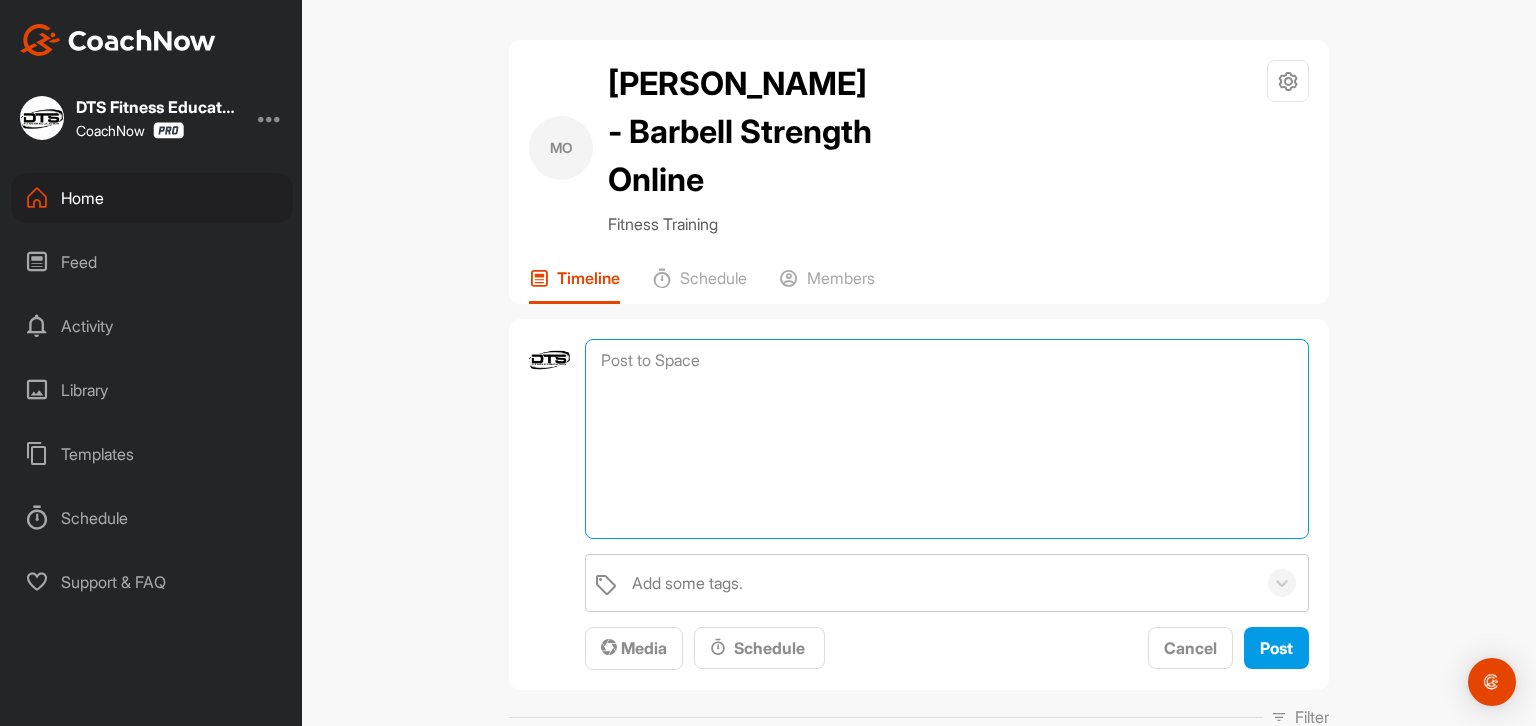 paste on "Welcome to DTS Barbell Strength Online
The official start date is [DATE] but you are welcome to get started right away.
There are no live components on this course; the only course requirements are the 5RM deadlift analysis videos. You will perform the lift, analyze it using CoachNow, and submit it for review from one of our instructors.
---------------------------------
Please mark these IMPORTANT due dates in your calendar:
Deadlift Mandatory Submission: [DATE]
Bench Press - Due Date: [DATE]
Squat - Due Date: [DATE]
Final Exam - Must be completed no later than [DATE]" 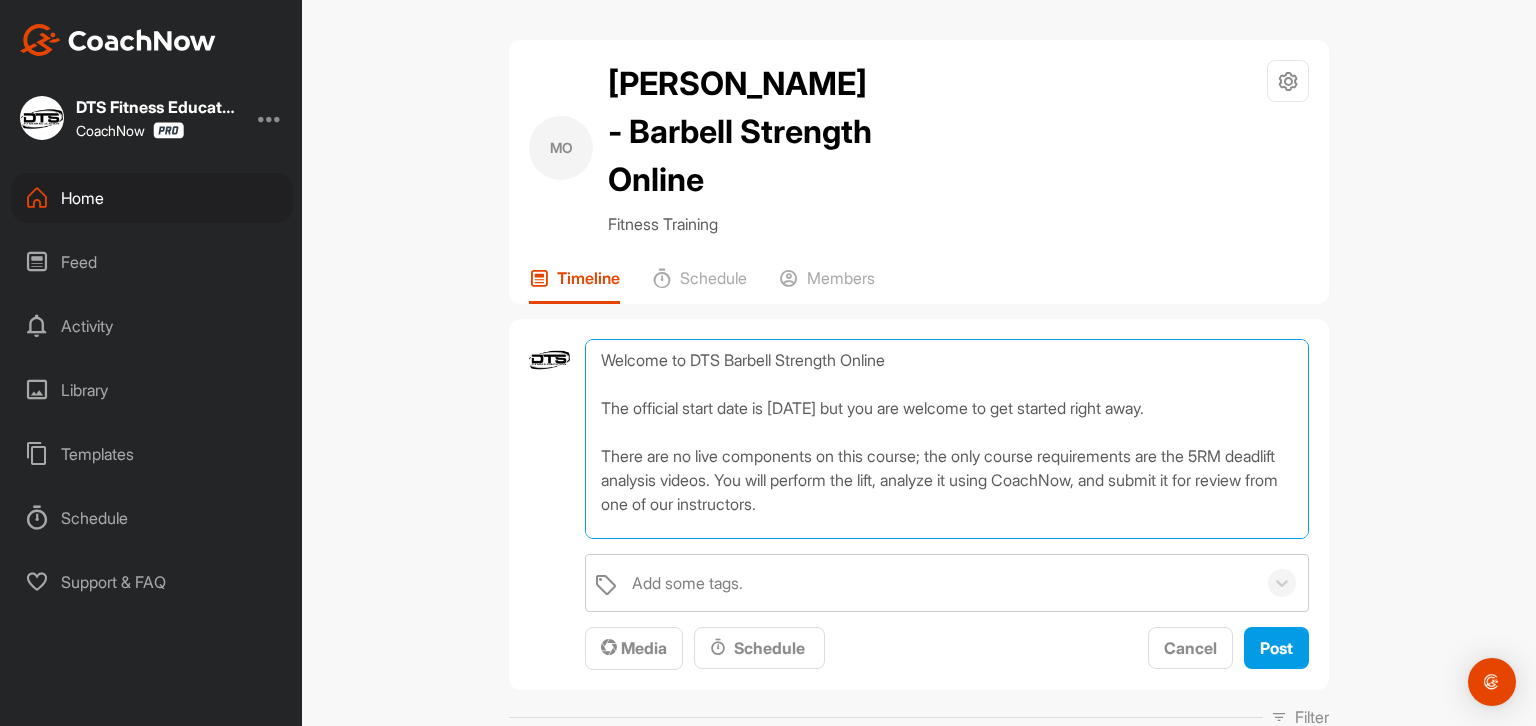 scroll, scrollTop: 168, scrollLeft: 0, axis: vertical 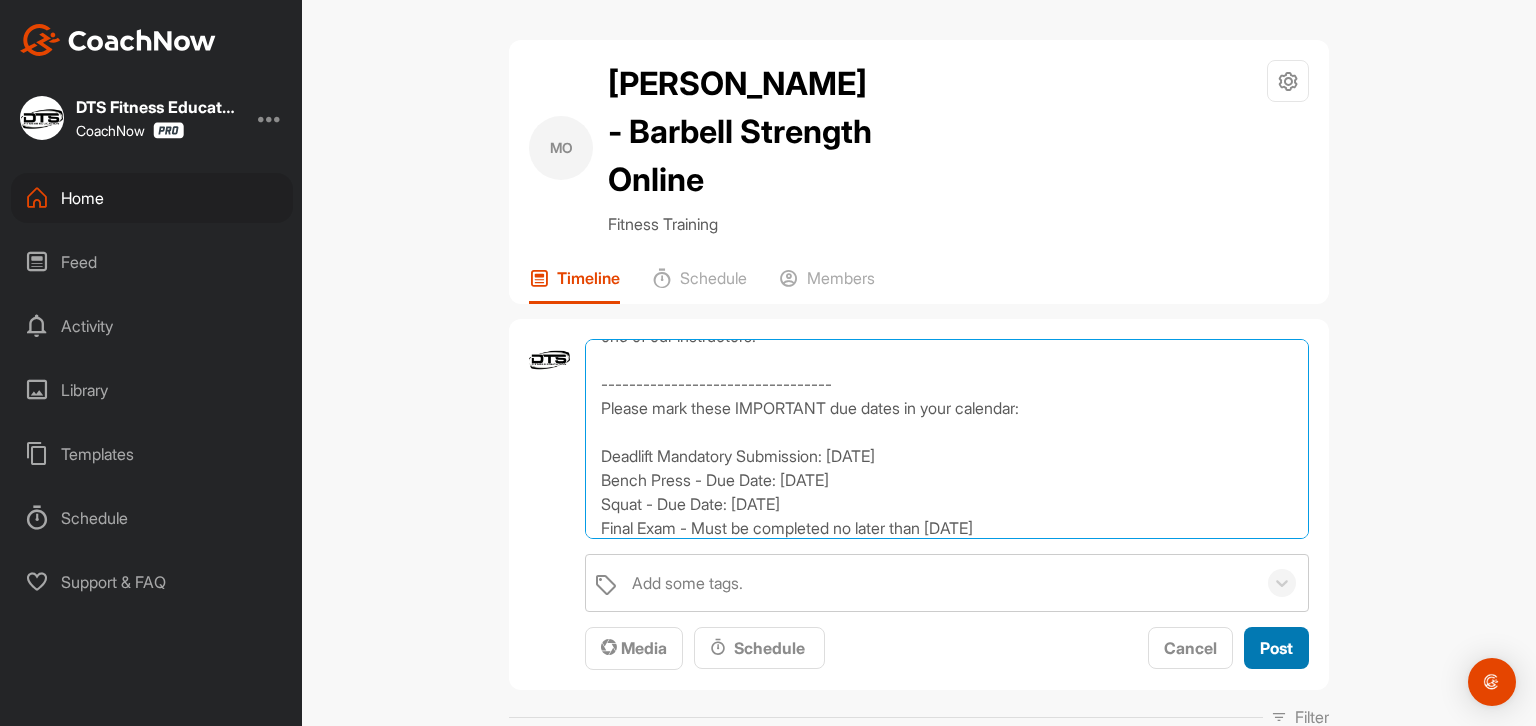 type on "Welcome to DTS Barbell Strength Online
The official start date is [DATE] but you are welcome to get started right away.
There are no live components on this course; the only course requirements are the 5RM deadlift analysis videos. You will perform the lift, analyze it using CoachNow, and submit it for review from one of our instructors.
---------------------------------
Please mark these IMPORTANT due dates in your calendar:
Deadlift Mandatory Submission: [DATE]
Bench Press - Due Date: [DATE]
Squat - Due Date: [DATE]
Final Exam - Must be completed no later than [DATE]" 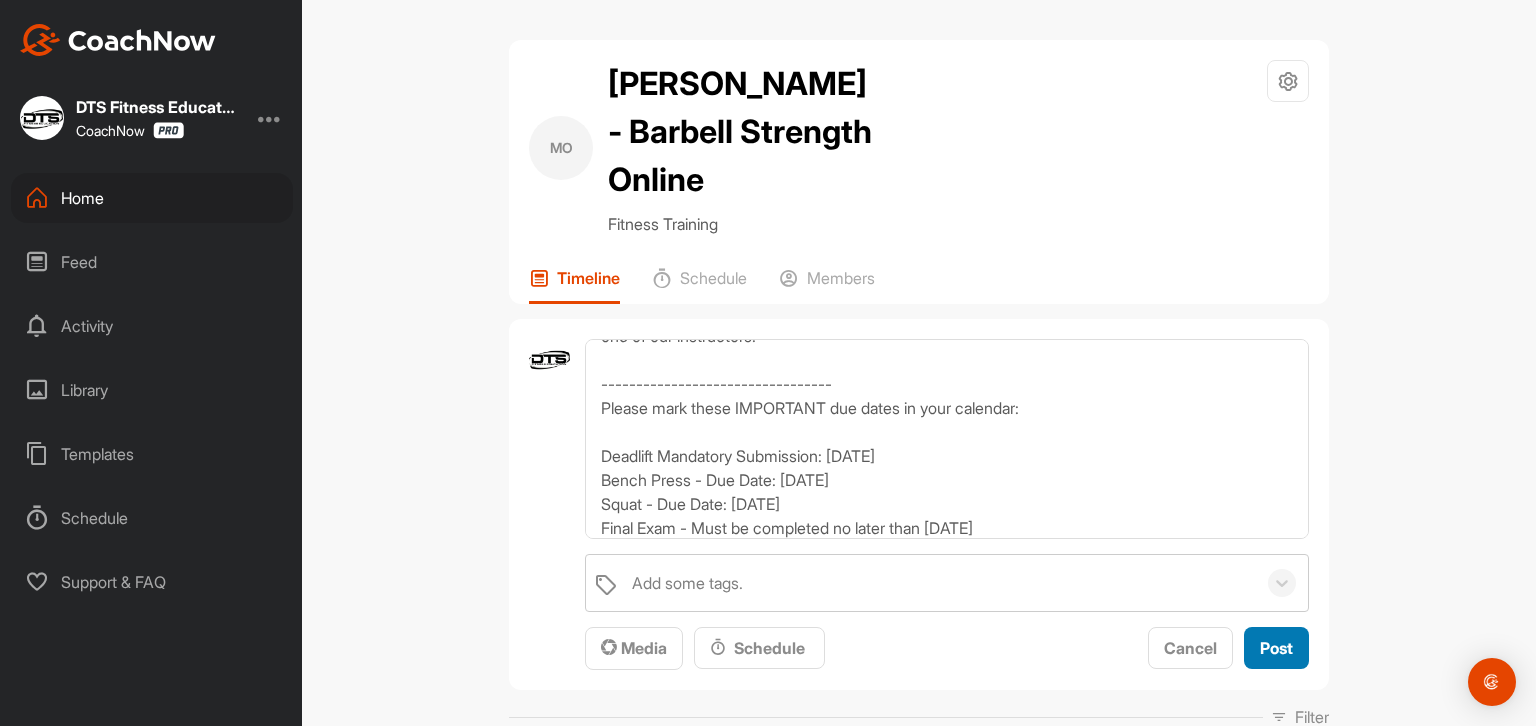 click on "Post" at bounding box center (1276, 648) 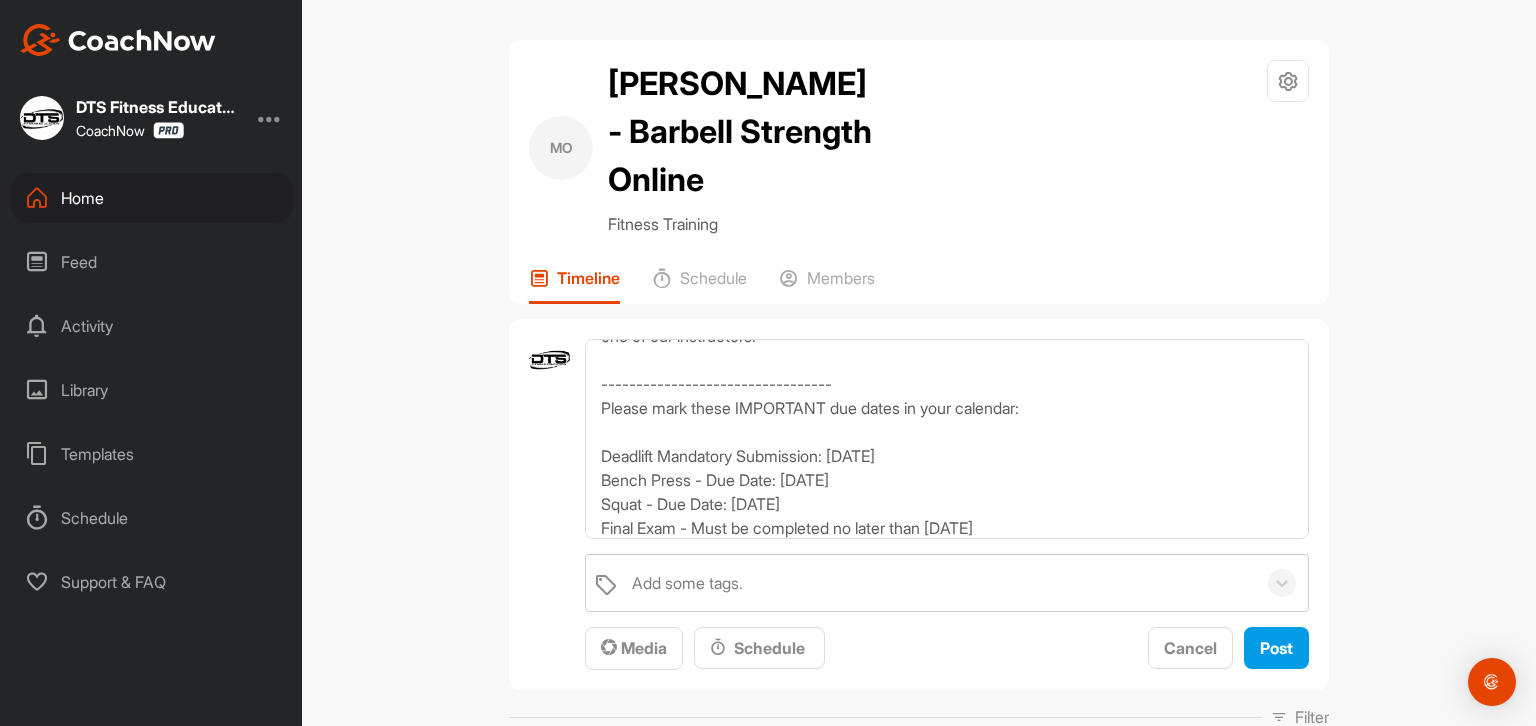 type 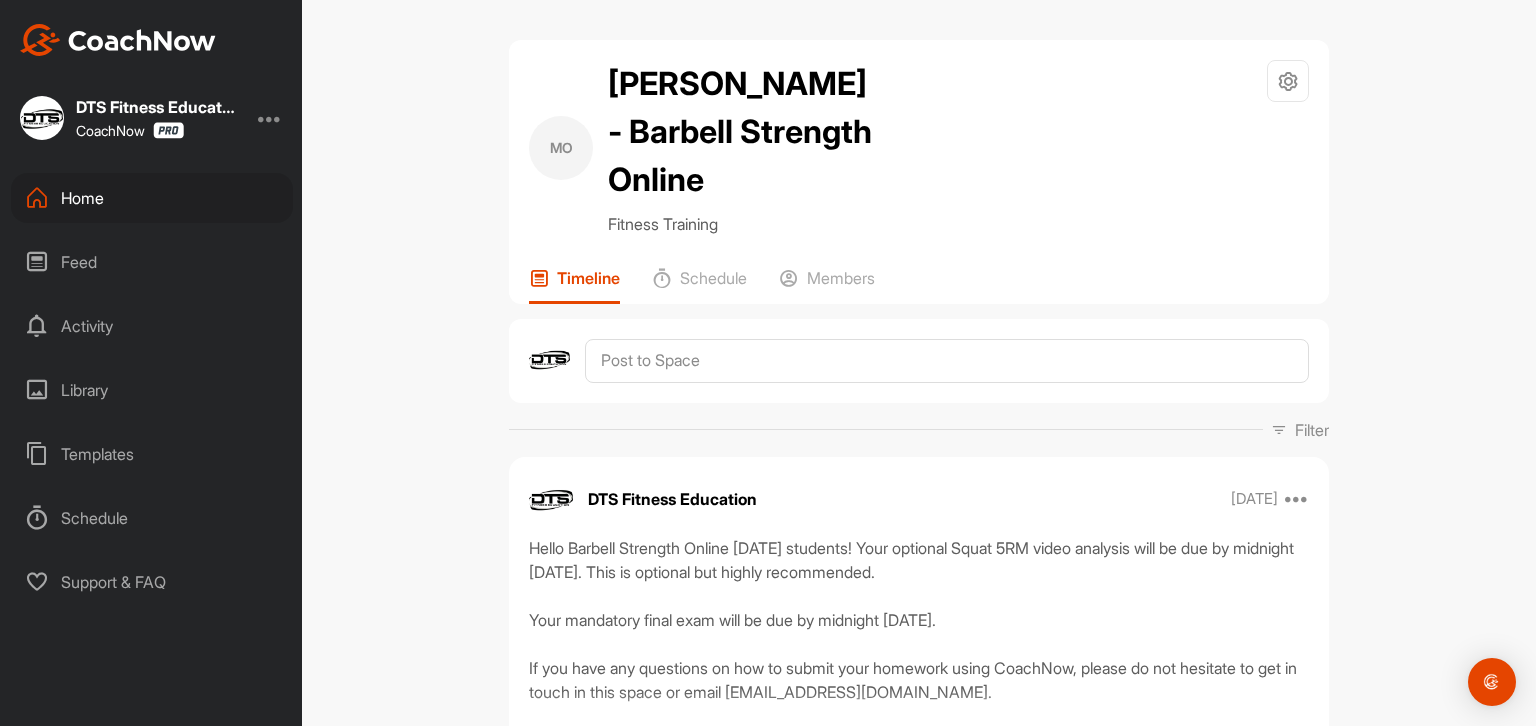 scroll, scrollTop: 0, scrollLeft: 0, axis: both 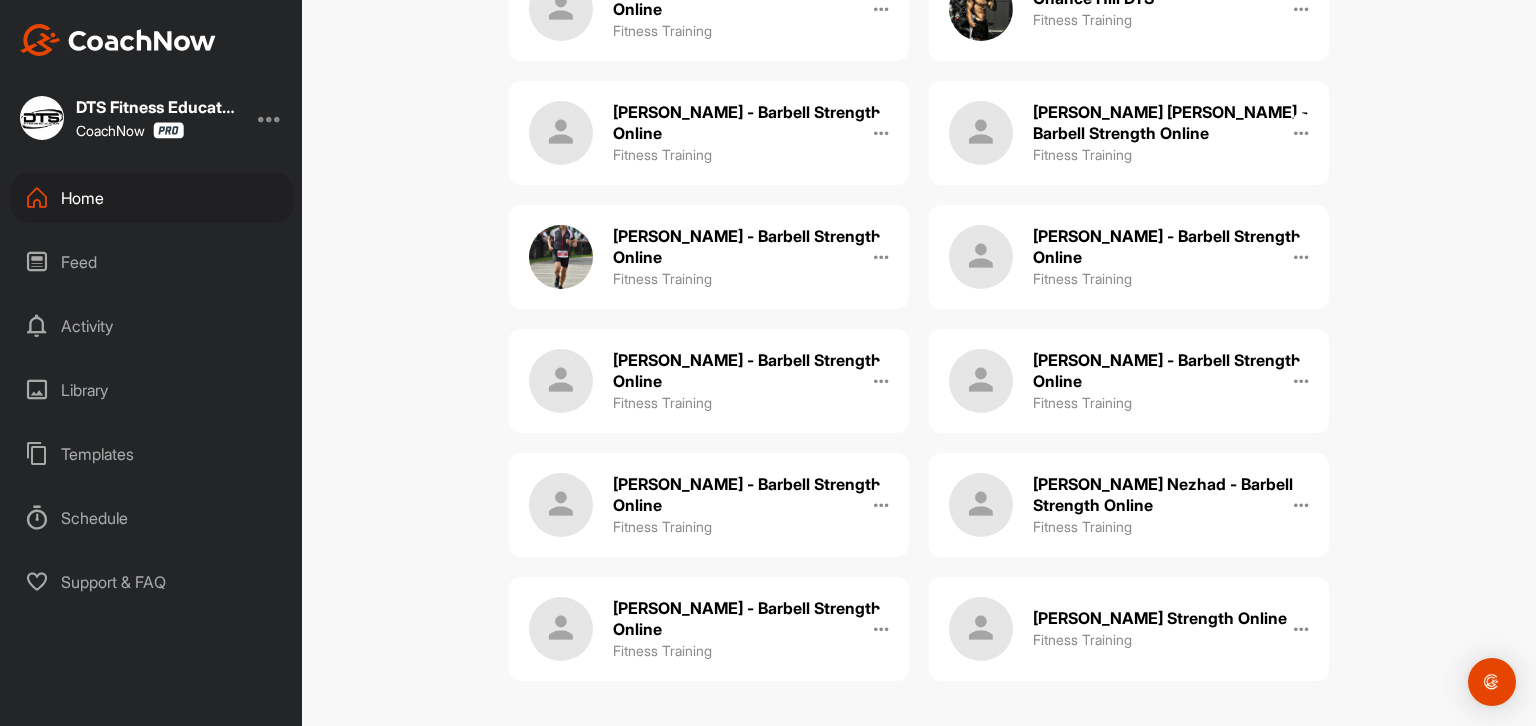click on "[PERSON_NAME] Nezhad - Barbell Strength Online" at bounding box center (1171, 495) 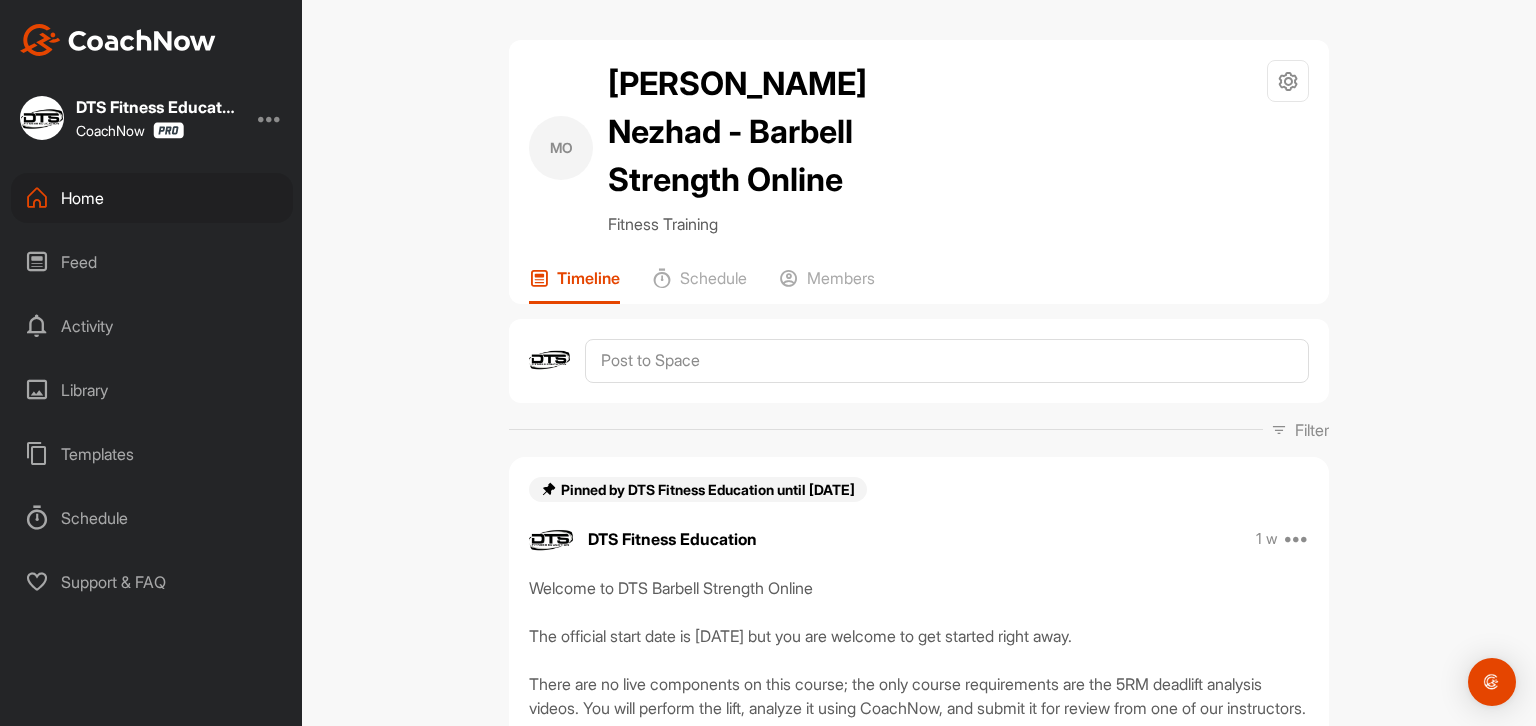 scroll, scrollTop: 100, scrollLeft: 0, axis: vertical 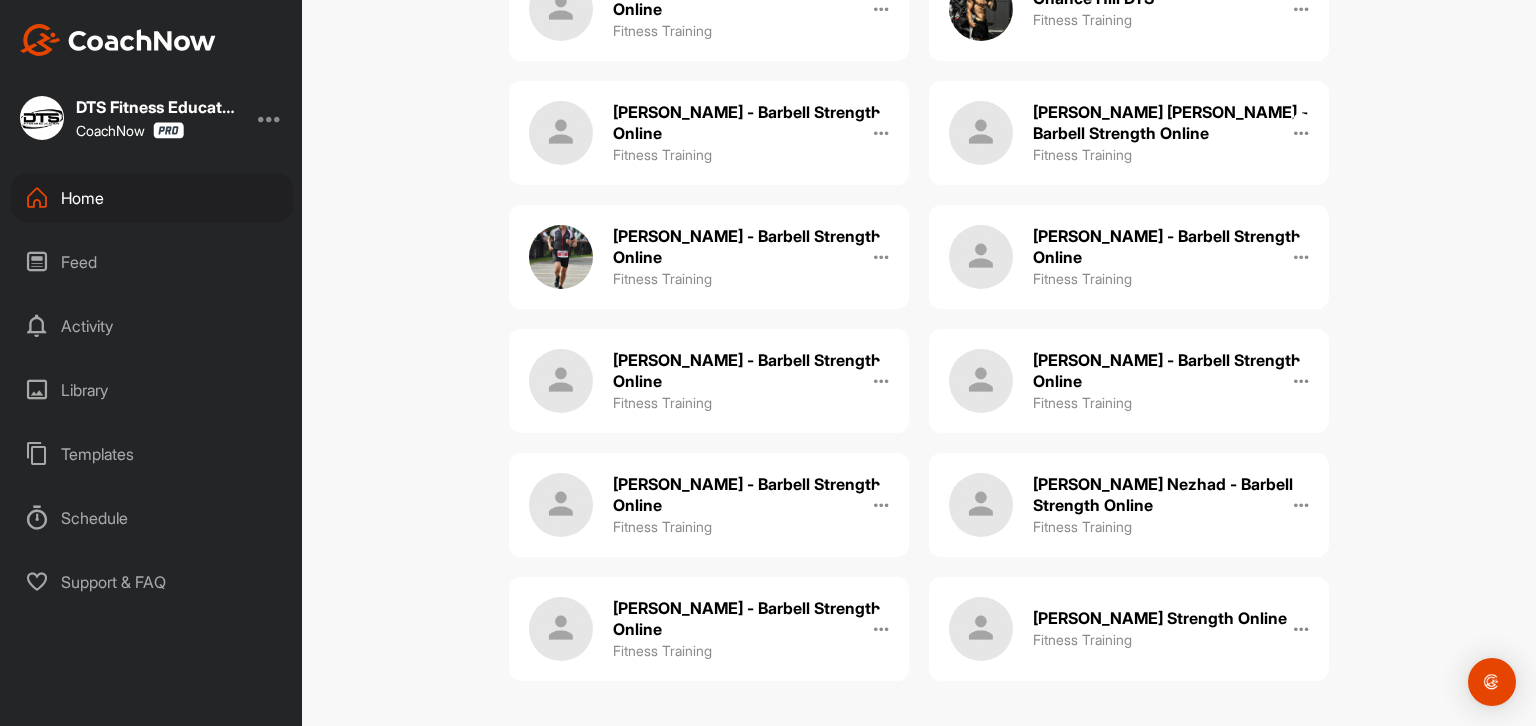 click on "[PERSON_NAME] - Barbell Strength Online" at bounding box center (751, 619) 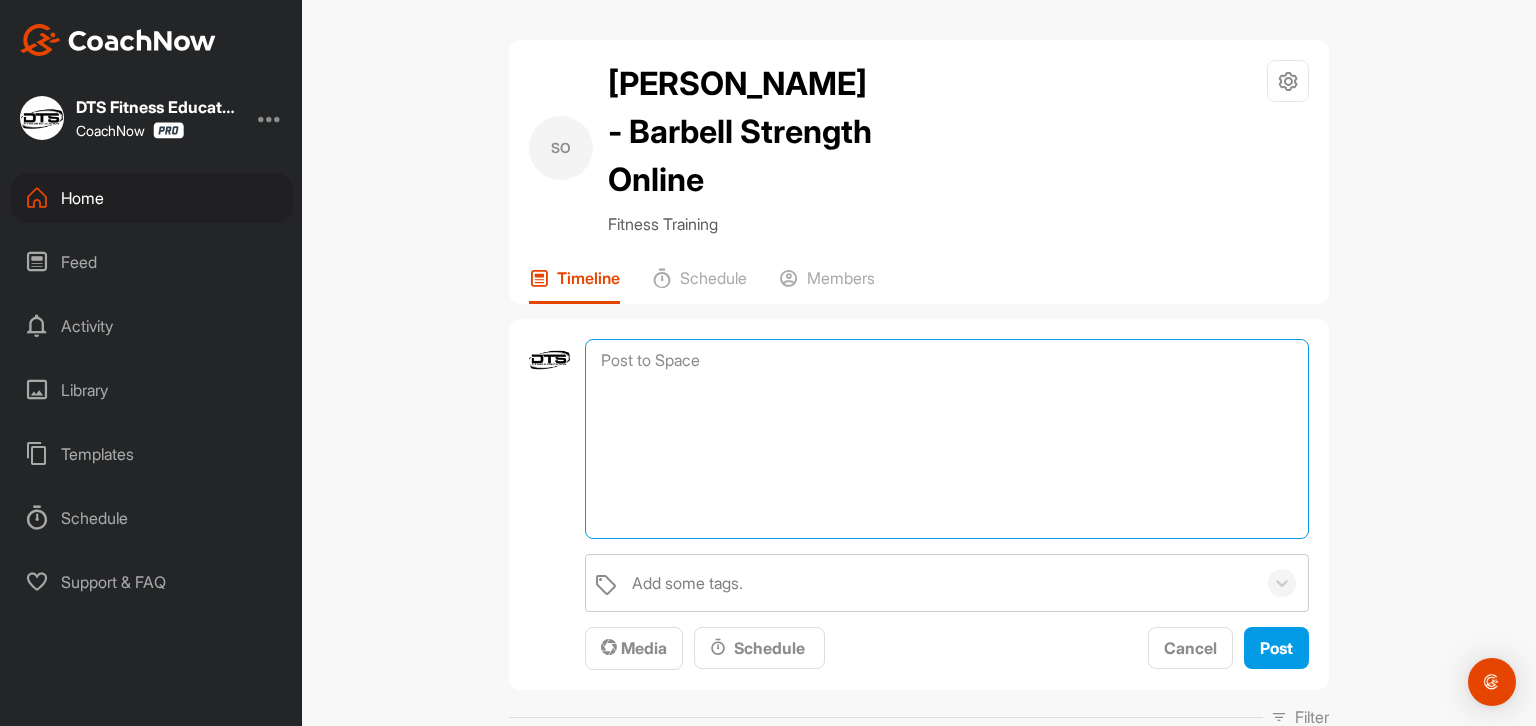 click at bounding box center [947, 439] 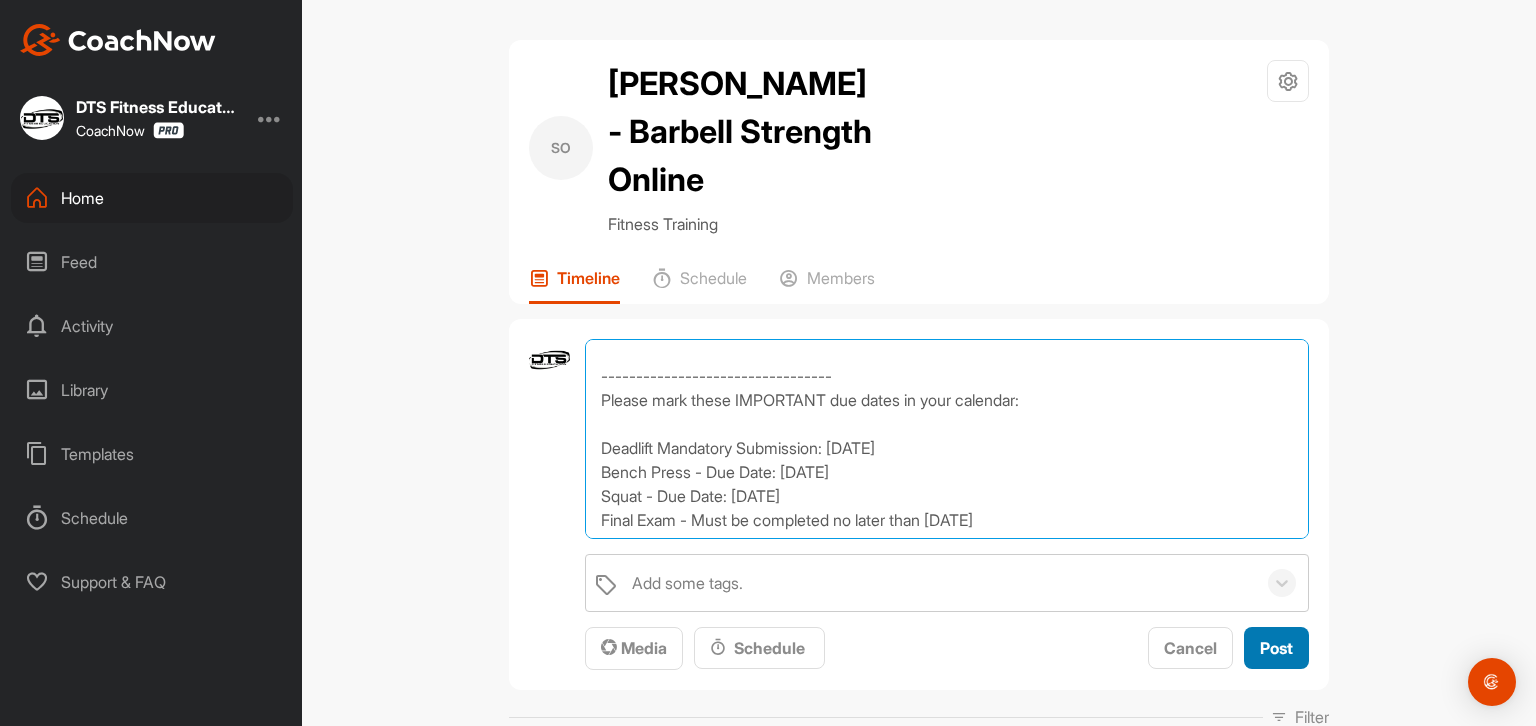 scroll, scrollTop: 178, scrollLeft: 0, axis: vertical 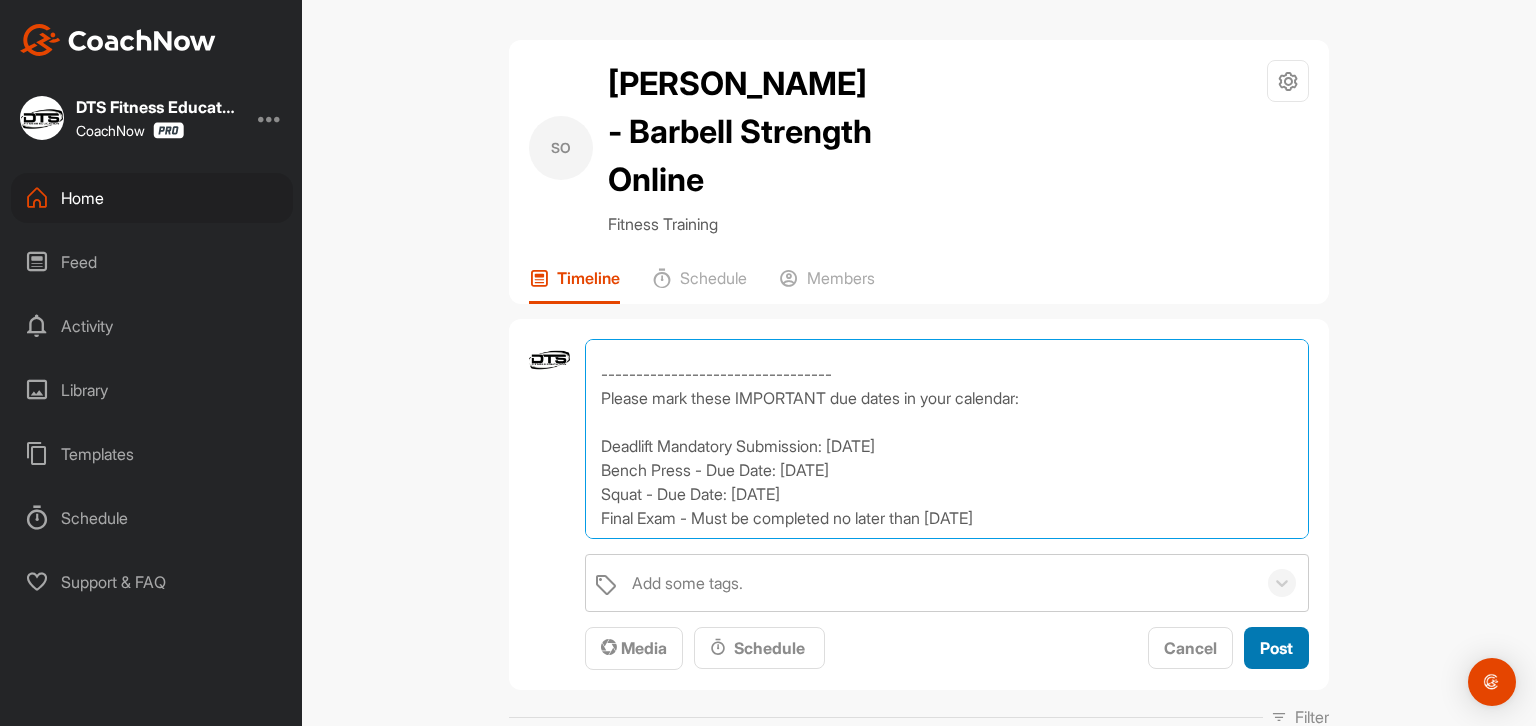 type on "Welcome to DTS Barbell Strength Online
The official start date is [DATE] but you are welcome to get started right away.
There are no live components on this course; the only course requirements are the 5RM deadlift analysis videos. You will perform the lift, analyze it using CoachNow, and submit it for review from one of our instructors.
---------------------------------
Please mark these IMPORTANT due dates in your calendar:
Deadlift Mandatory Submission: [DATE]
Bench Press - Due Date: [DATE]
Squat - Due Date: [DATE]
Final Exam - Must be completed no later than [DATE]" 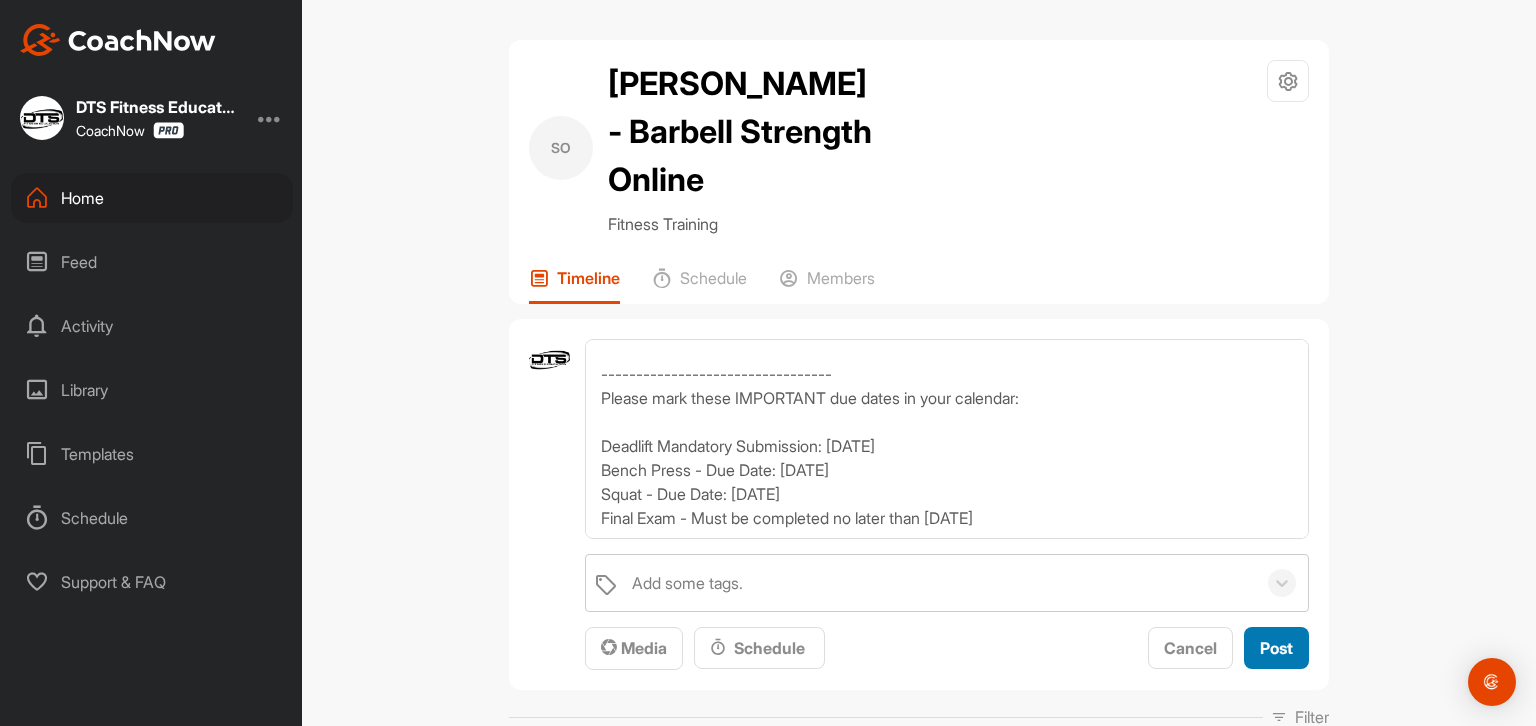 click on "Post" at bounding box center (1276, 648) 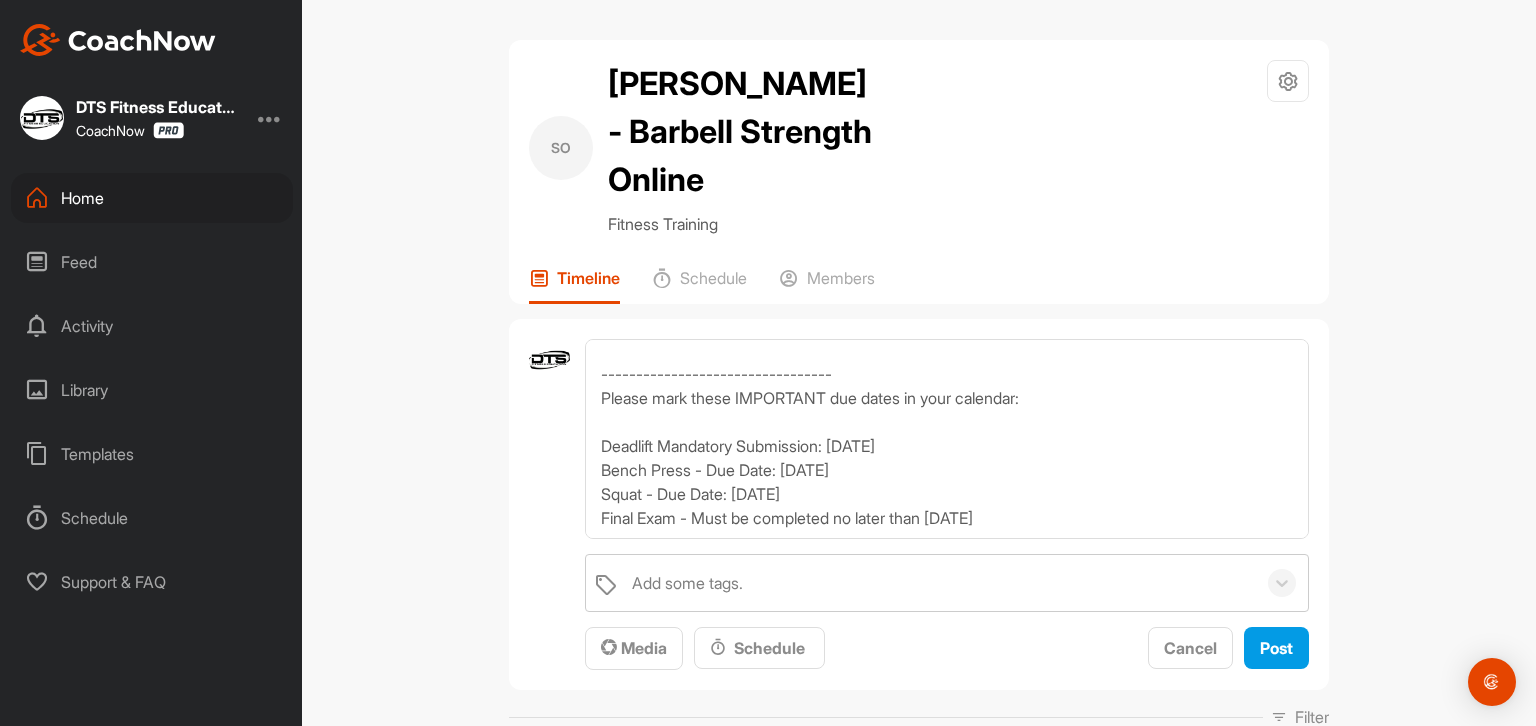 type 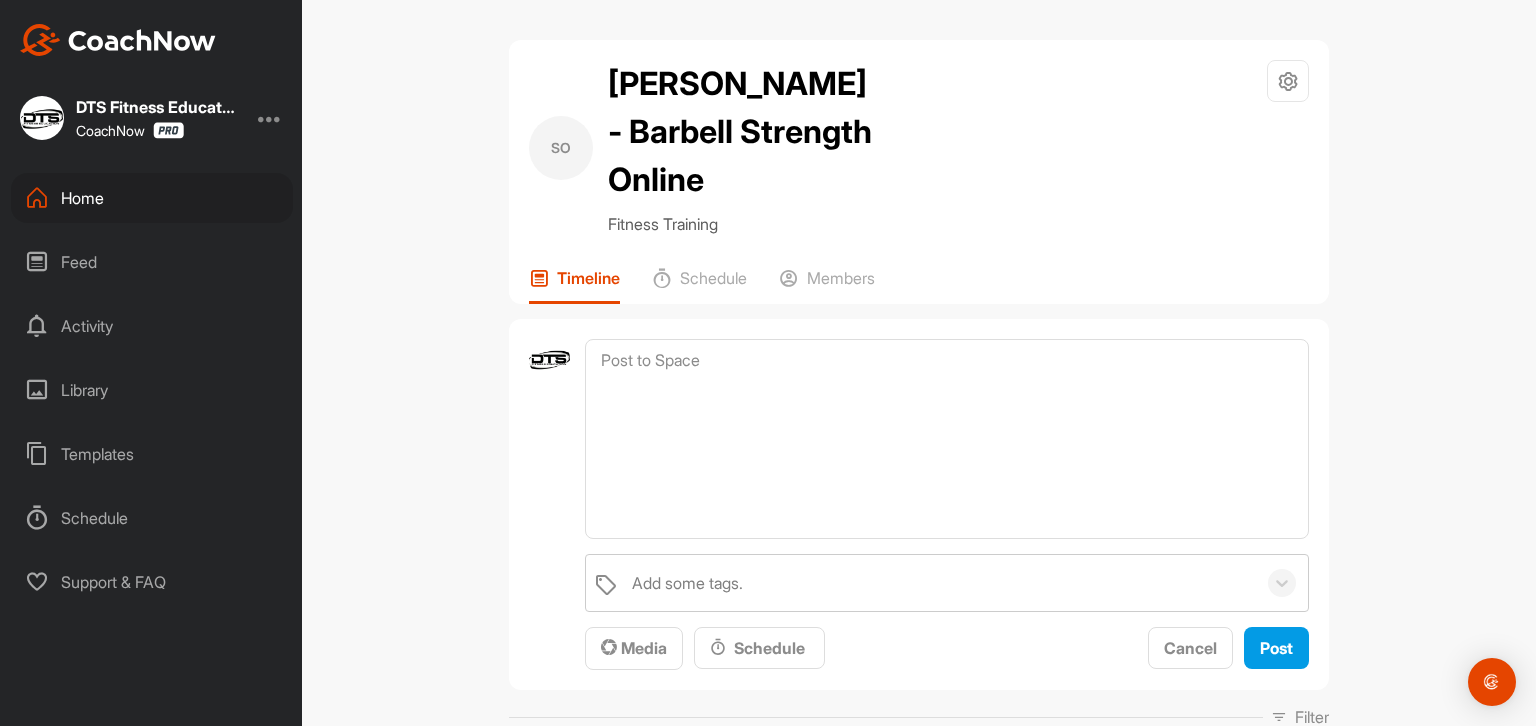 scroll, scrollTop: 0, scrollLeft: 0, axis: both 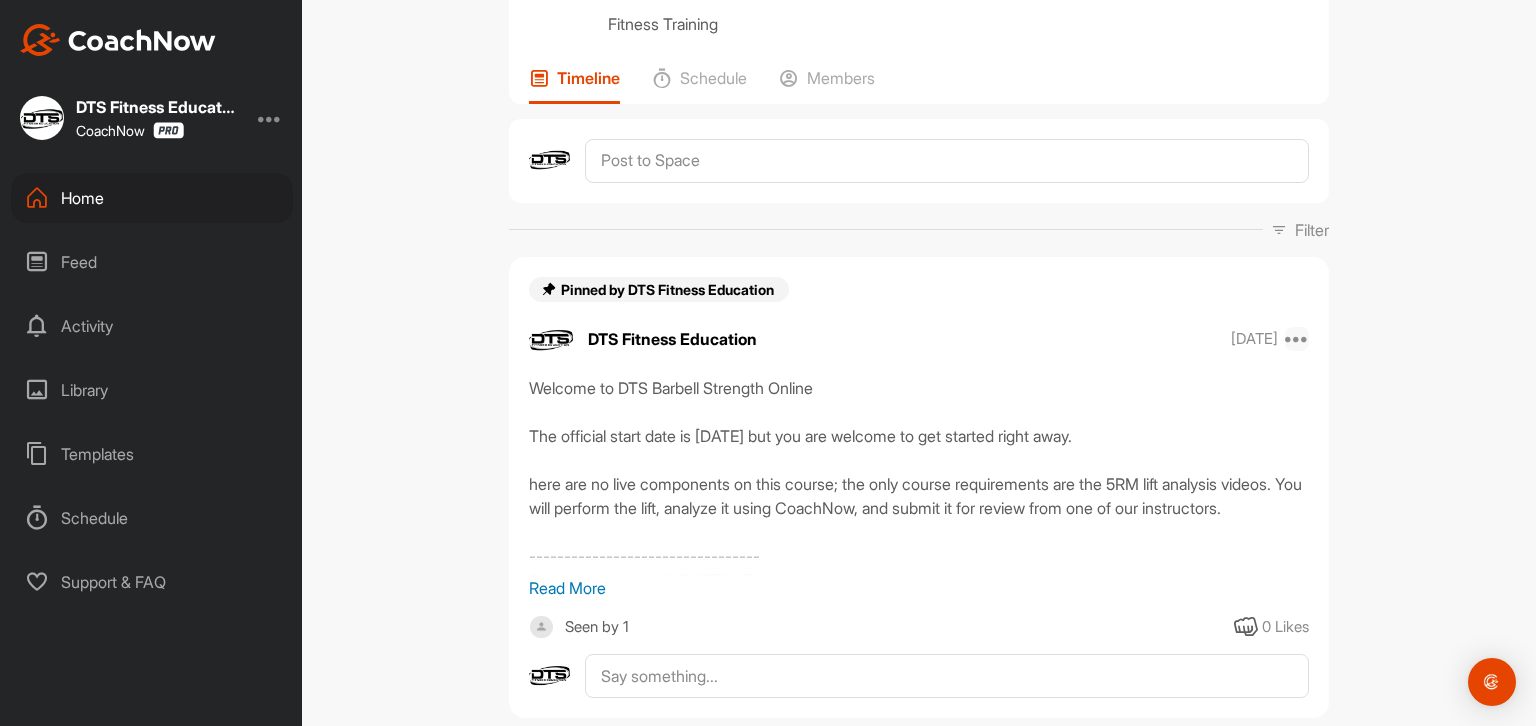 click at bounding box center (1297, 339) 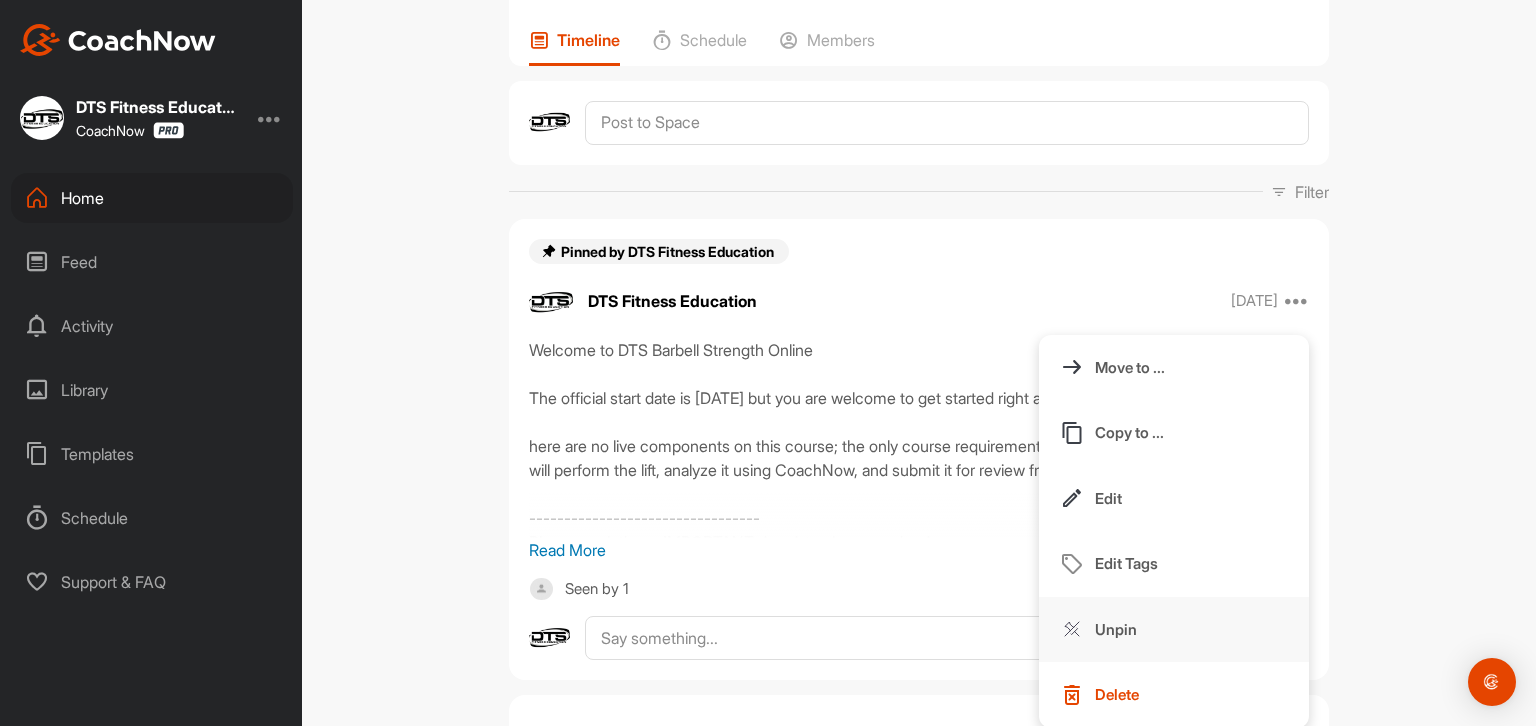 scroll, scrollTop: 300, scrollLeft: 0, axis: vertical 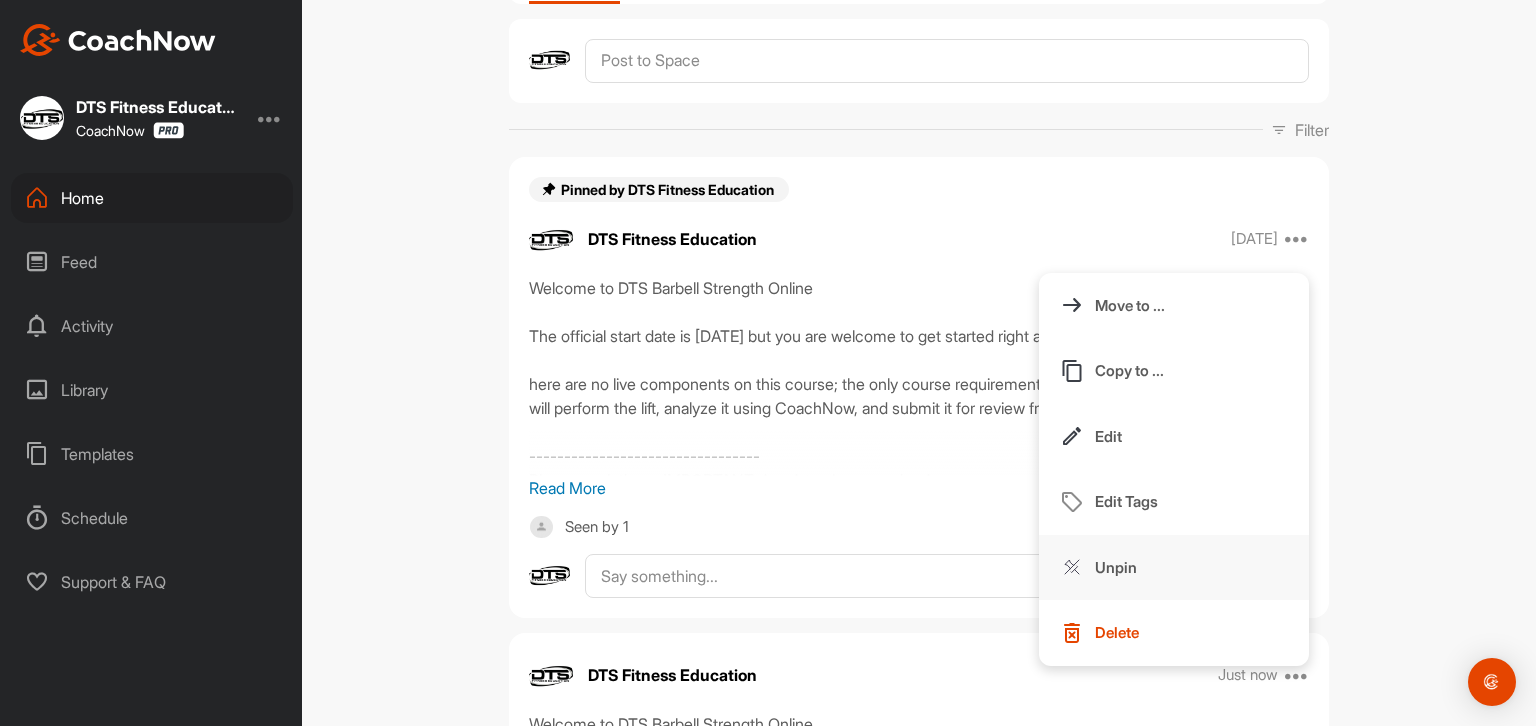 click on "Unpin" at bounding box center [1116, 567] 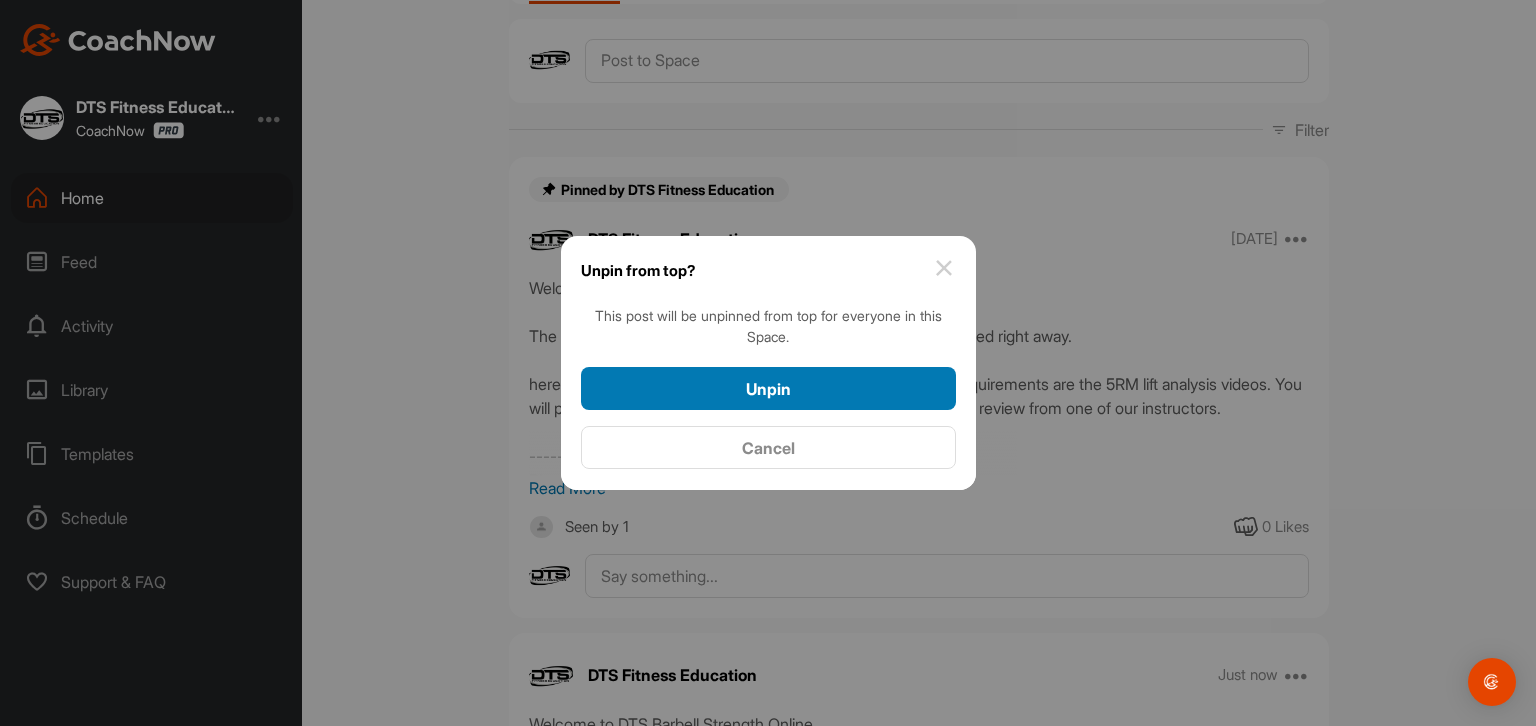click on "Unpin" at bounding box center (768, 389) 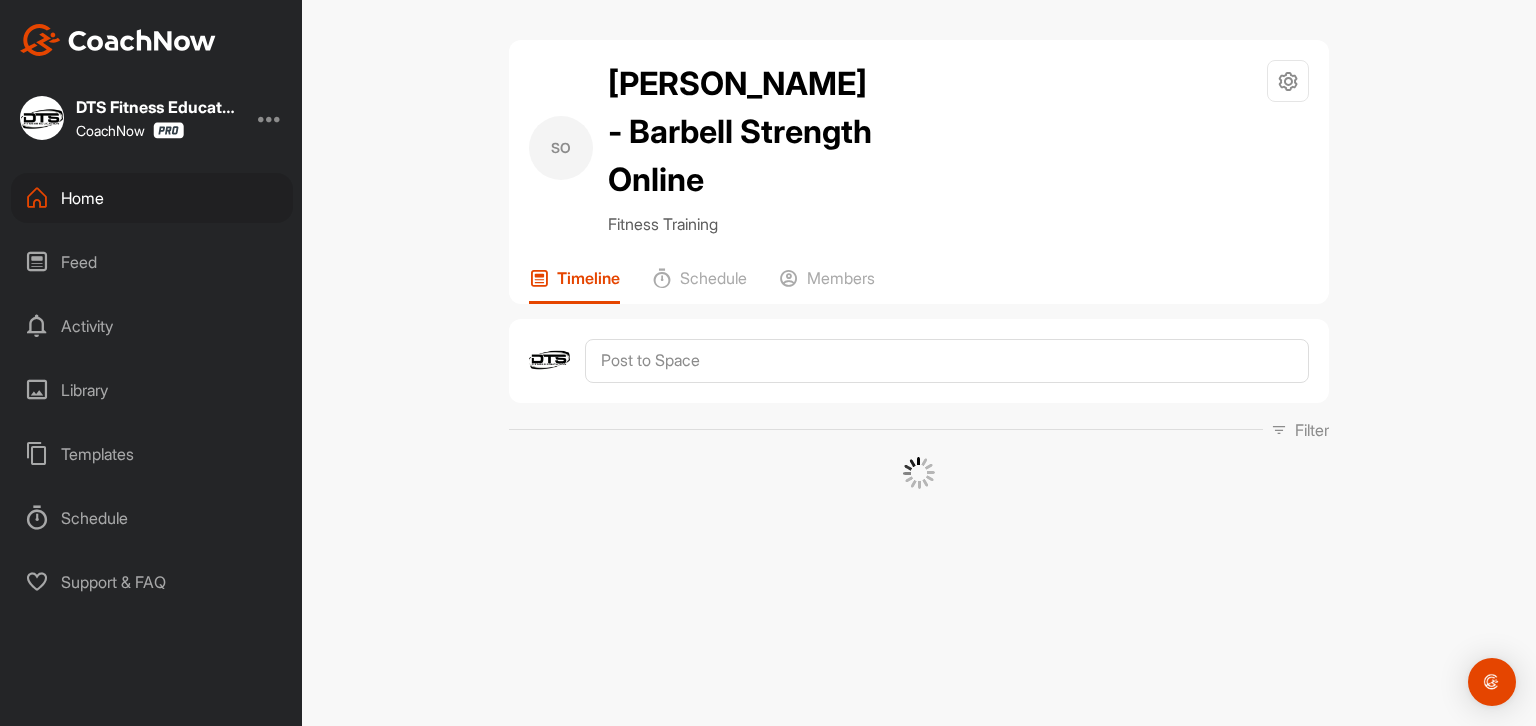 scroll, scrollTop: 0, scrollLeft: 0, axis: both 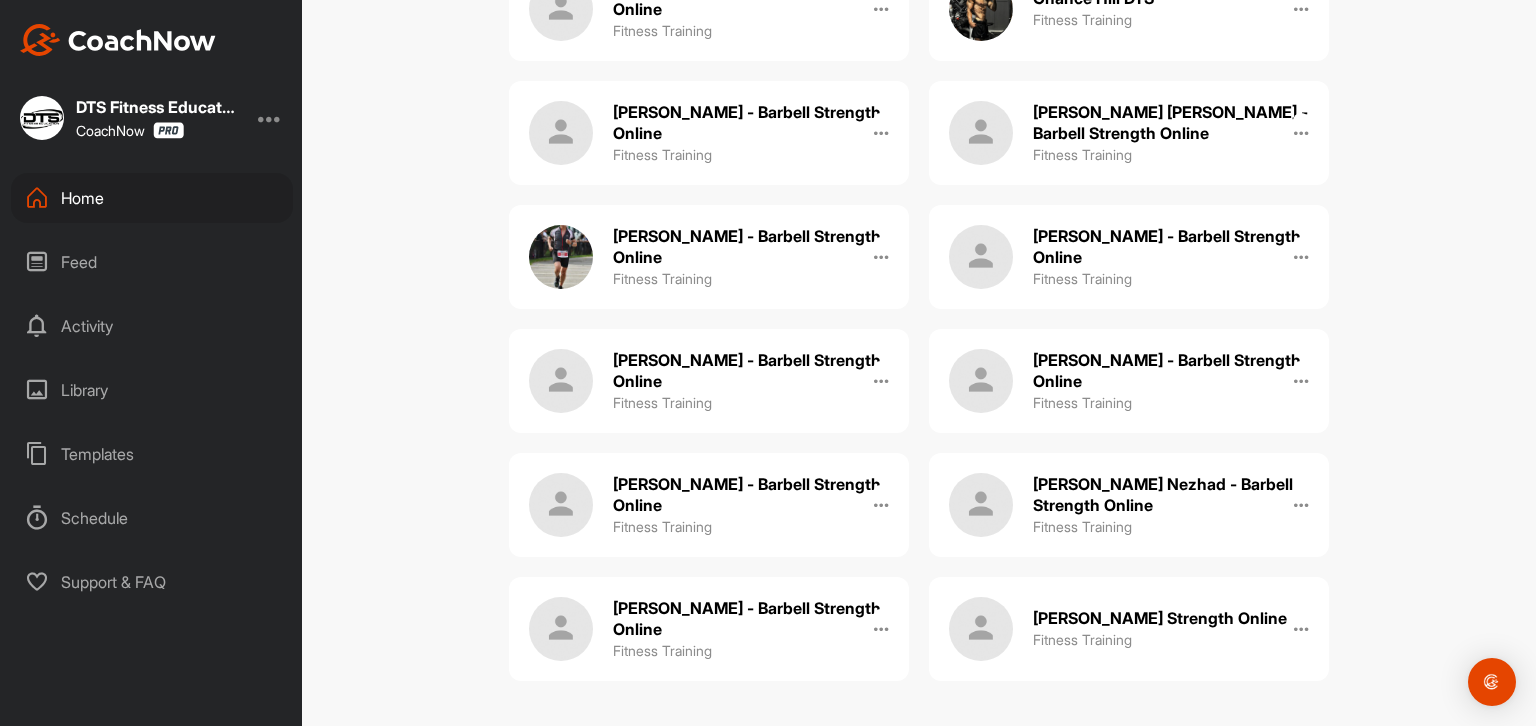 click on "[PERSON_NAME] Strength Online" at bounding box center (1160, 618) 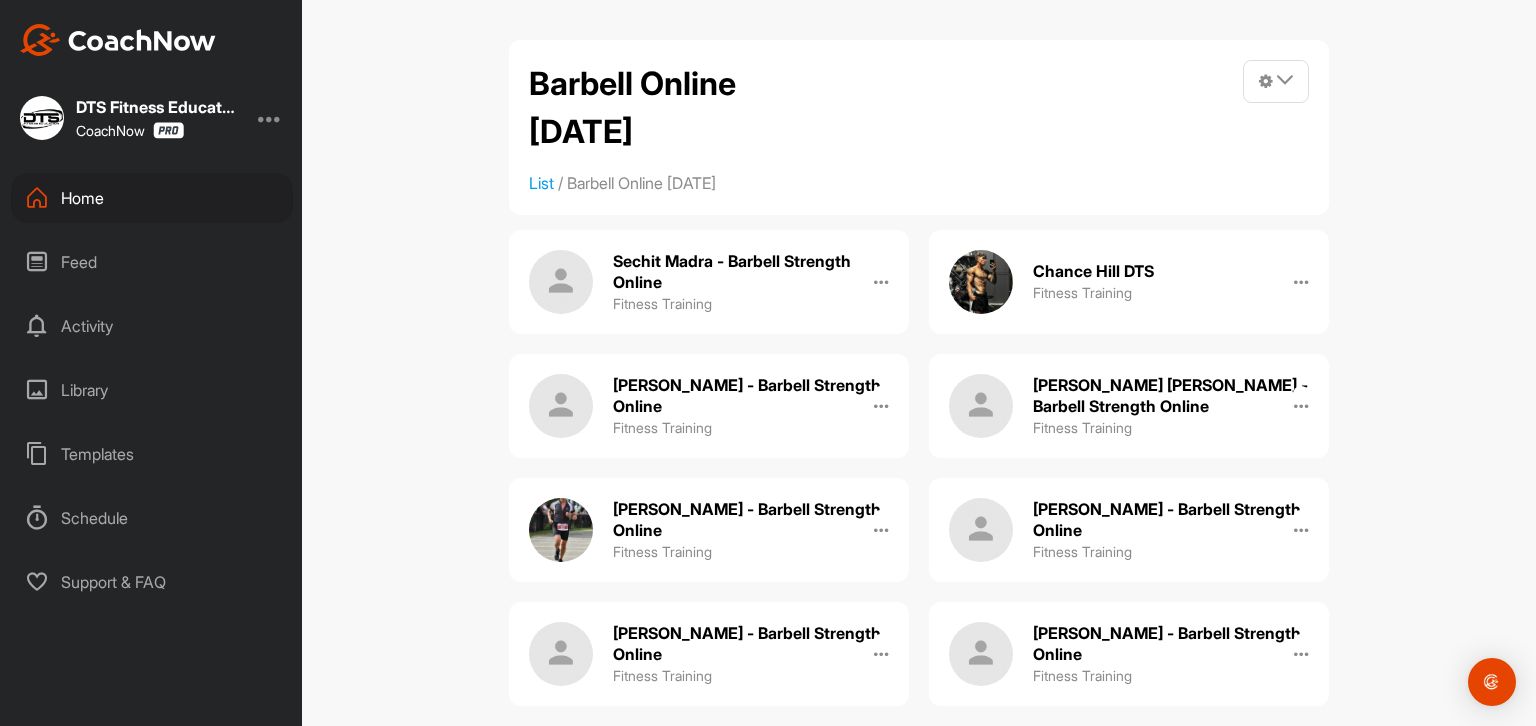 click on "[PERSON_NAME] - Barbell Strength Online" at bounding box center (751, 520) 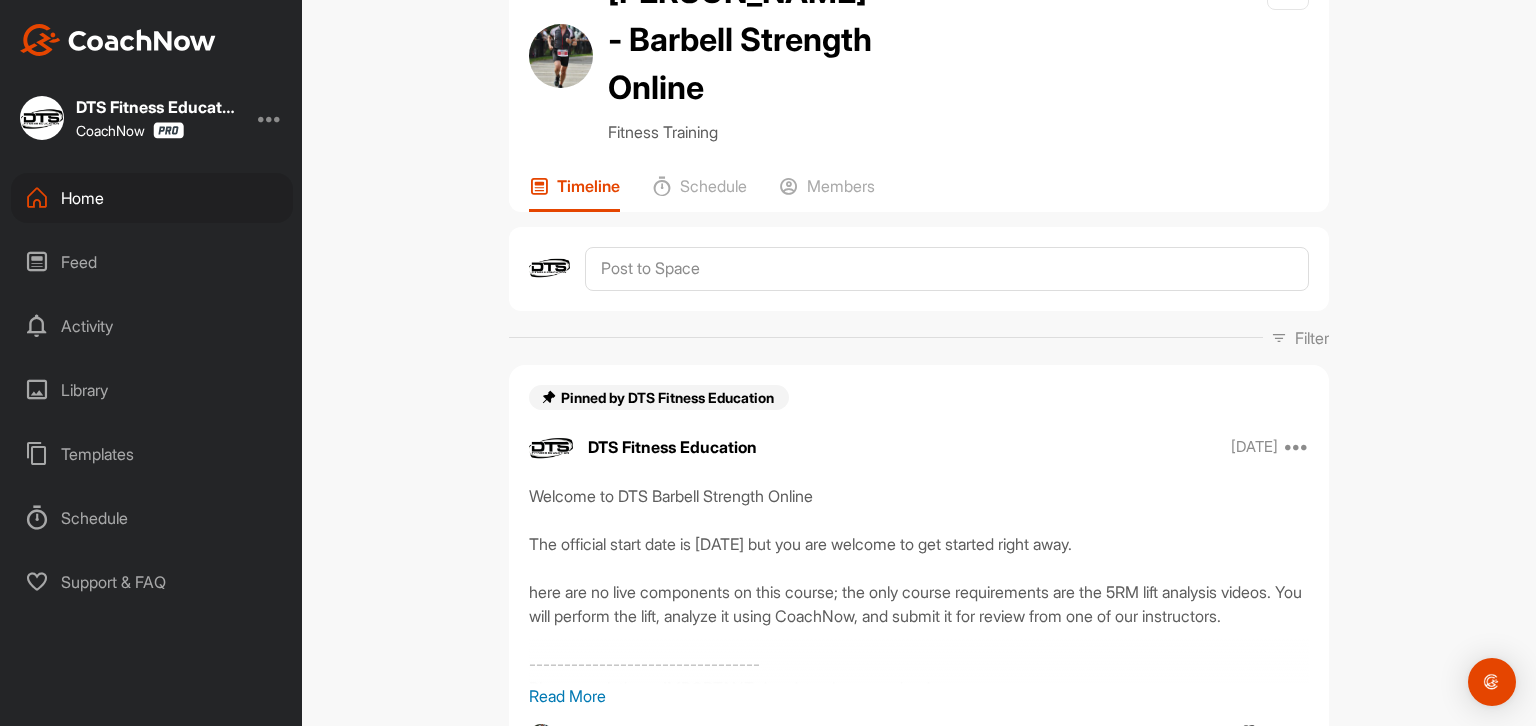 scroll, scrollTop: 200, scrollLeft: 0, axis: vertical 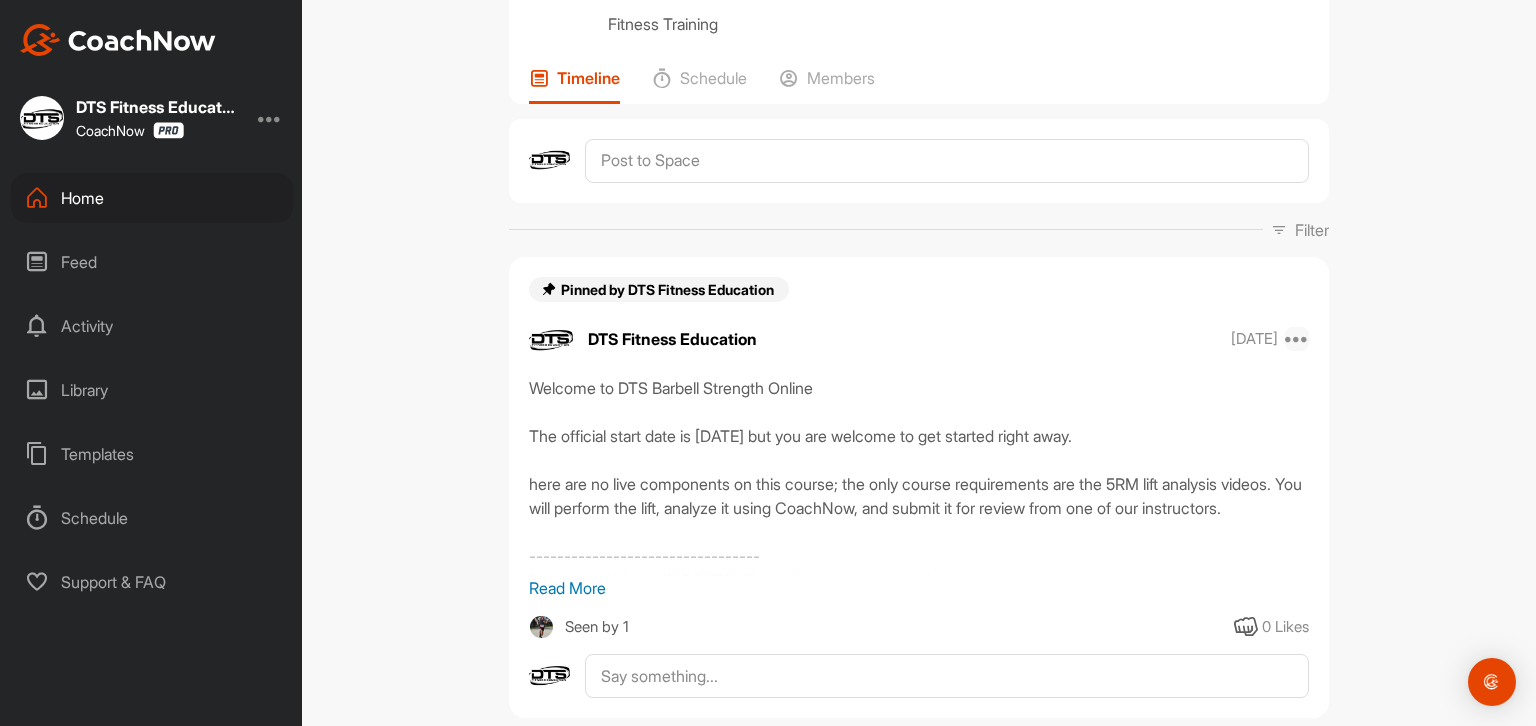 click at bounding box center [1297, 339] 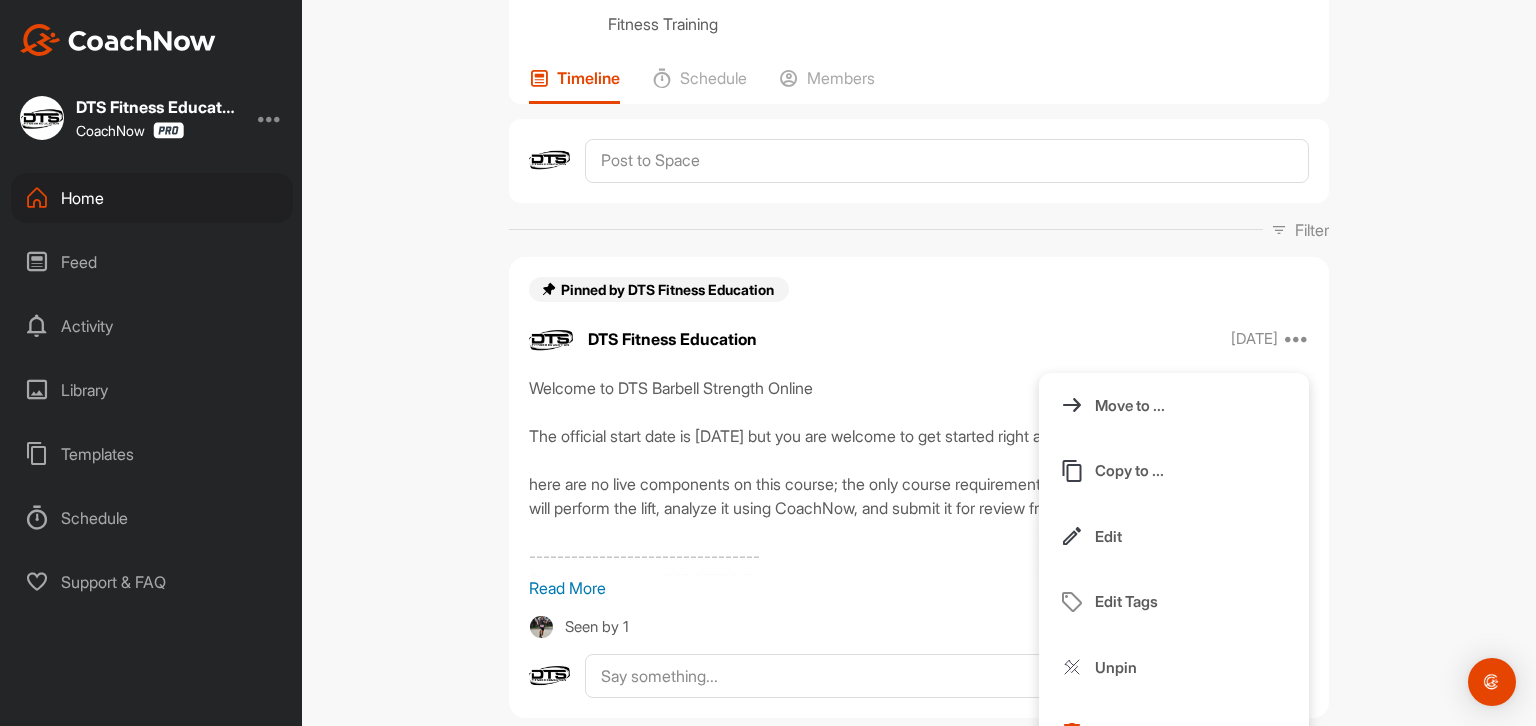 scroll, scrollTop: 400, scrollLeft: 0, axis: vertical 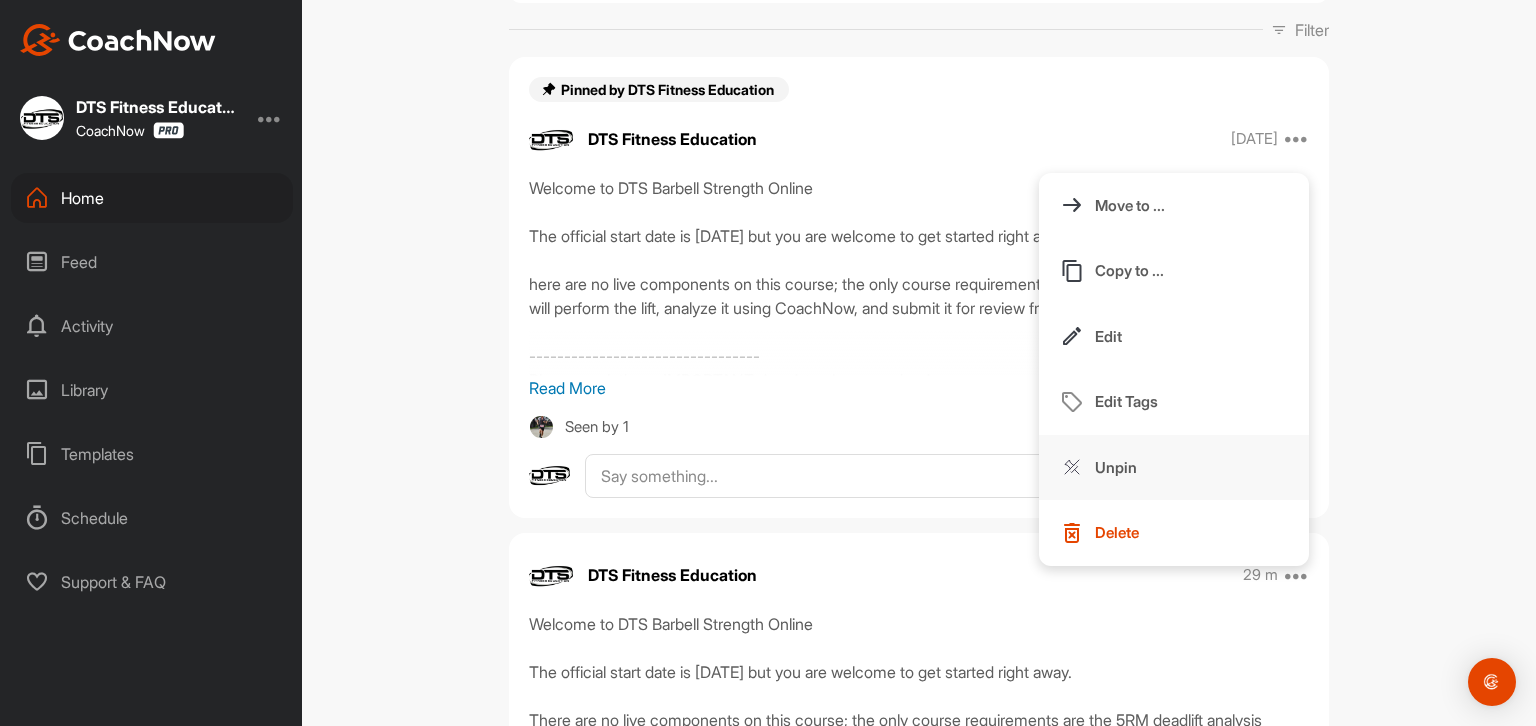 click on "Unpin" at bounding box center (1116, 467) 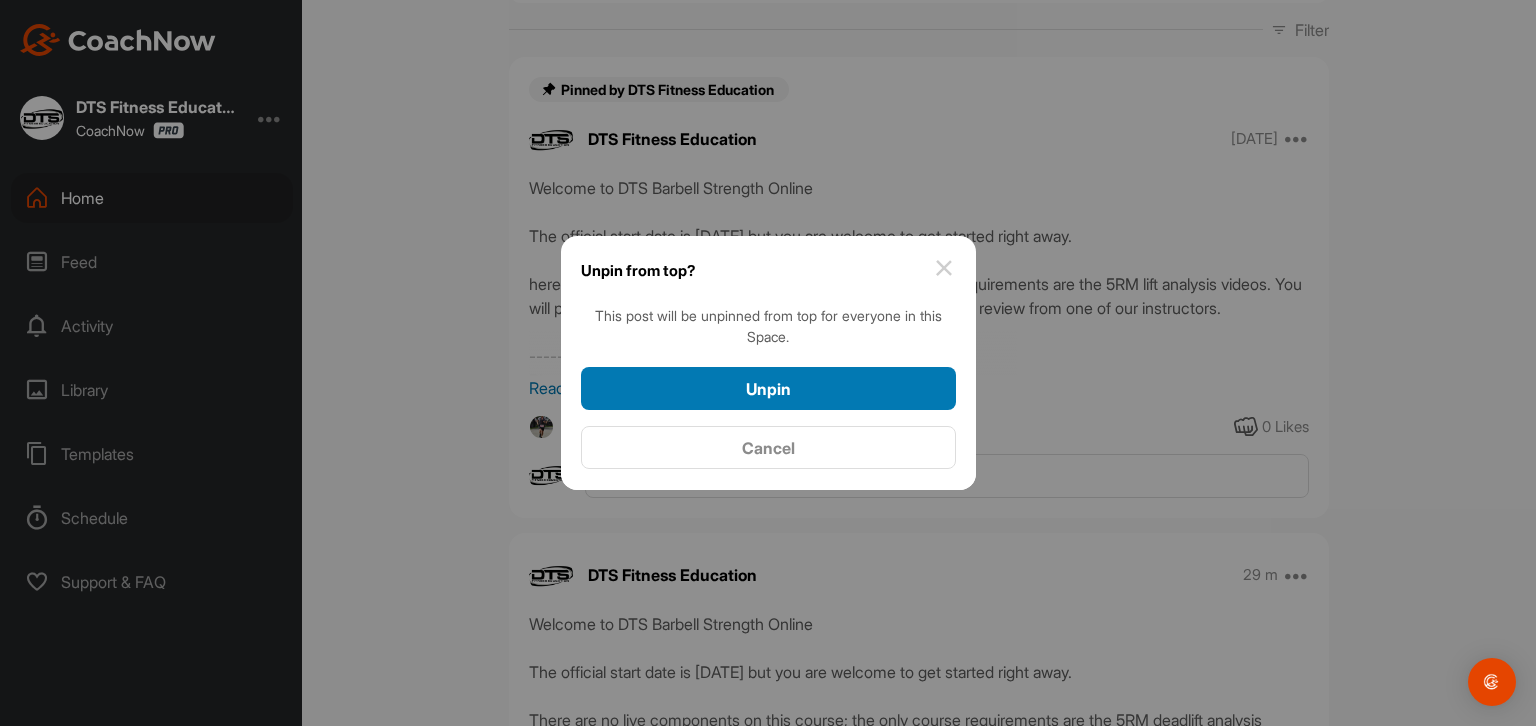 click on "Unpin" at bounding box center [768, 389] 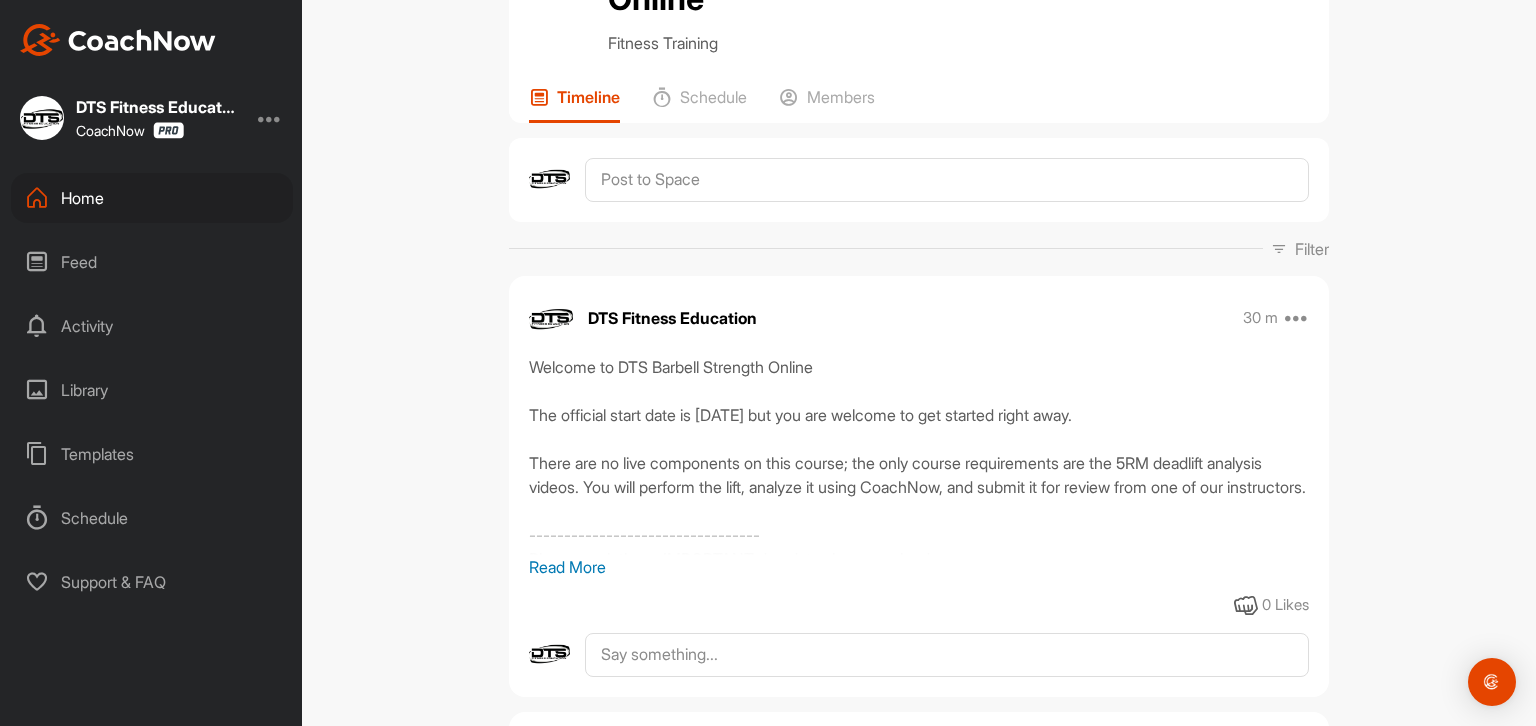 scroll, scrollTop: 300, scrollLeft: 0, axis: vertical 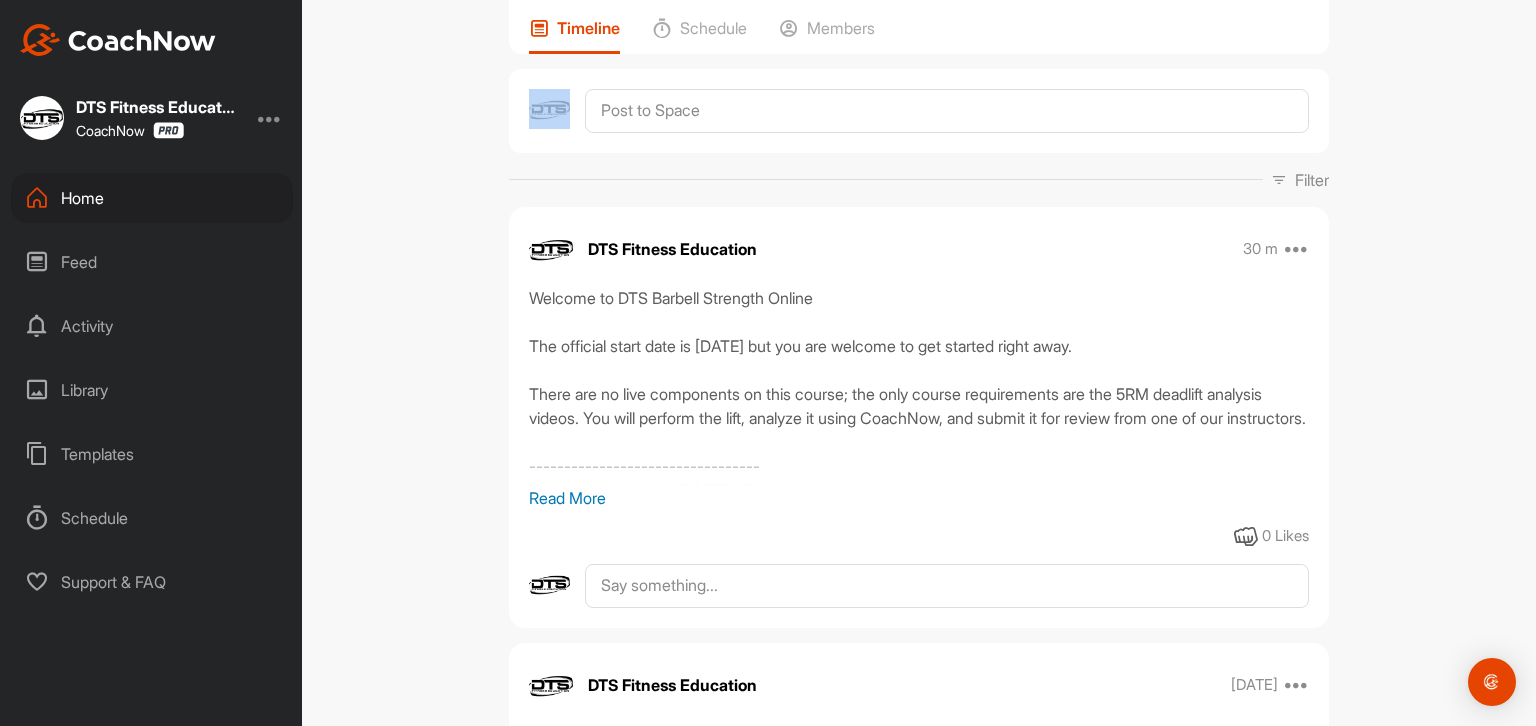 drag, startPoint x: 1535, startPoint y: 80, endPoint x: 1535, endPoint y: -3, distance: 83 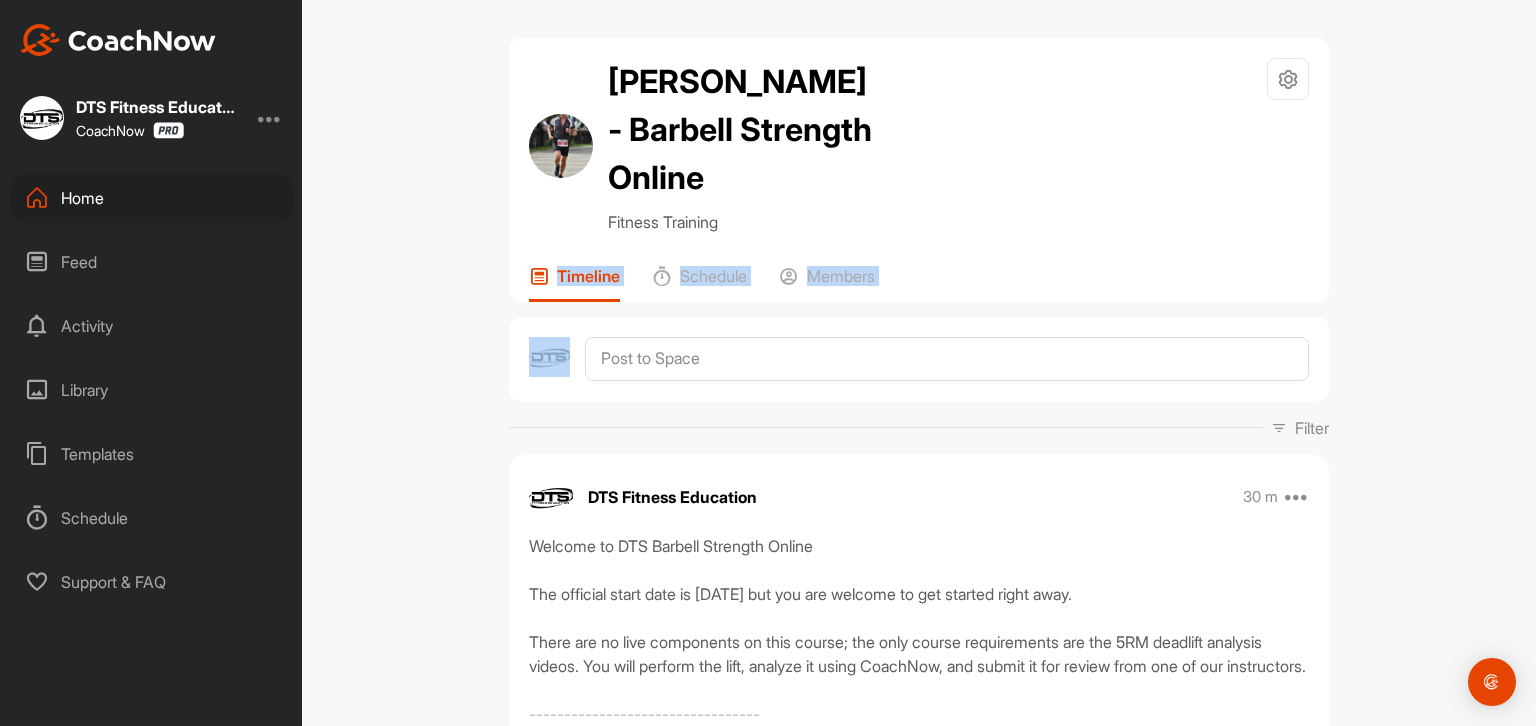 scroll, scrollTop: 0, scrollLeft: 0, axis: both 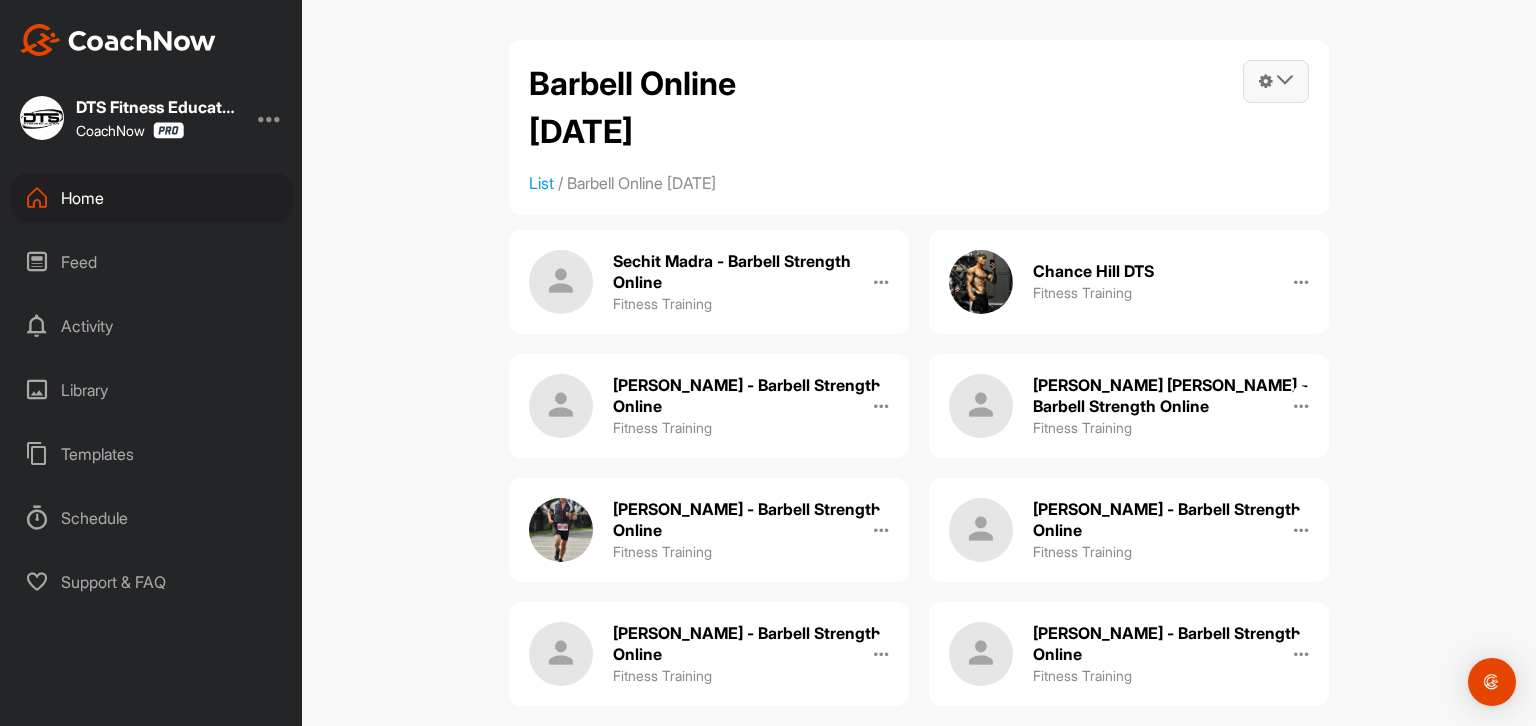 click at bounding box center [1276, 81] 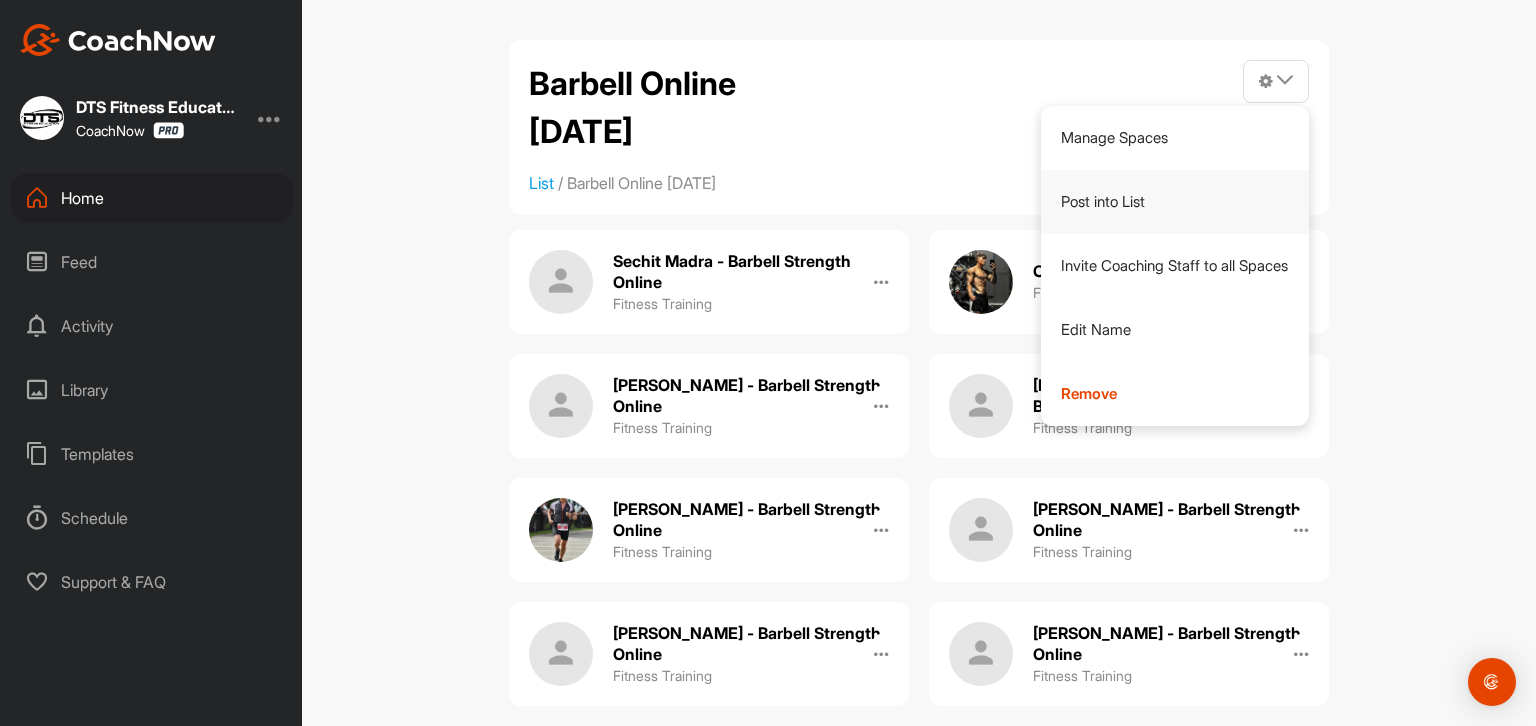 click on "Post into List" at bounding box center [1175, 202] 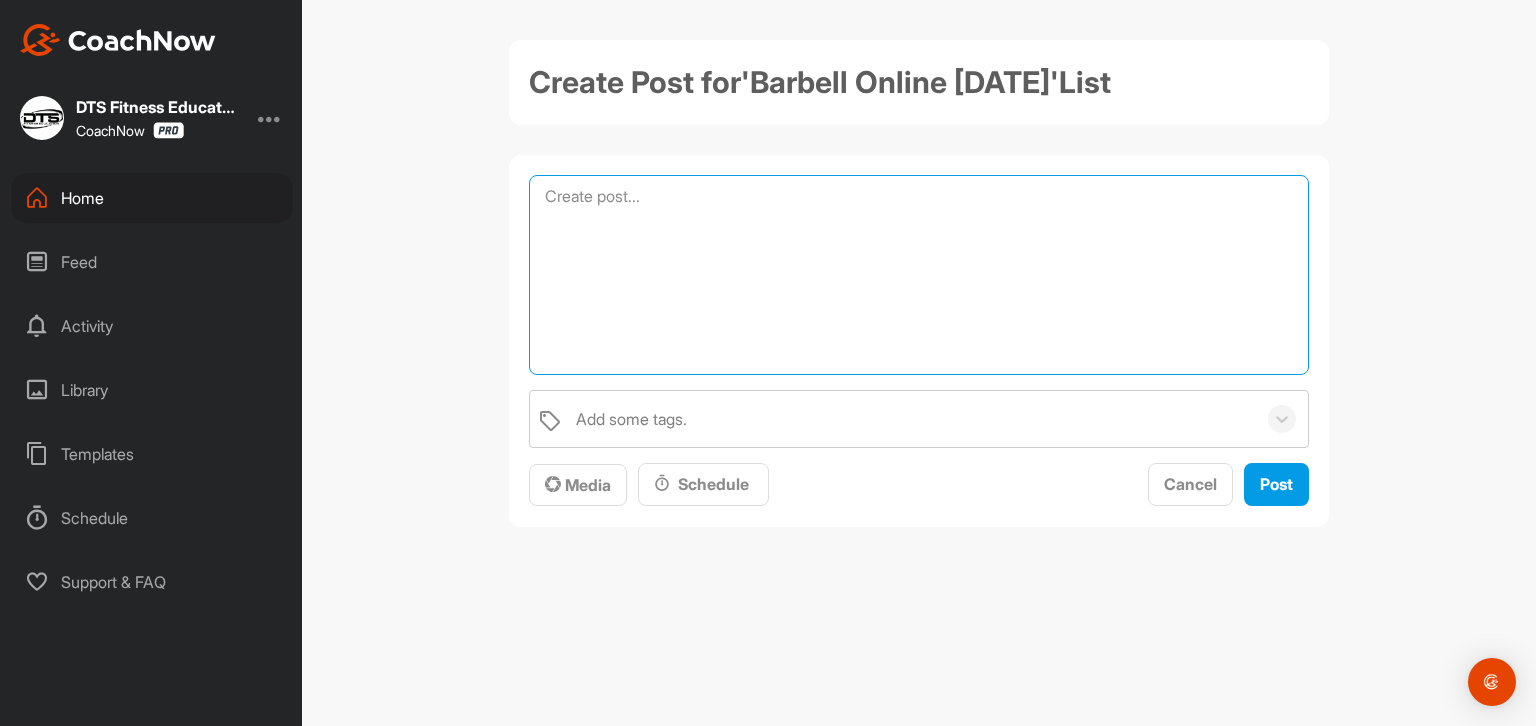 click at bounding box center [919, 275] 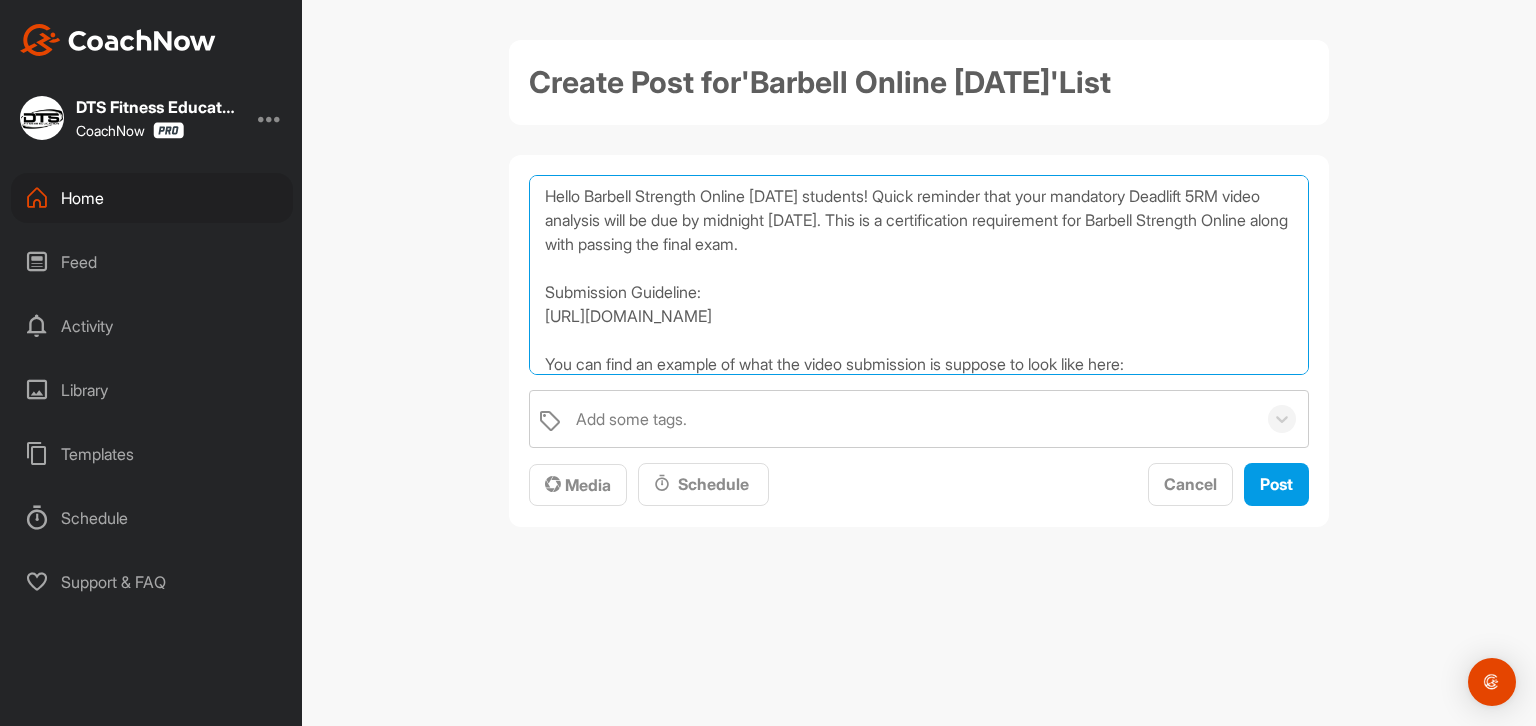 scroll, scrollTop: 144, scrollLeft: 0, axis: vertical 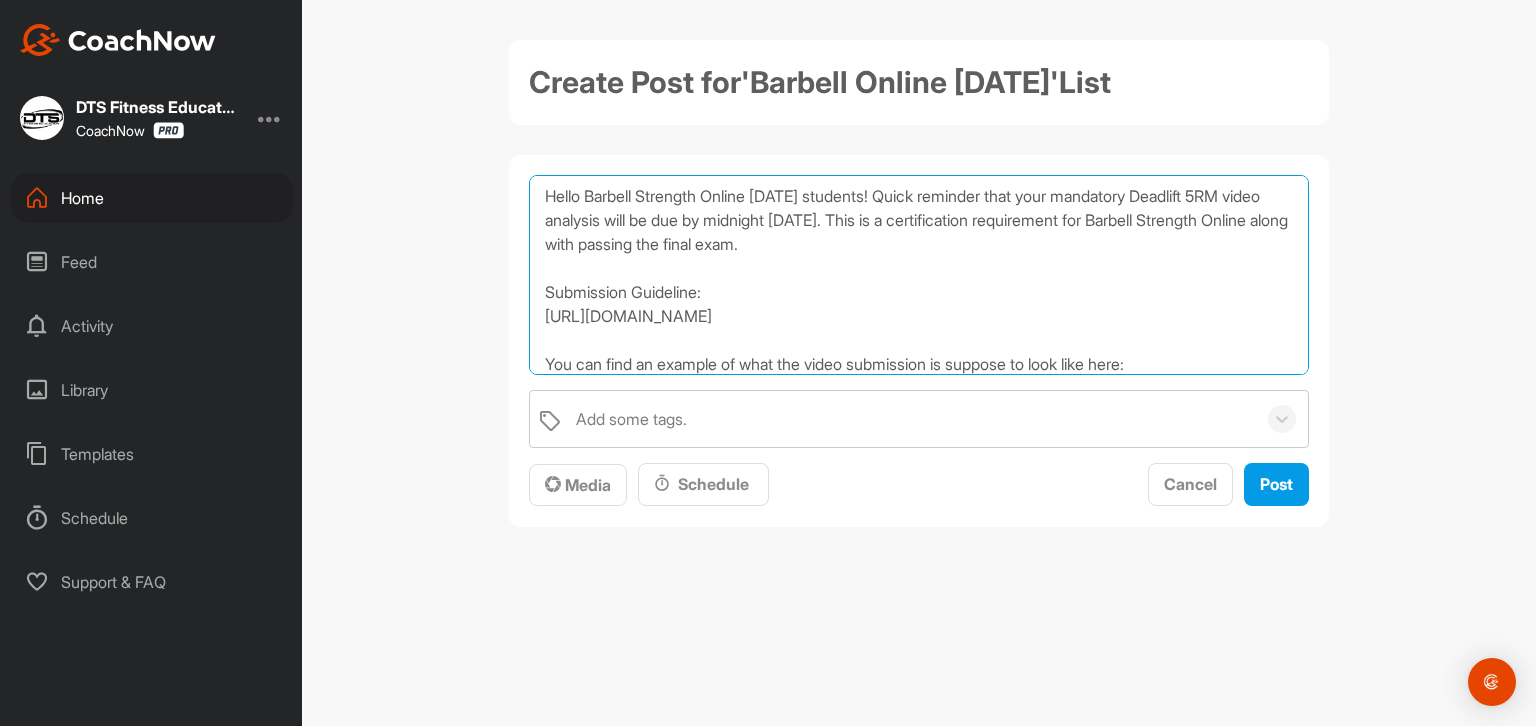 click on "Hello Barbell Strength Online [DATE] students! Quick reminder that your mandatory Deadlift 5RM video analysis will be due by midnight [DATE]. This is a certification requirement for Barbell Strength Online along with passing the final exam.
Submission Guideline:
[URL][DOMAIN_NAME]
You can find an example of what the video submission is suppose to look like here:
[URL][DOMAIN_NAME]
If you have any questions on how to submit your homework using CoachNow, please do not hesitate to get in touch in this space or email [EMAIL_ADDRESS][DOMAIN_NAME]." at bounding box center [919, 275] 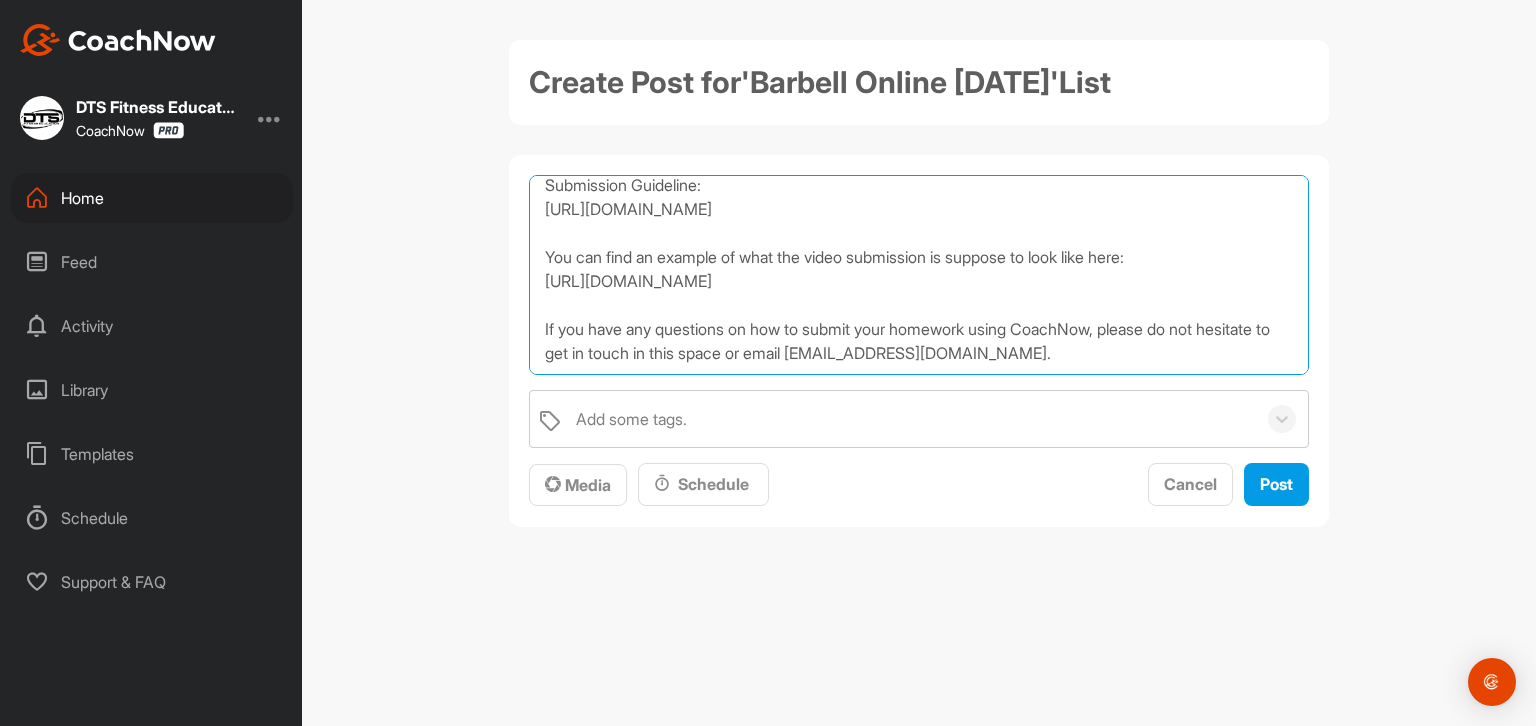 scroll, scrollTop: 154, scrollLeft: 0, axis: vertical 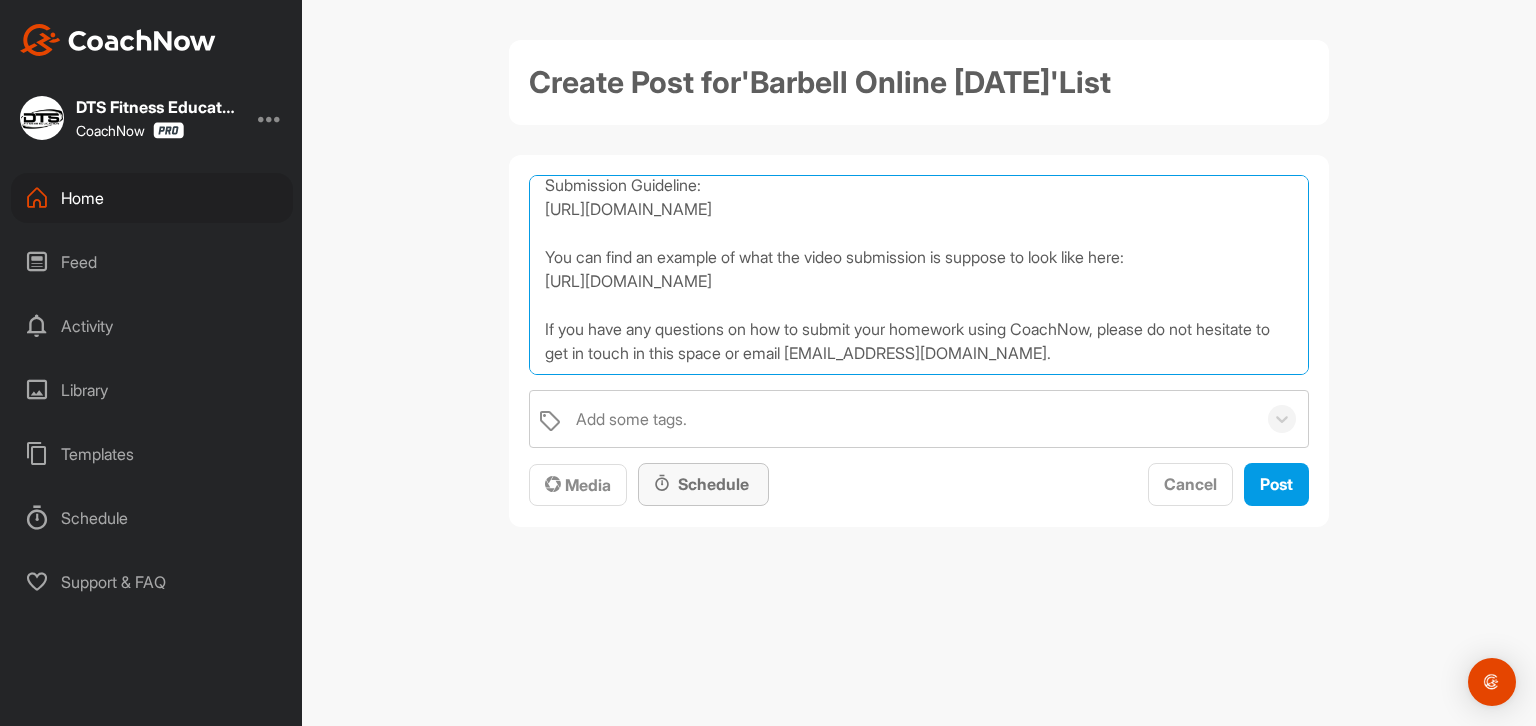 type on "Hello Barbell Strength Online [DATE] students! Quick reminder that your mandatory Deadlift 5RM video analysis will be due by midnight [DATE]. This is a certification requirement for Barbell Strength Online along with passing the final exam.
Submission Guideline:
[URL][DOMAIN_NAME]
You can find an example of what the video submission is suppose to look like here:
[URL][DOMAIN_NAME]
If you have any questions on how to submit your homework using CoachNow, please do not hesitate to get in touch in this space or email [EMAIL_ADDRESS][DOMAIN_NAME]." 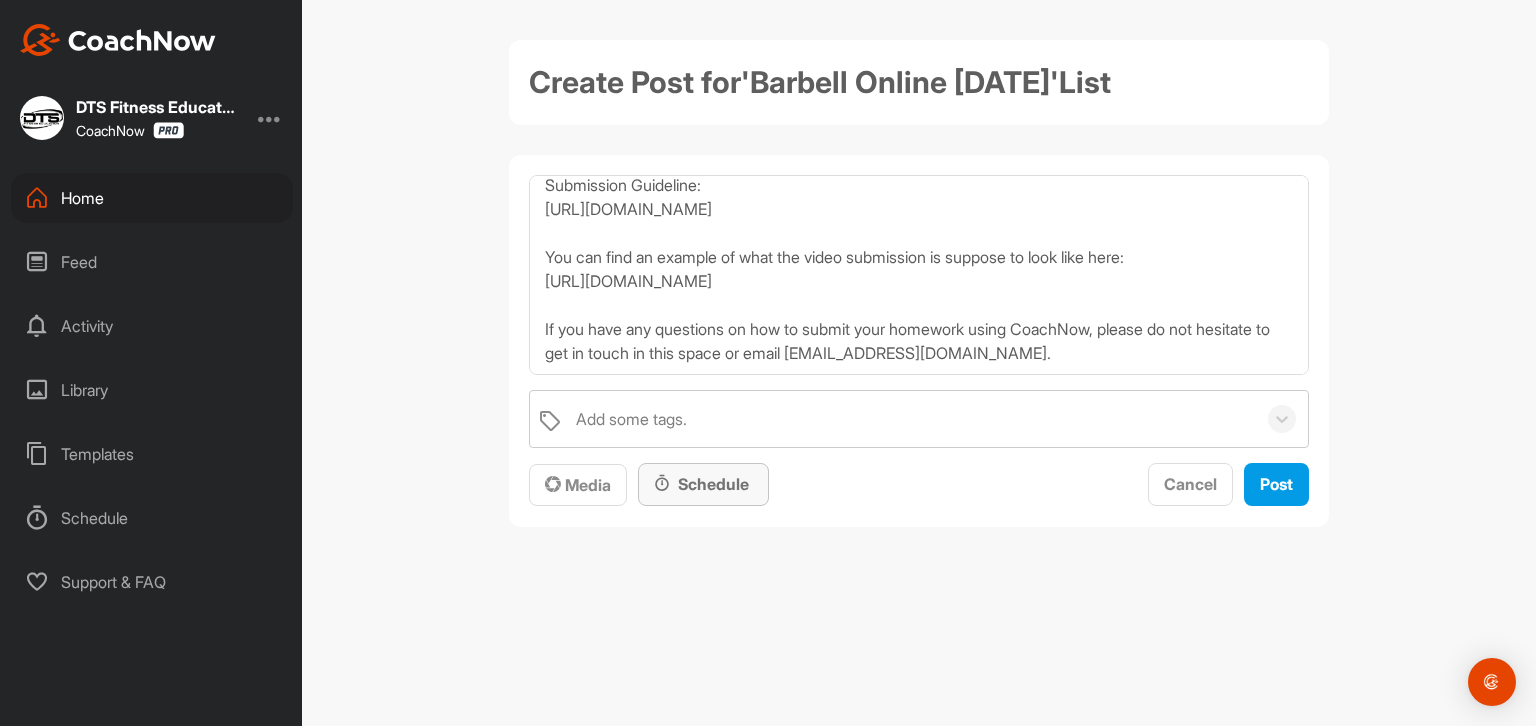 click on "Schedule" at bounding box center [703, 484] 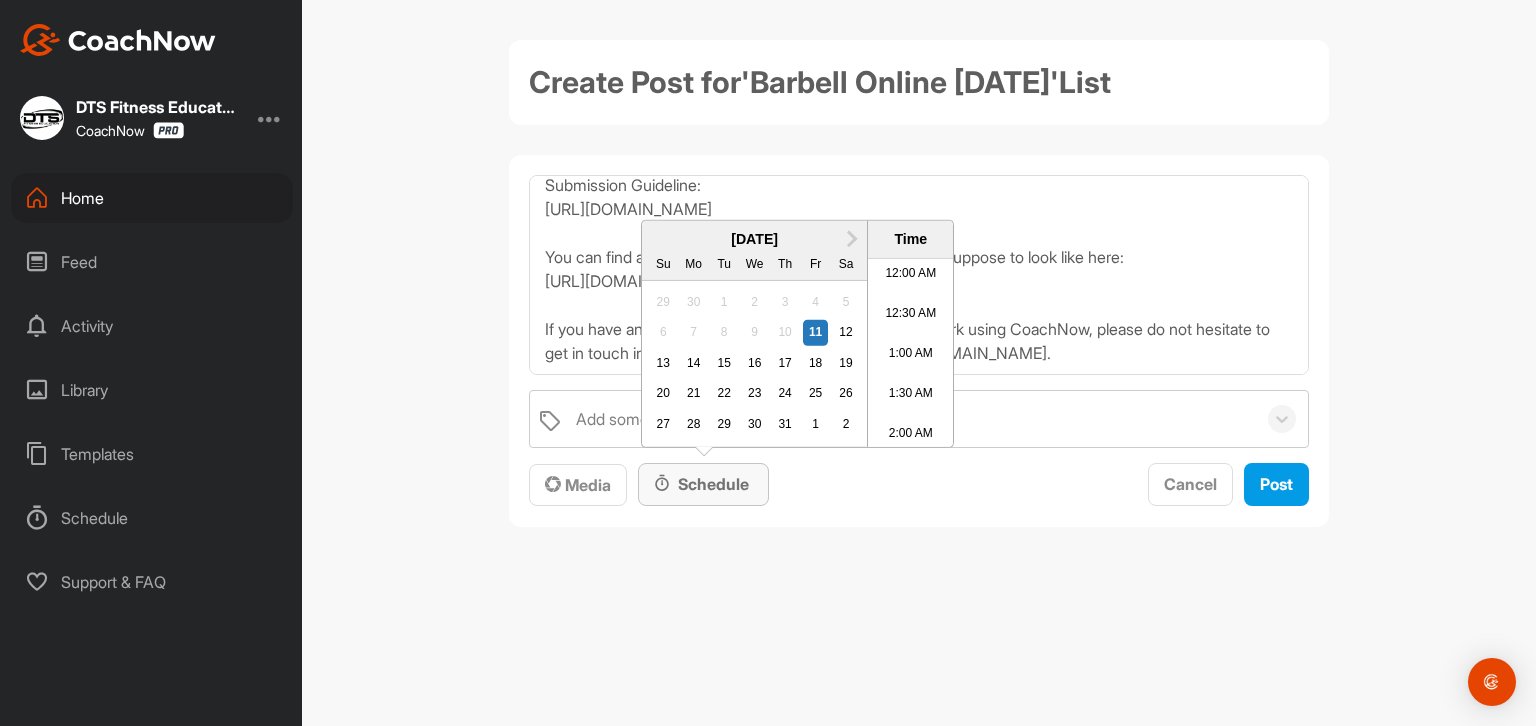 scroll, scrollTop: 1205, scrollLeft: 0, axis: vertical 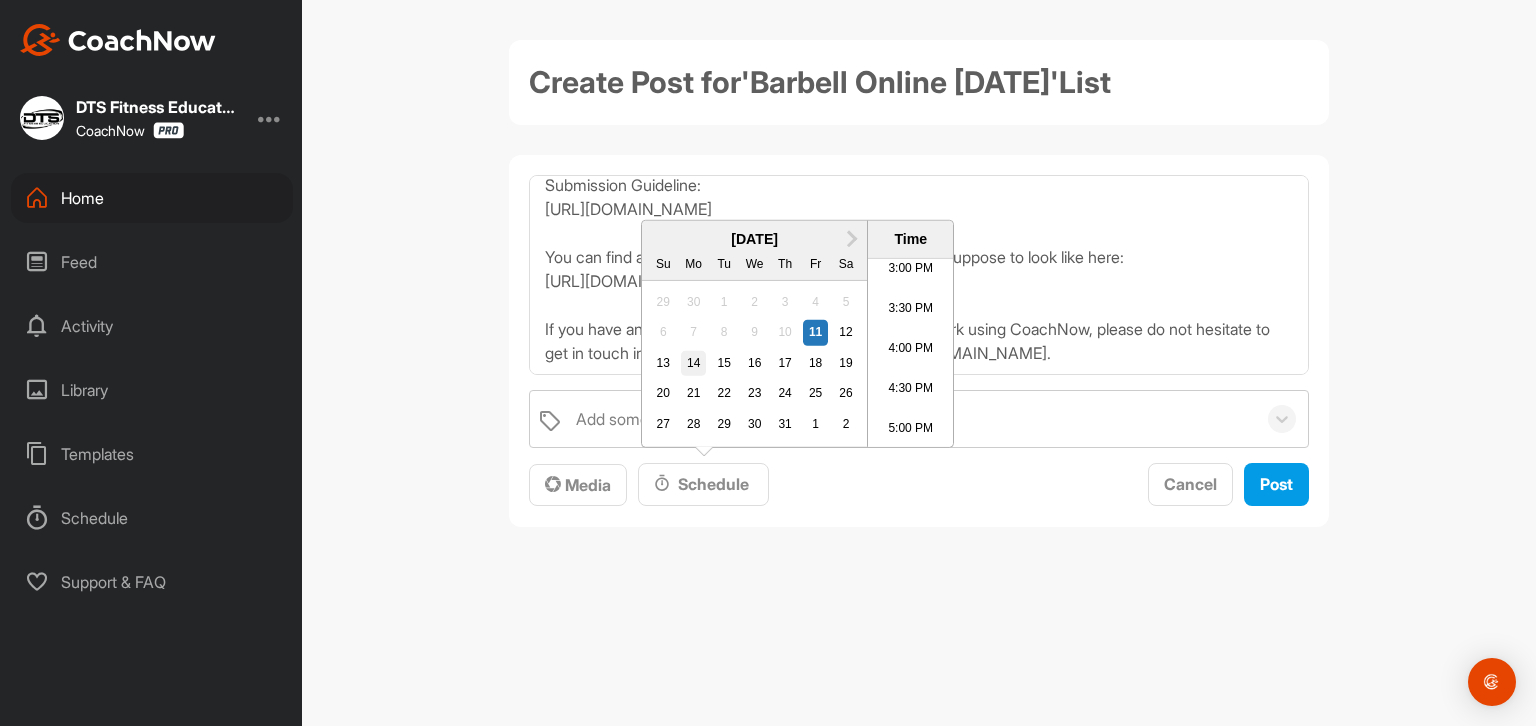 click on "14" at bounding box center (694, 364) 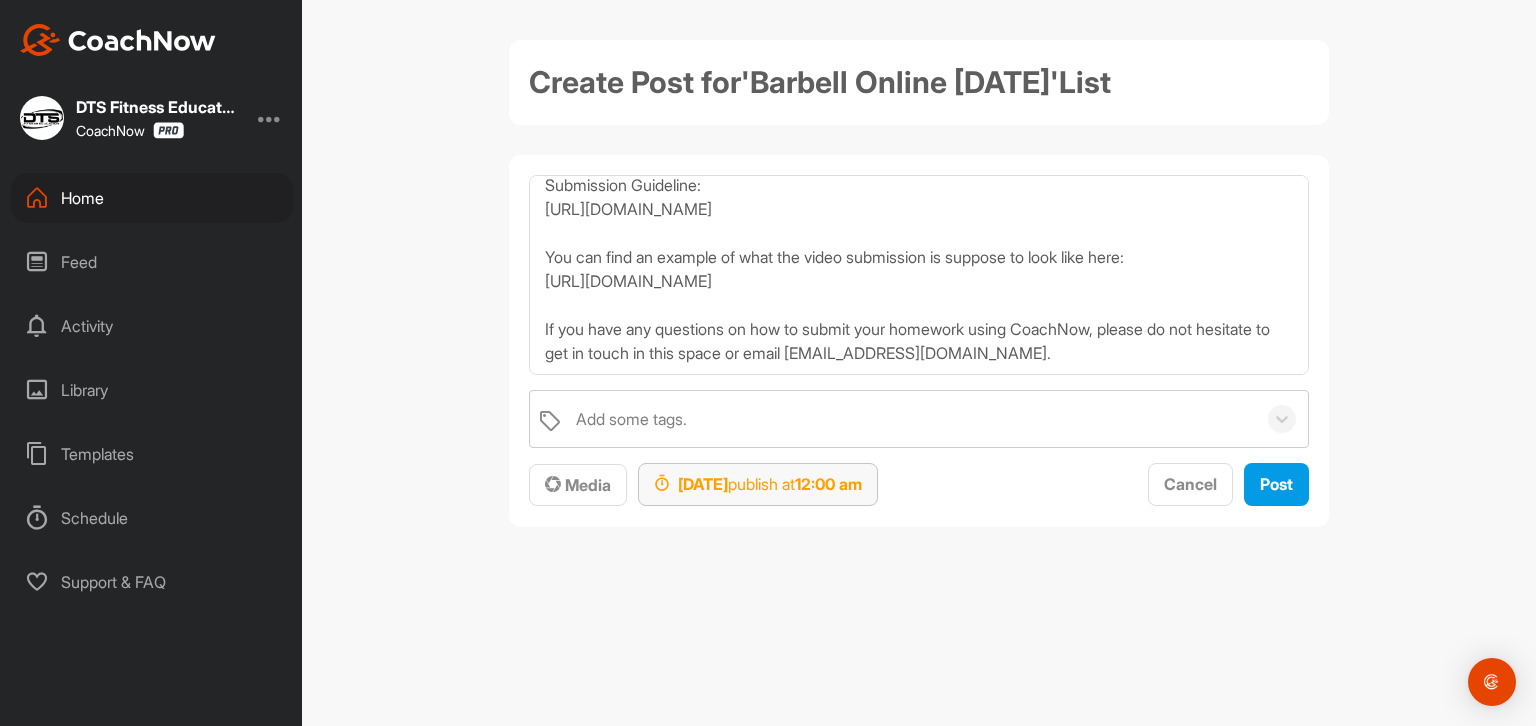 click on "12:00 am" at bounding box center [828, 484] 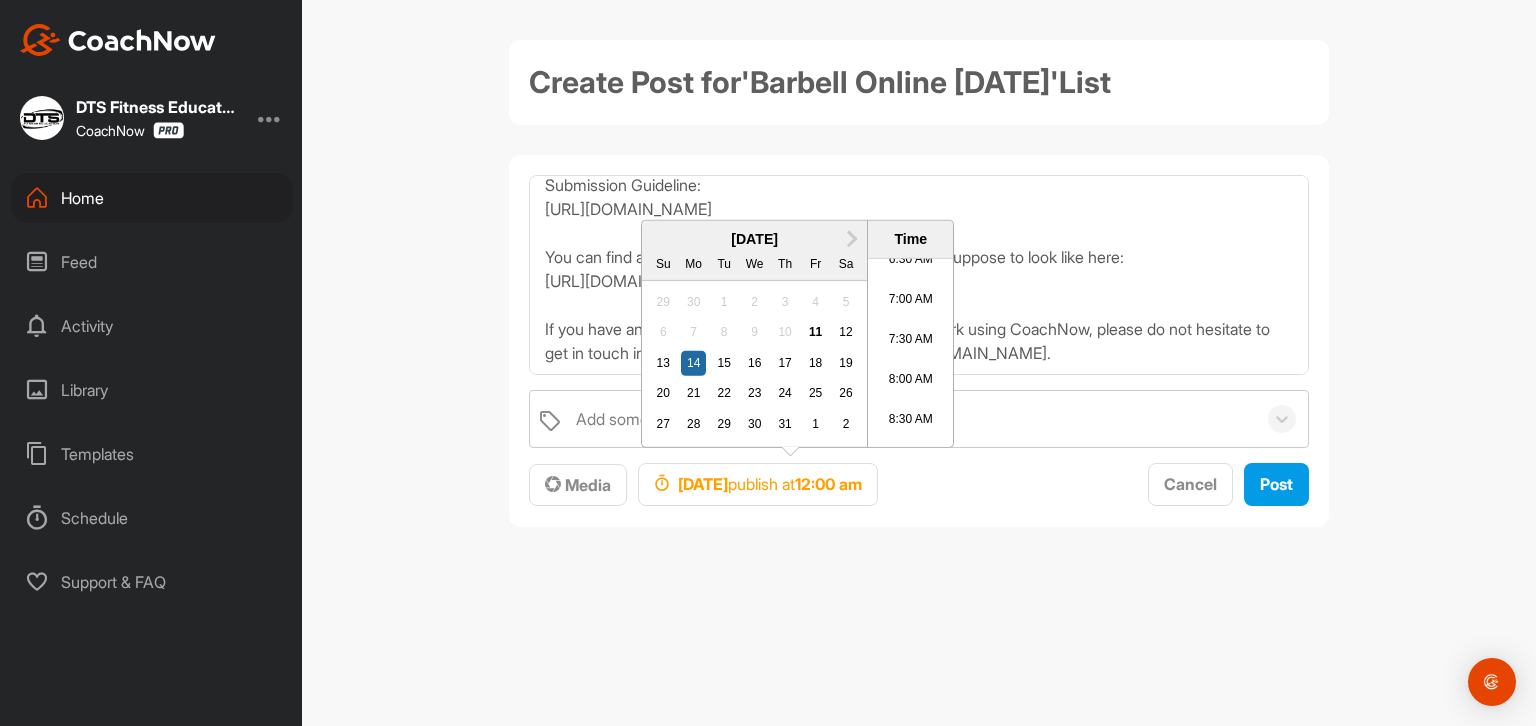 scroll, scrollTop: 593, scrollLeft: 0, axis: vertical 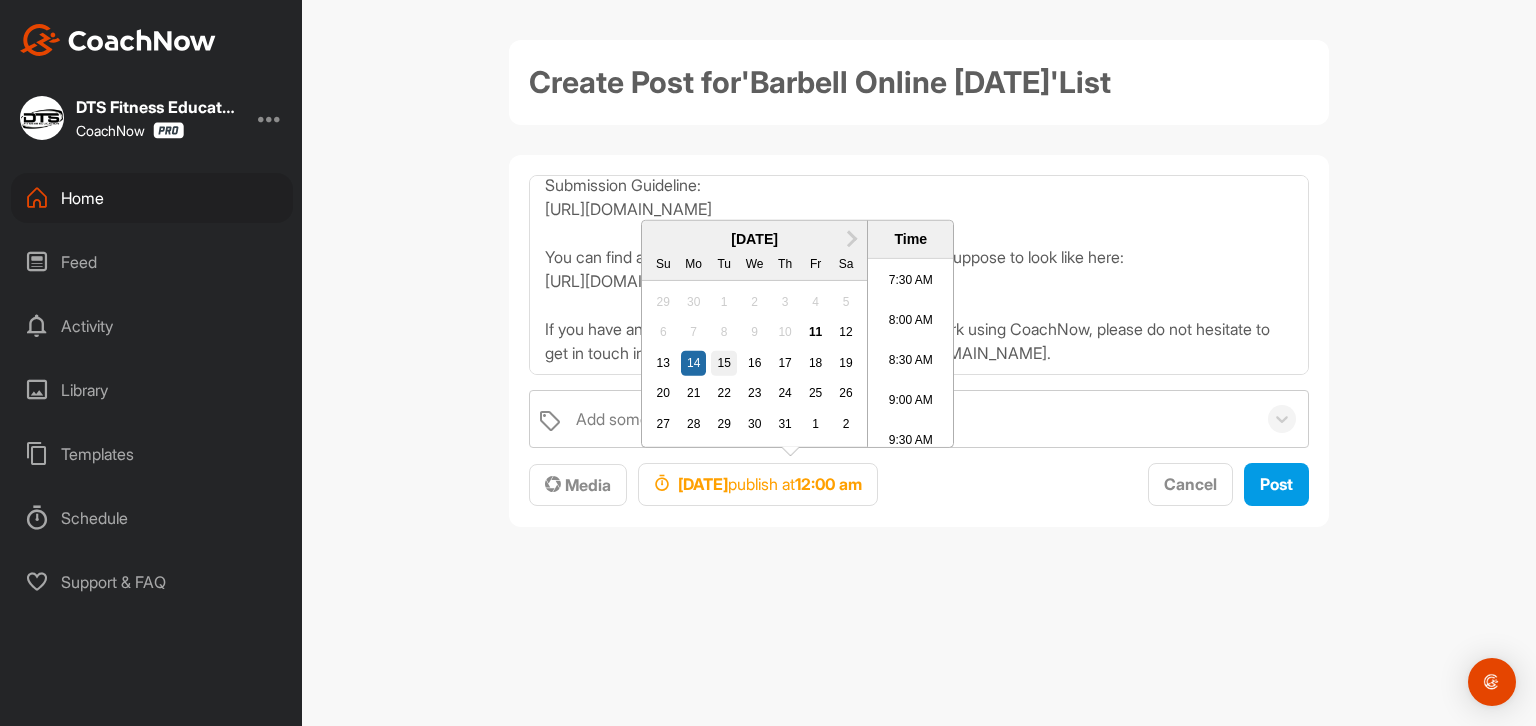 click on "15" at bounding box center [724, 364] 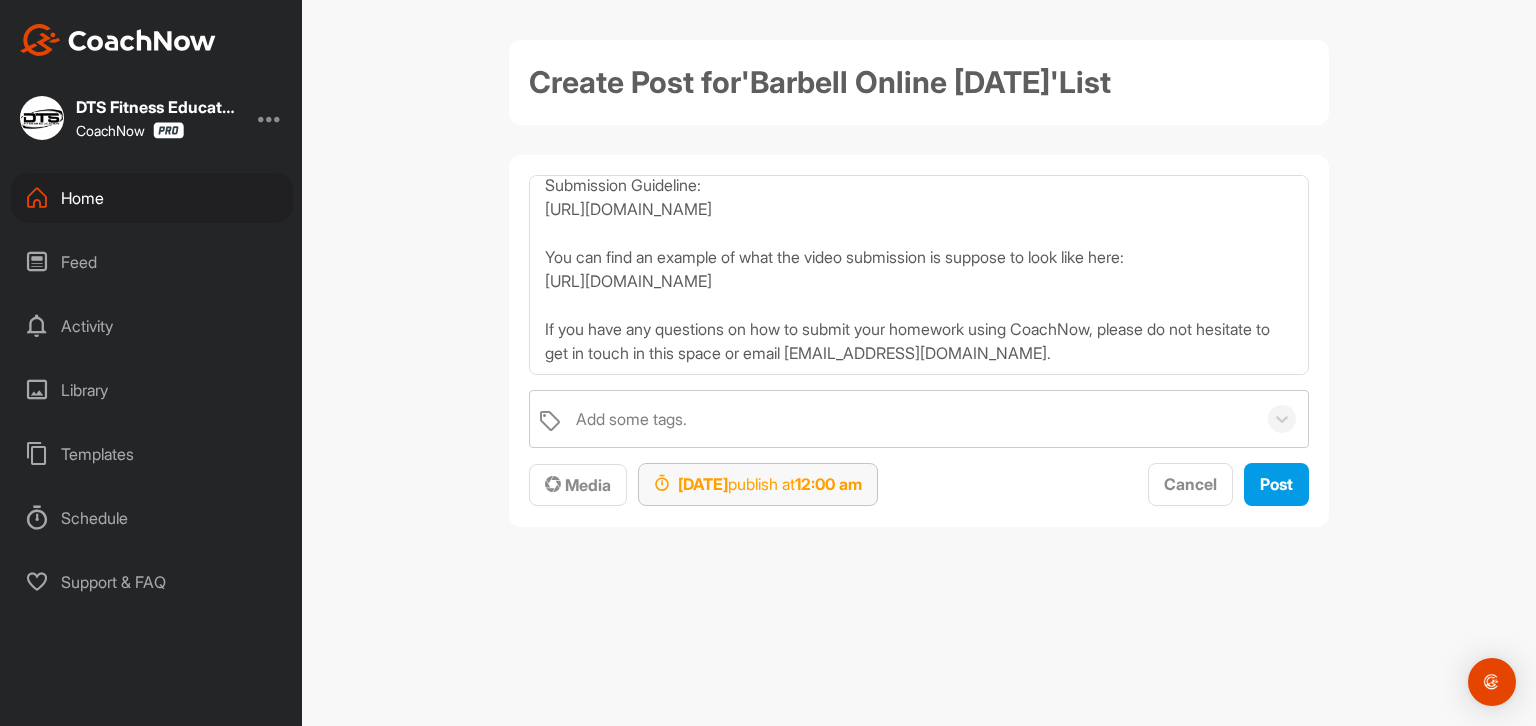 click on "12:00 am" at bounding box center [828, 484] 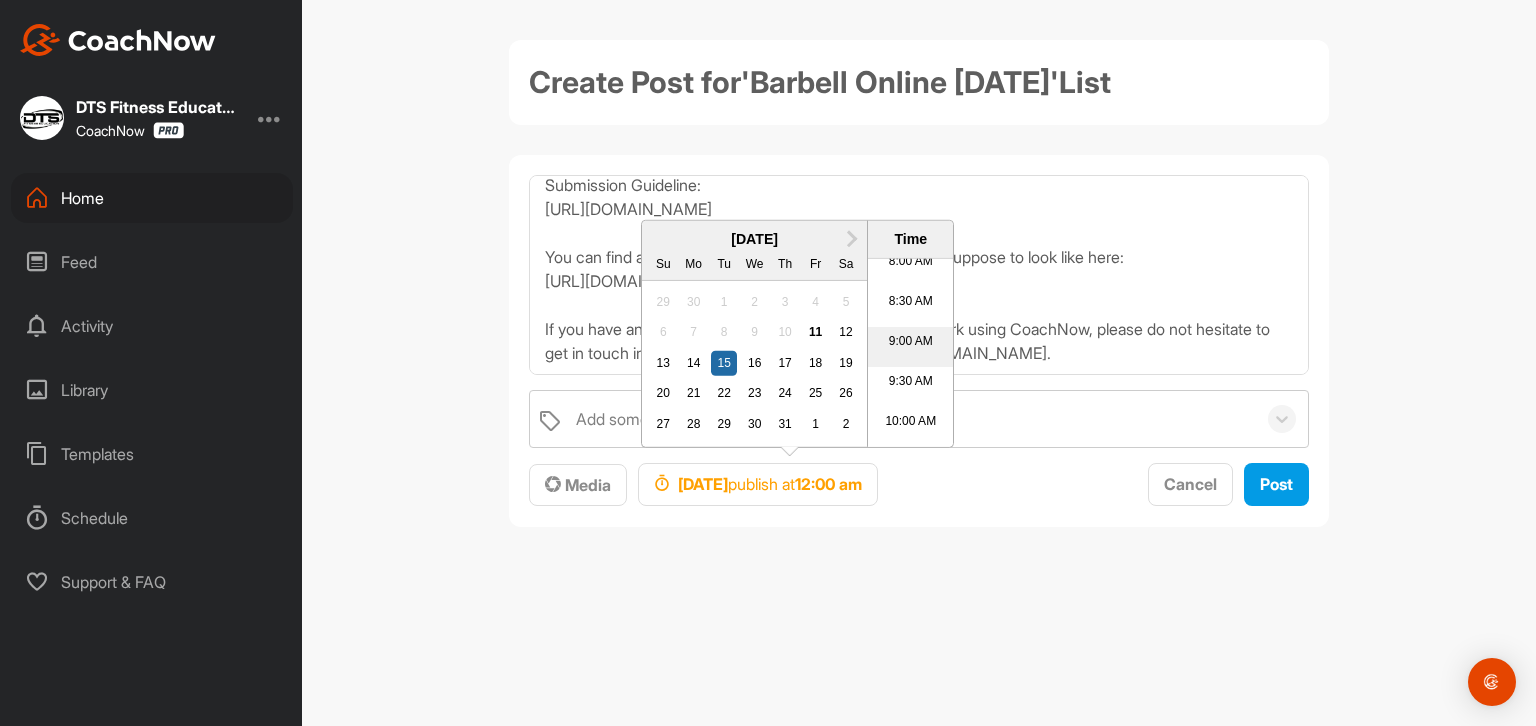 scroll, scrollTop: 700, scrollLeft: 0, axis: vertical 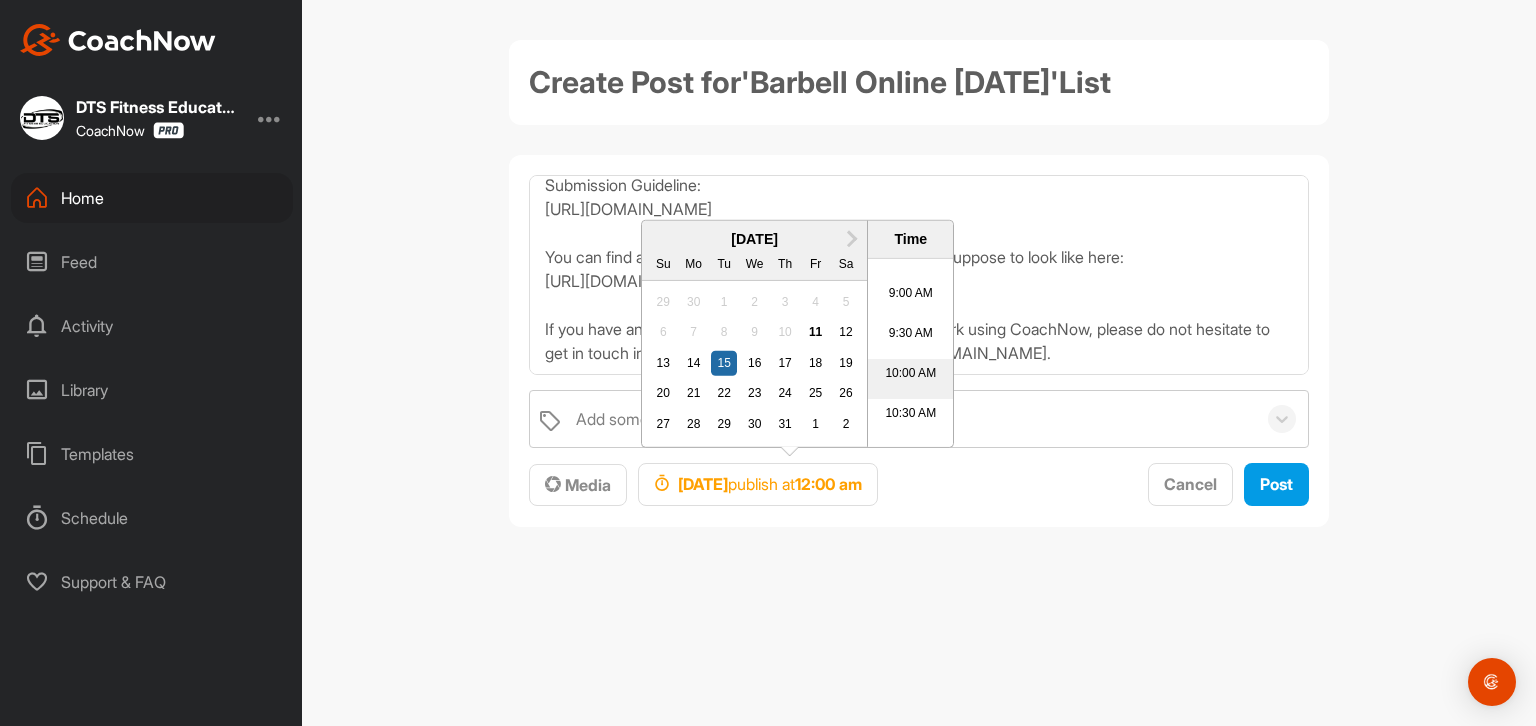 click on "10:00 AM" at bounding box center [910, 379] 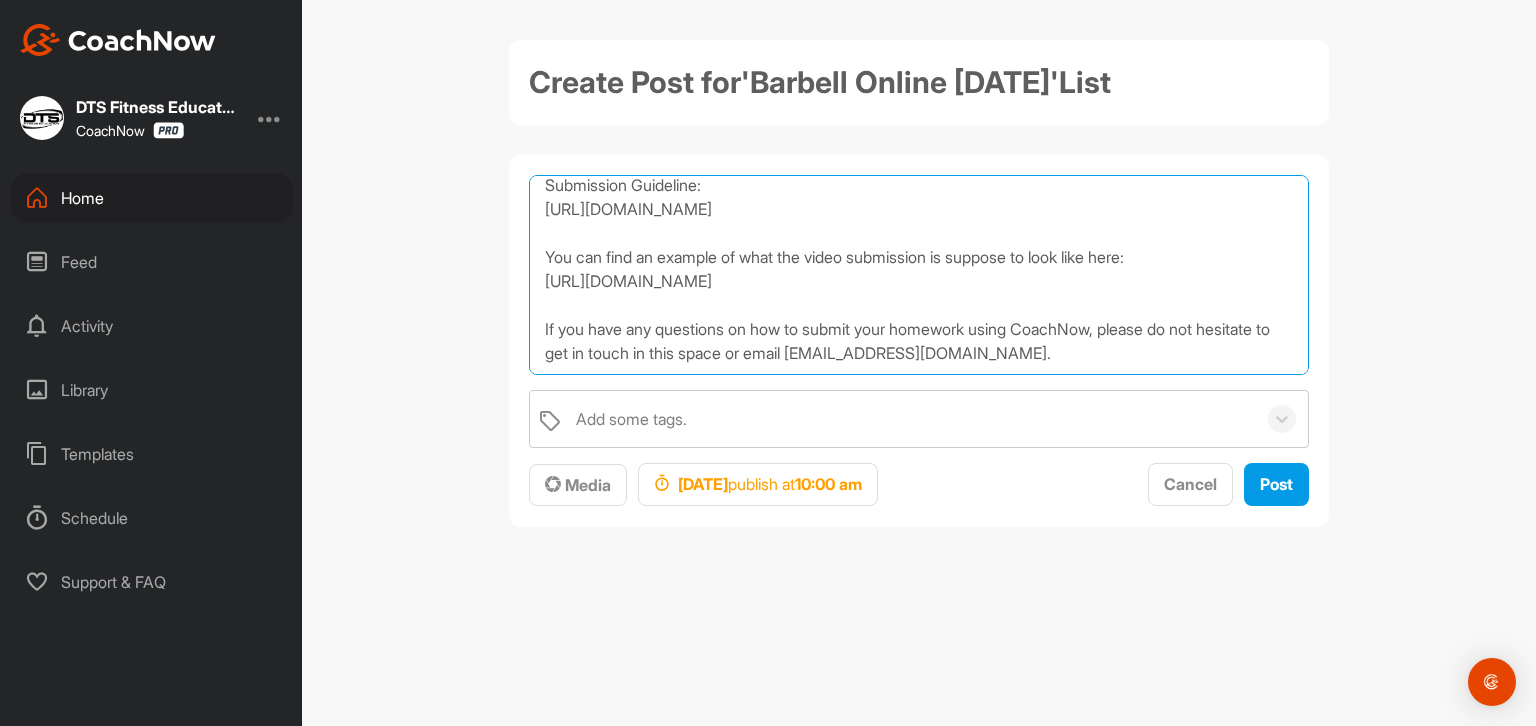 scroll, scrollTop: 0, scrollLeft: 0, axis: both 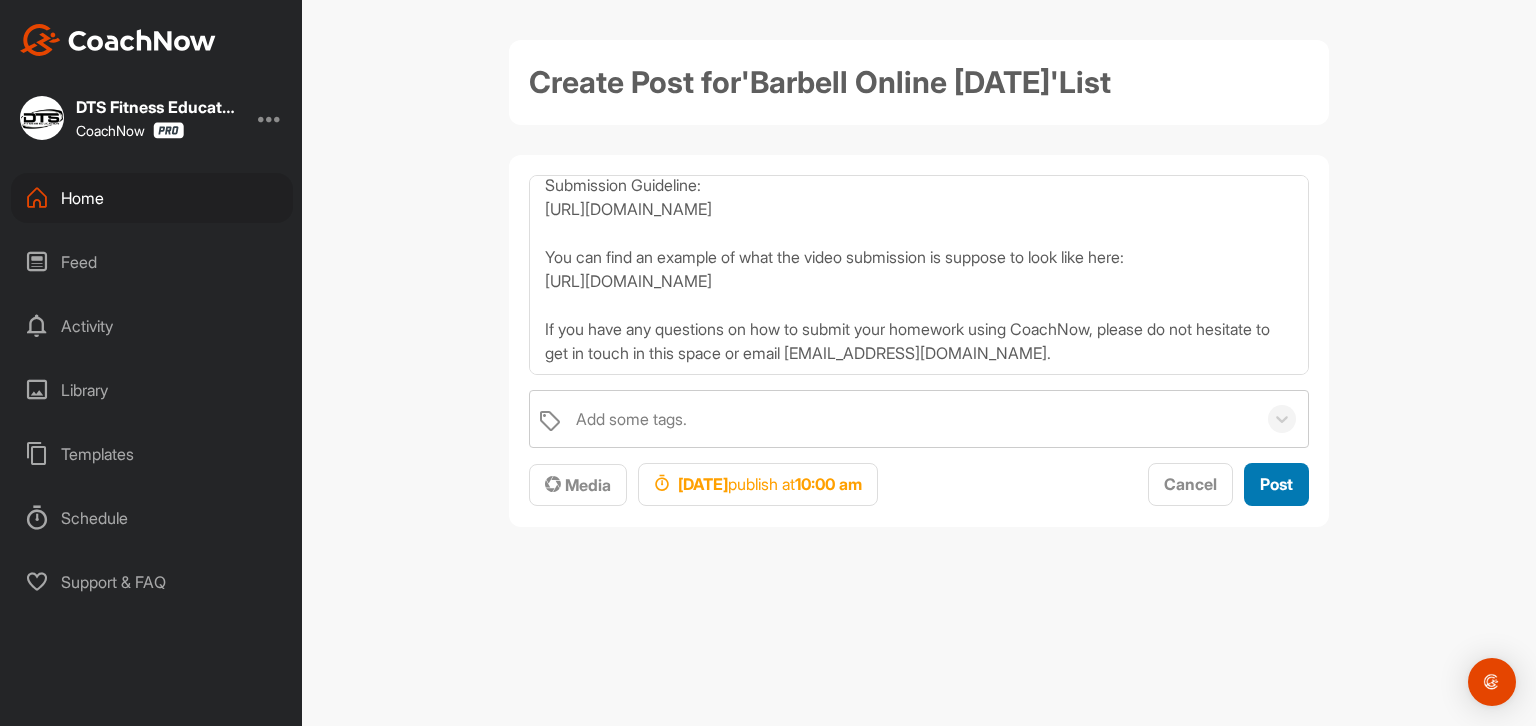click on "Post" at bounding box center (1276, 484) 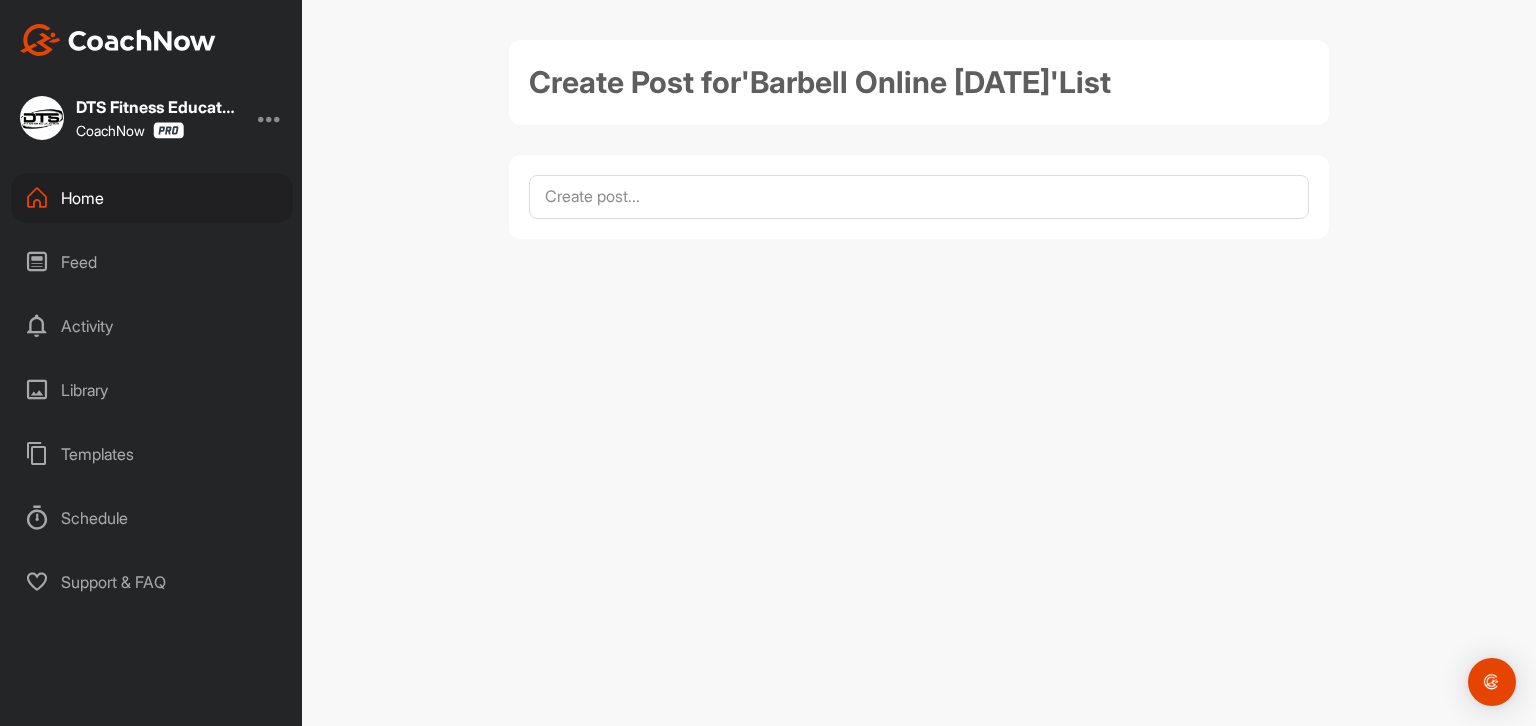 scroll, scrollTop: 0, scrollLeft: 0, axis: both 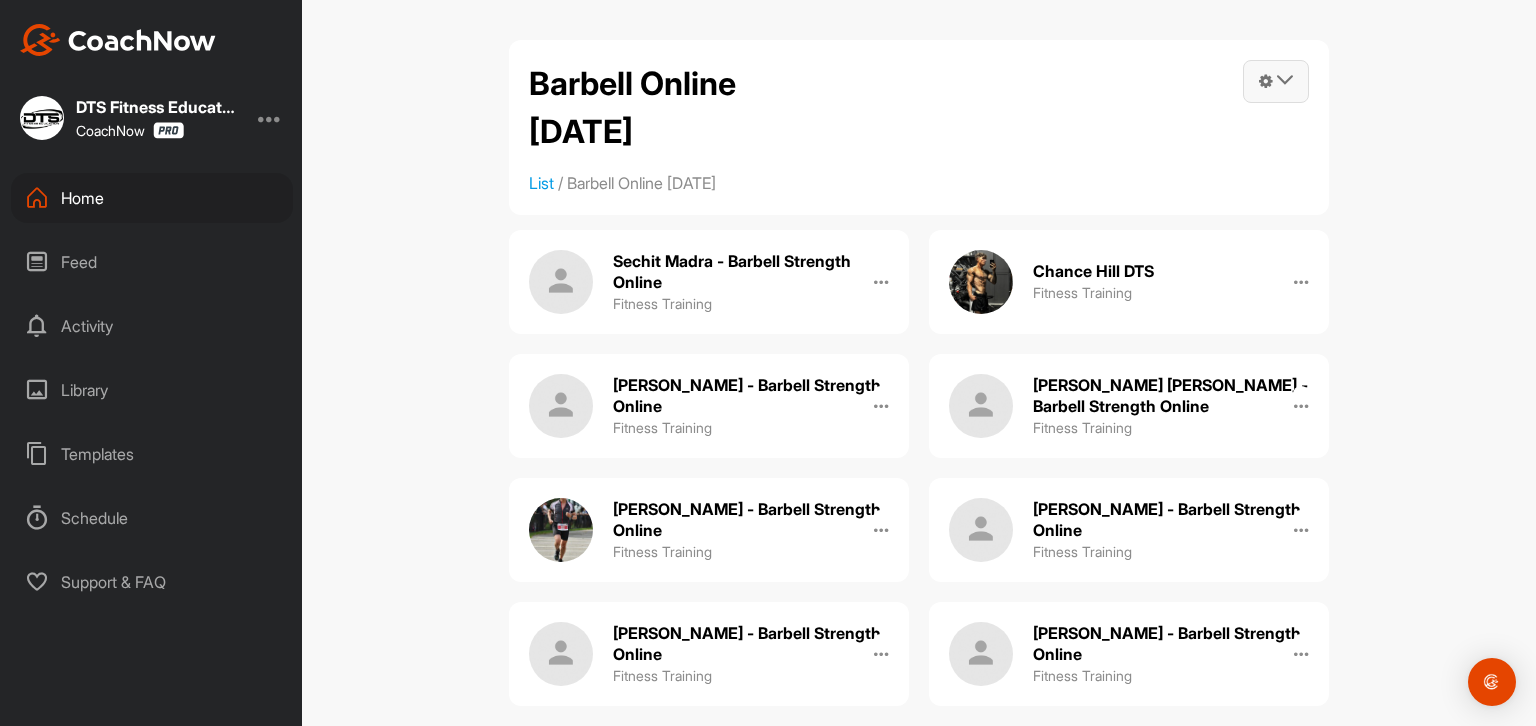 click at bounding box center (1276, 81) 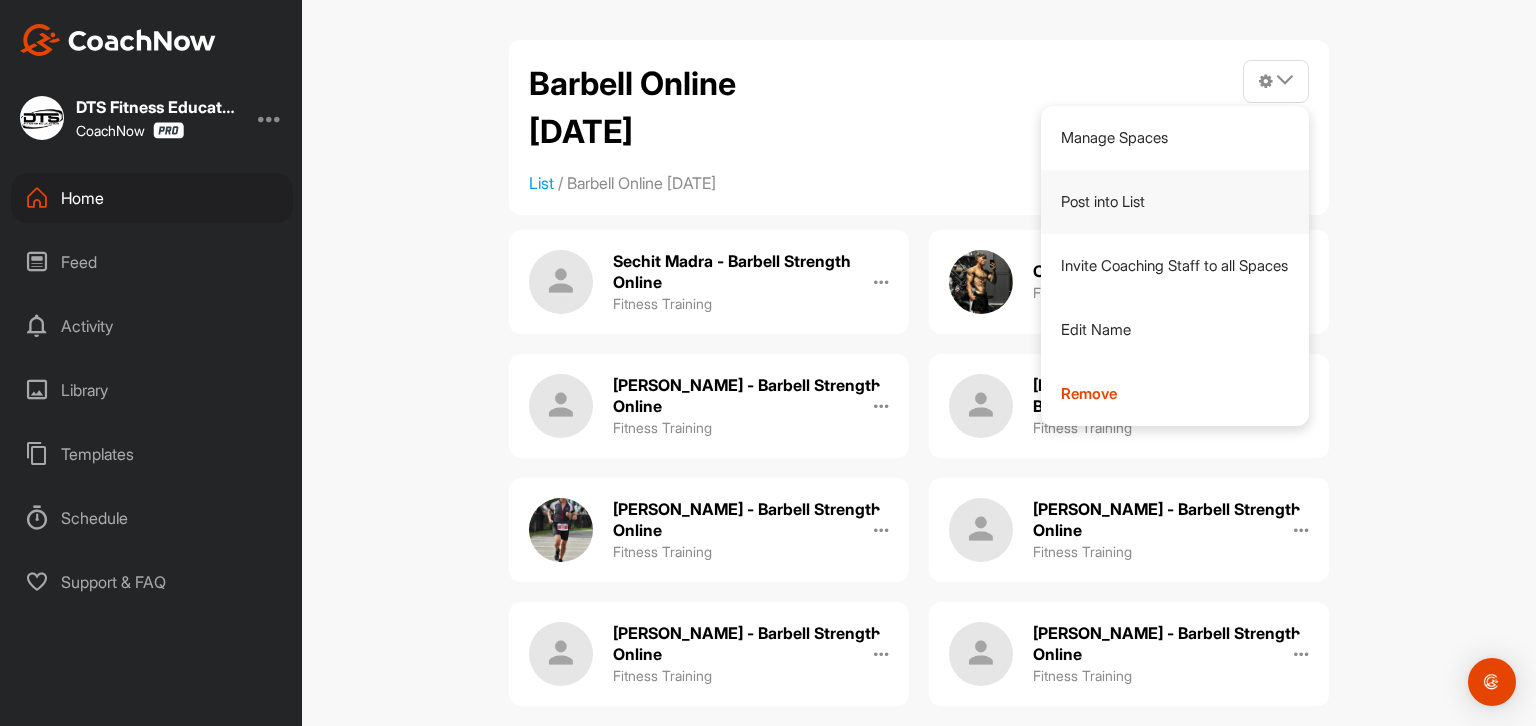 click on "Post into List" at bounding box center (1175, 202) 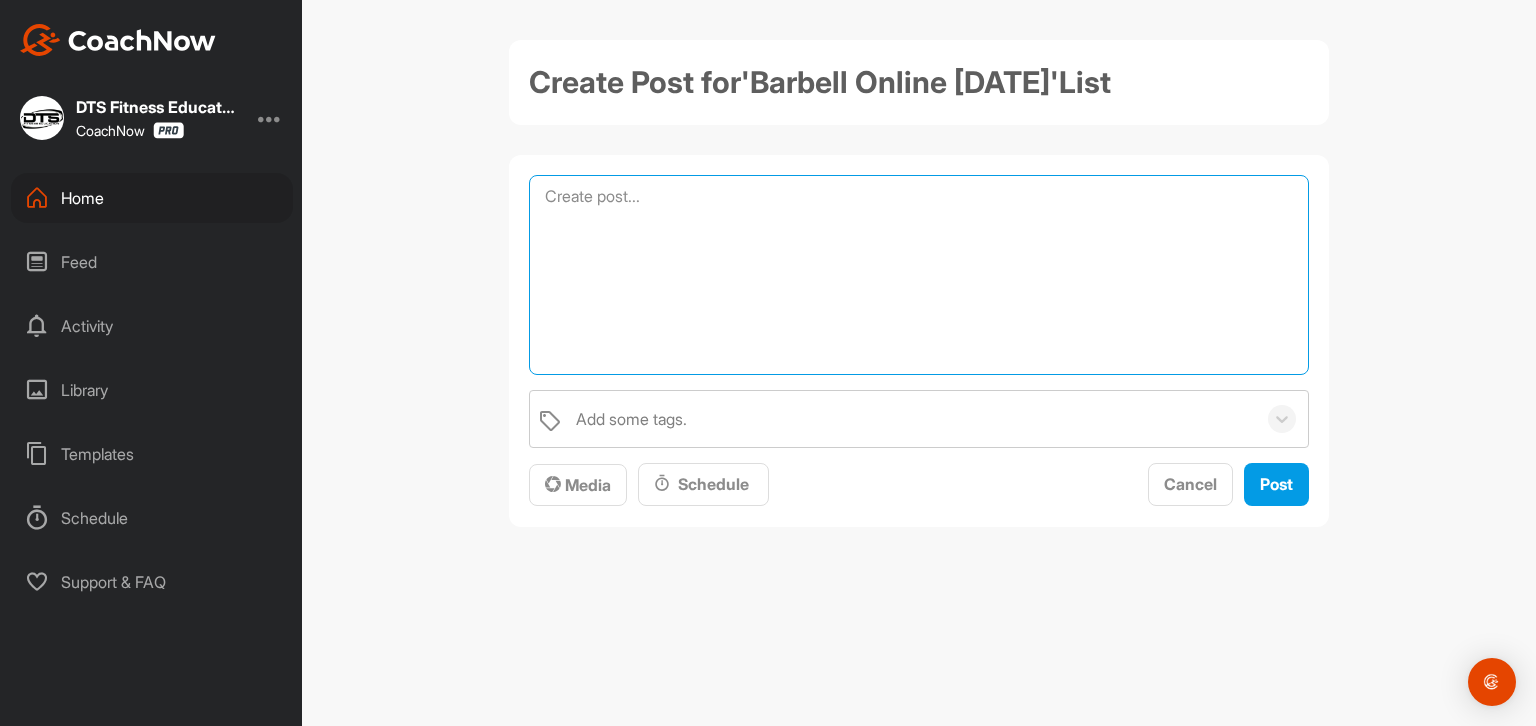 click at bounding box center (919, 275) 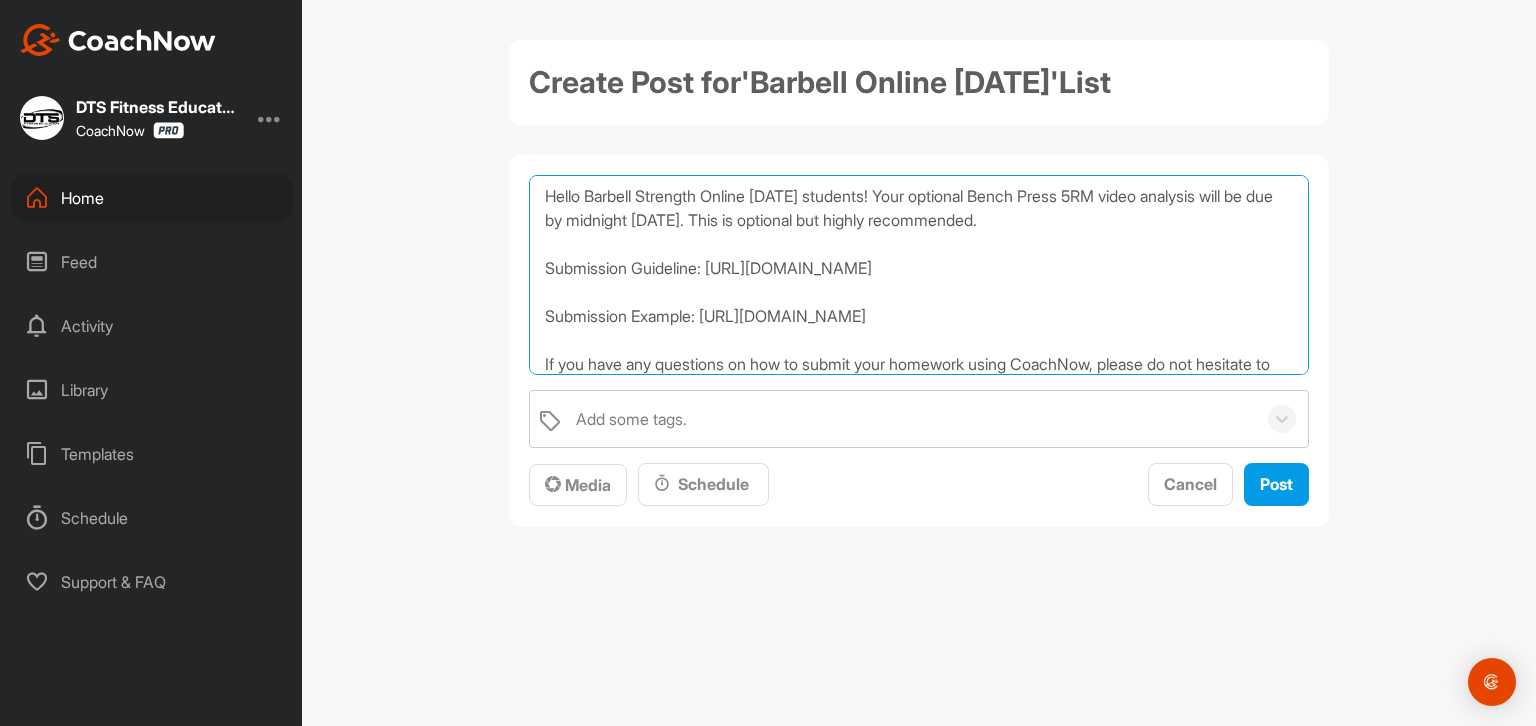 scroll, scrollTop: 0, scrollLeft: 0, axis: both 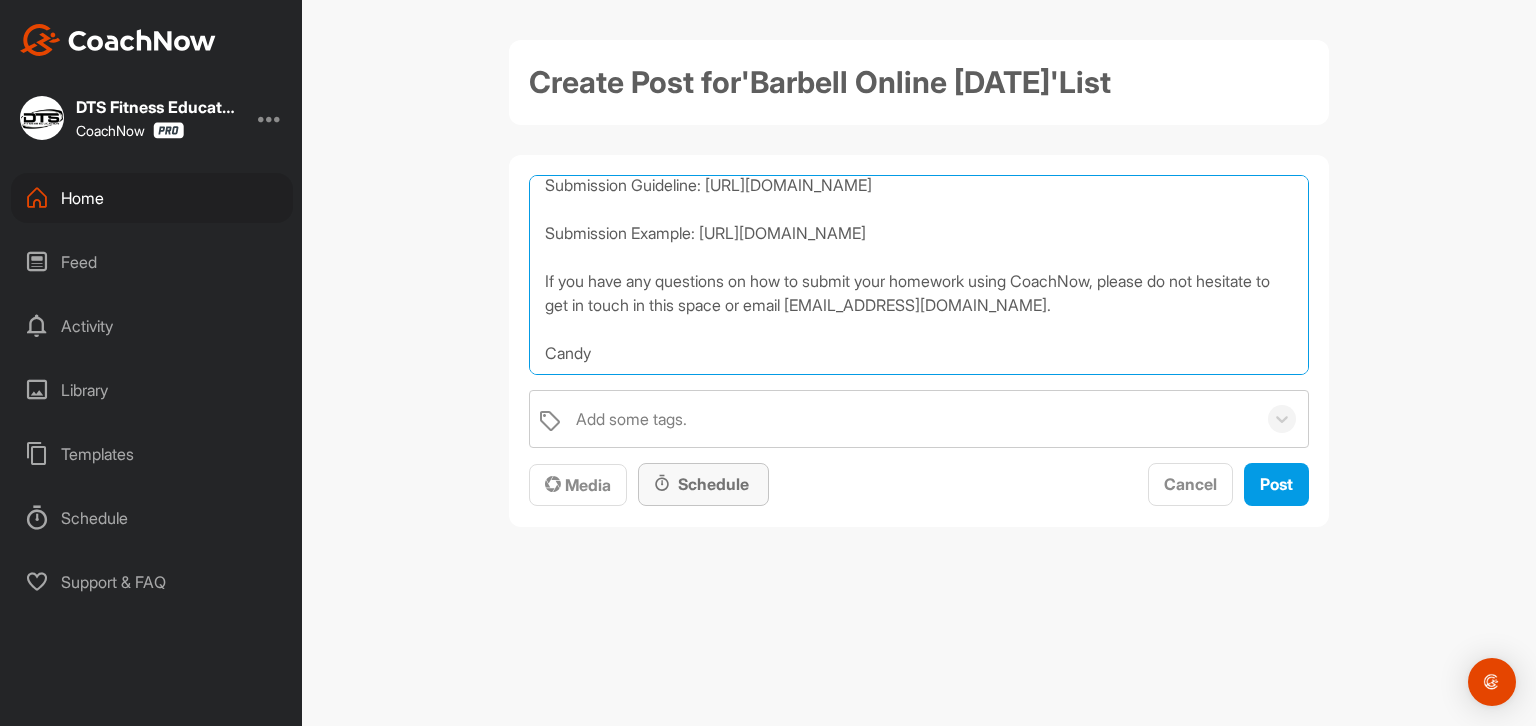 type on "Hello Barbell Strength Online [DATE] students! Your optional Bench Press 5RM video analysis will be due by midnight [DATE]. This is optional but highly recommended.
Submission Guideline: [URL][DOMAIN_NAME]
Submission Example: [URL][DOMAIN_NAME]
If you have any questions on how to submit your homework using CoachNow, please do not hesitate to get in touch in this space or email [EMAIL_ADDRESS][DOMAIN_NAME].
Candy" 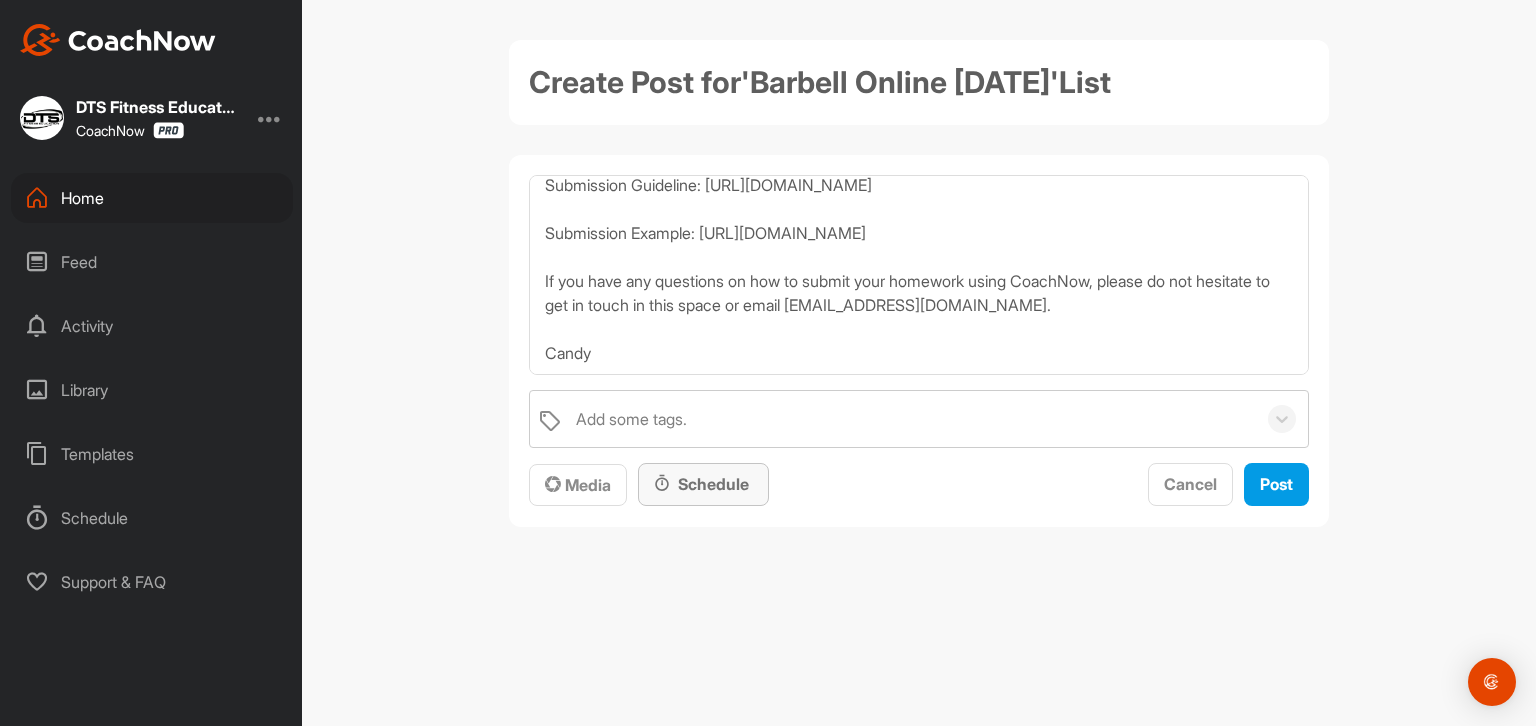 click on "Schedule" at bounding box center (703, 484) 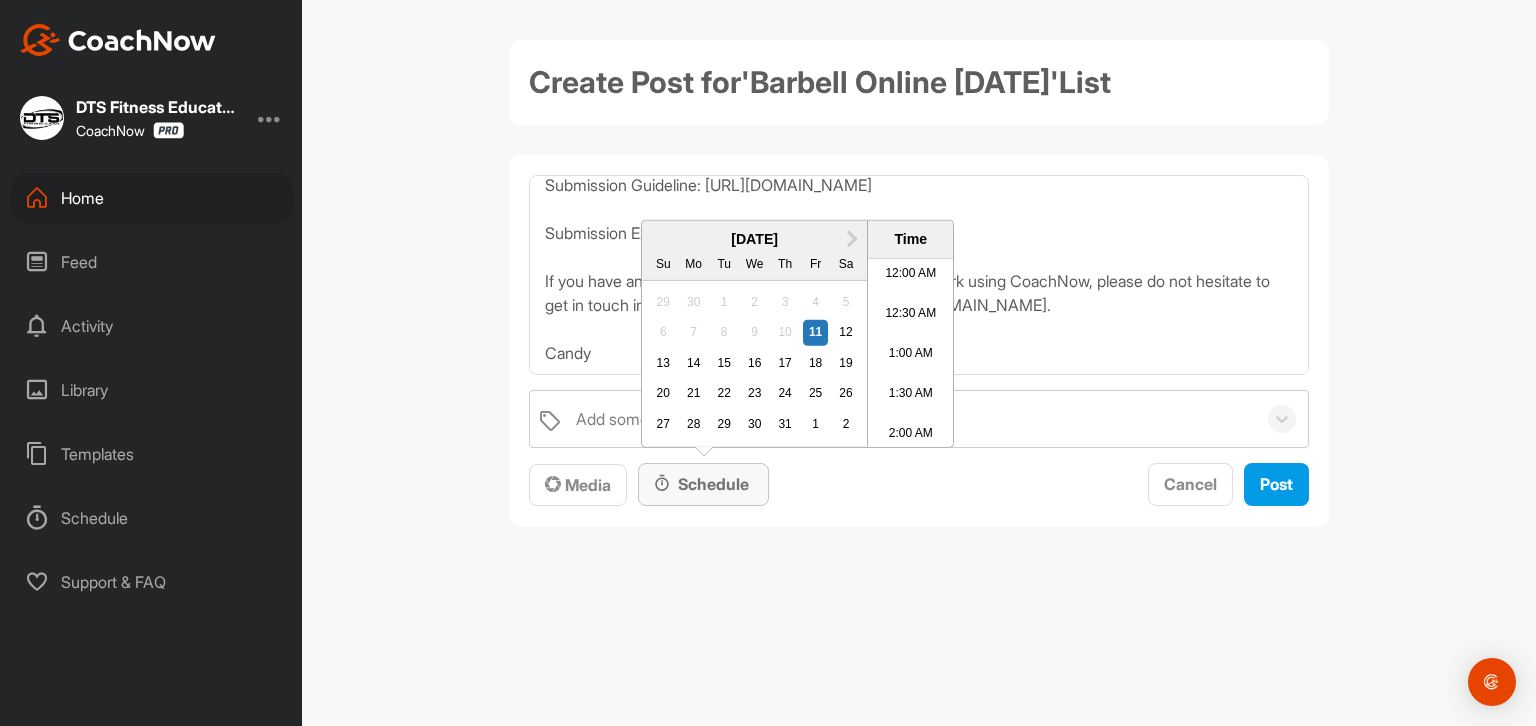 scroll, scrollTop: 1205, scrollLeft: 0, axis: vertical 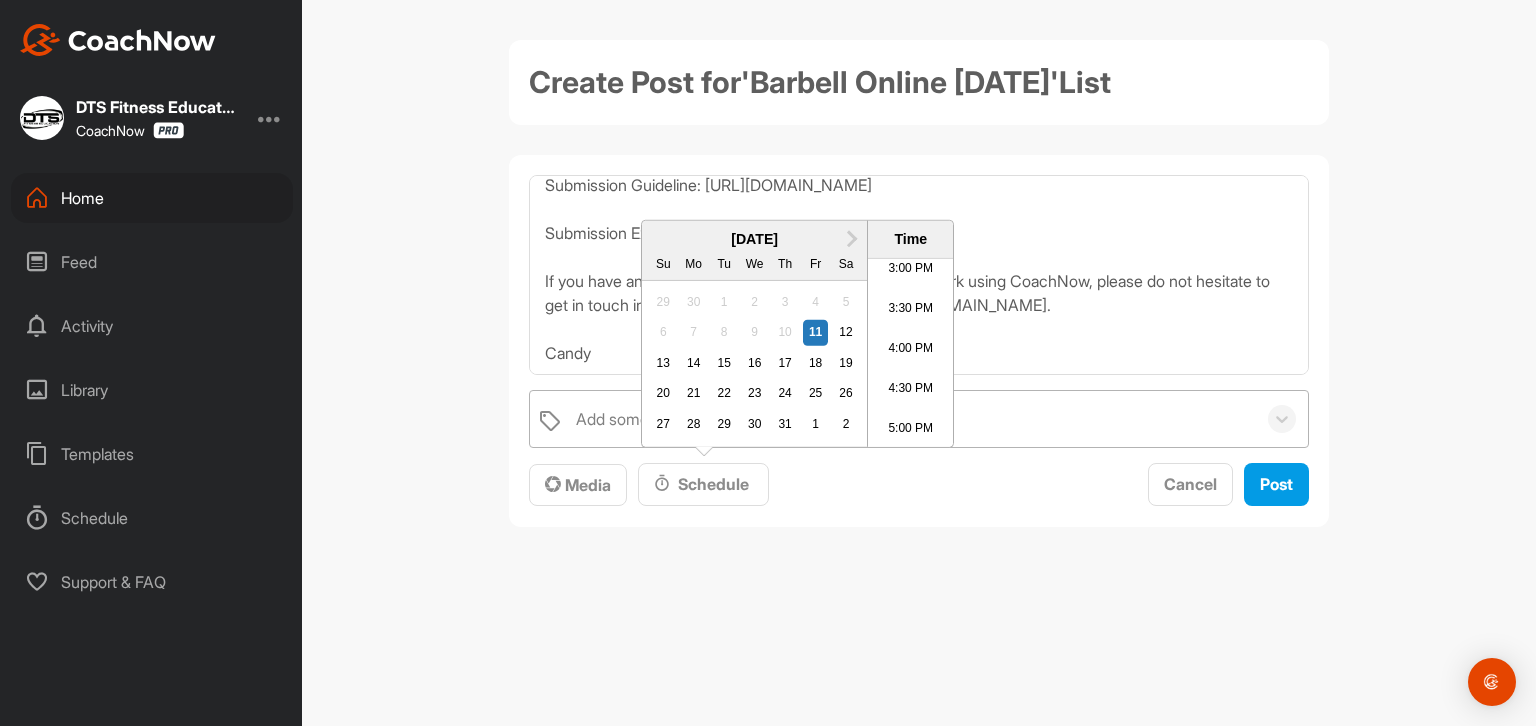 click on "22" at bounding box center [724, 394] 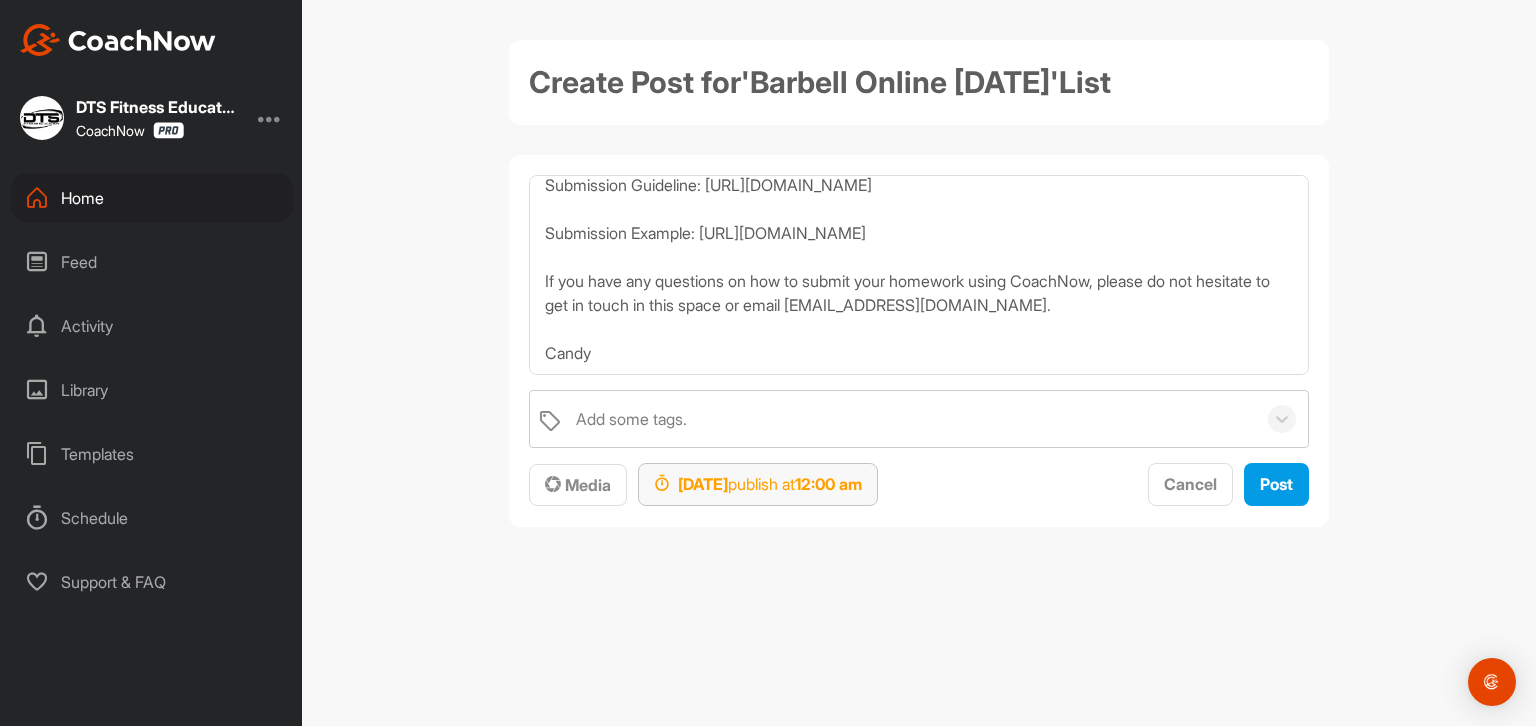 click on "12:00 am" at bounding box center [828, 484] 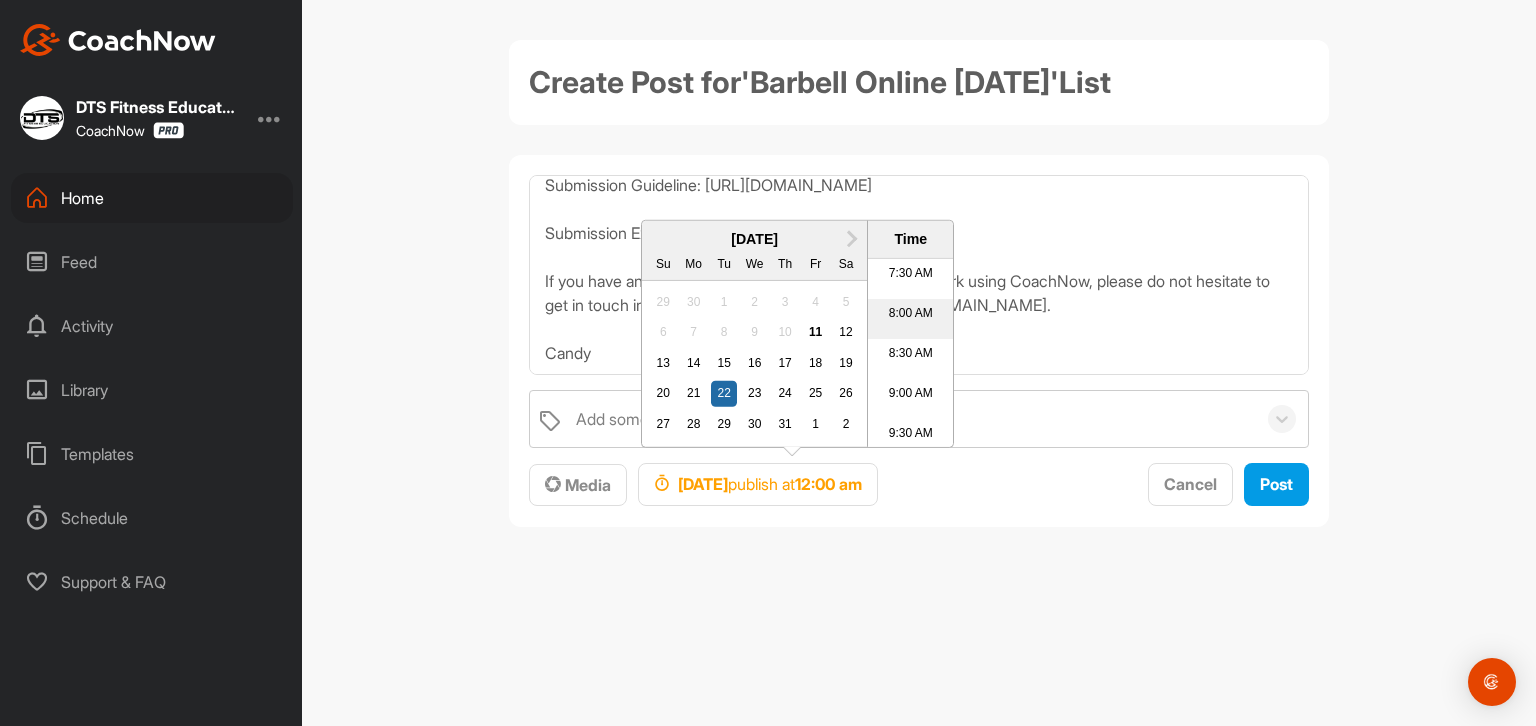 scroll, scrollTop: 700, scrollLeft: 0, axis: vertical 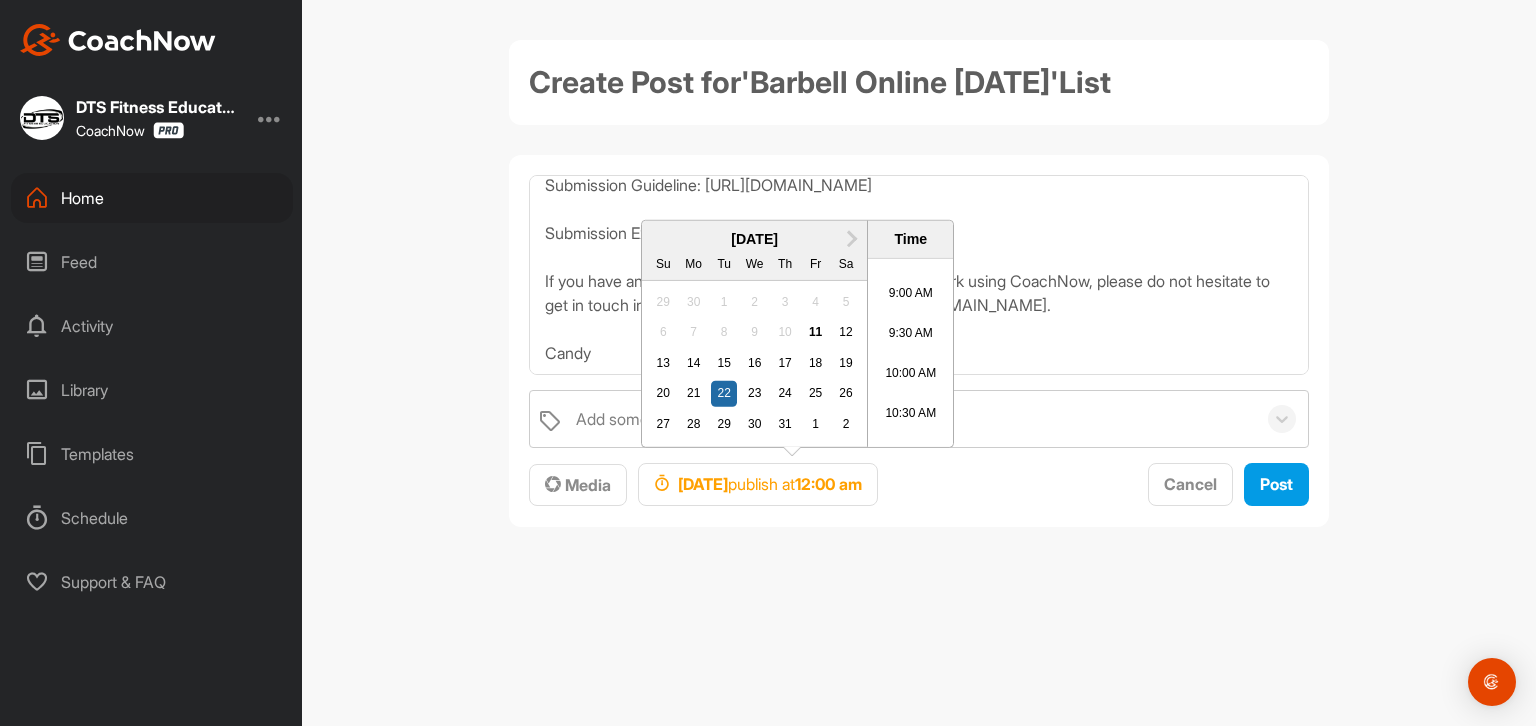click on "10:00 AM" at bounding box center [910, 379] 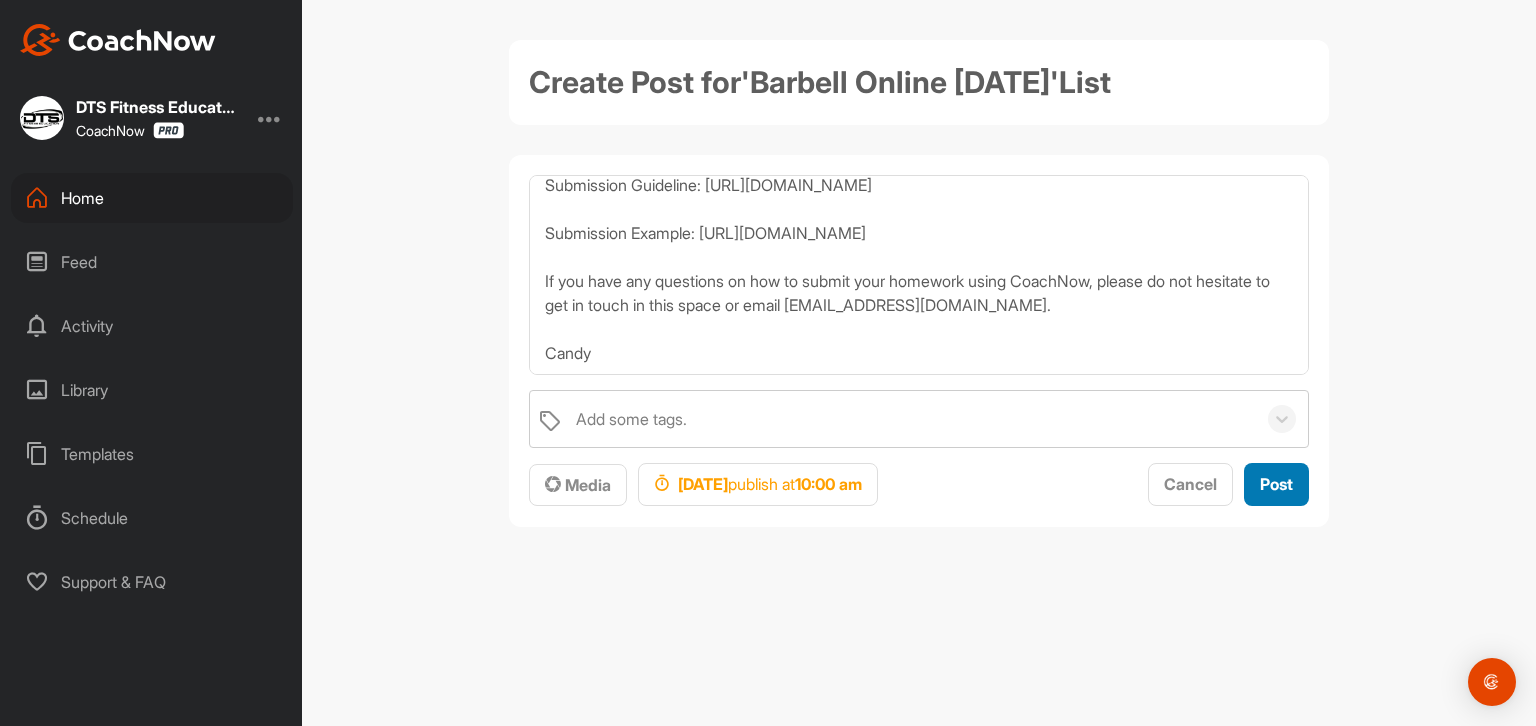 click on "Post" at bounding box center (1276, 484) 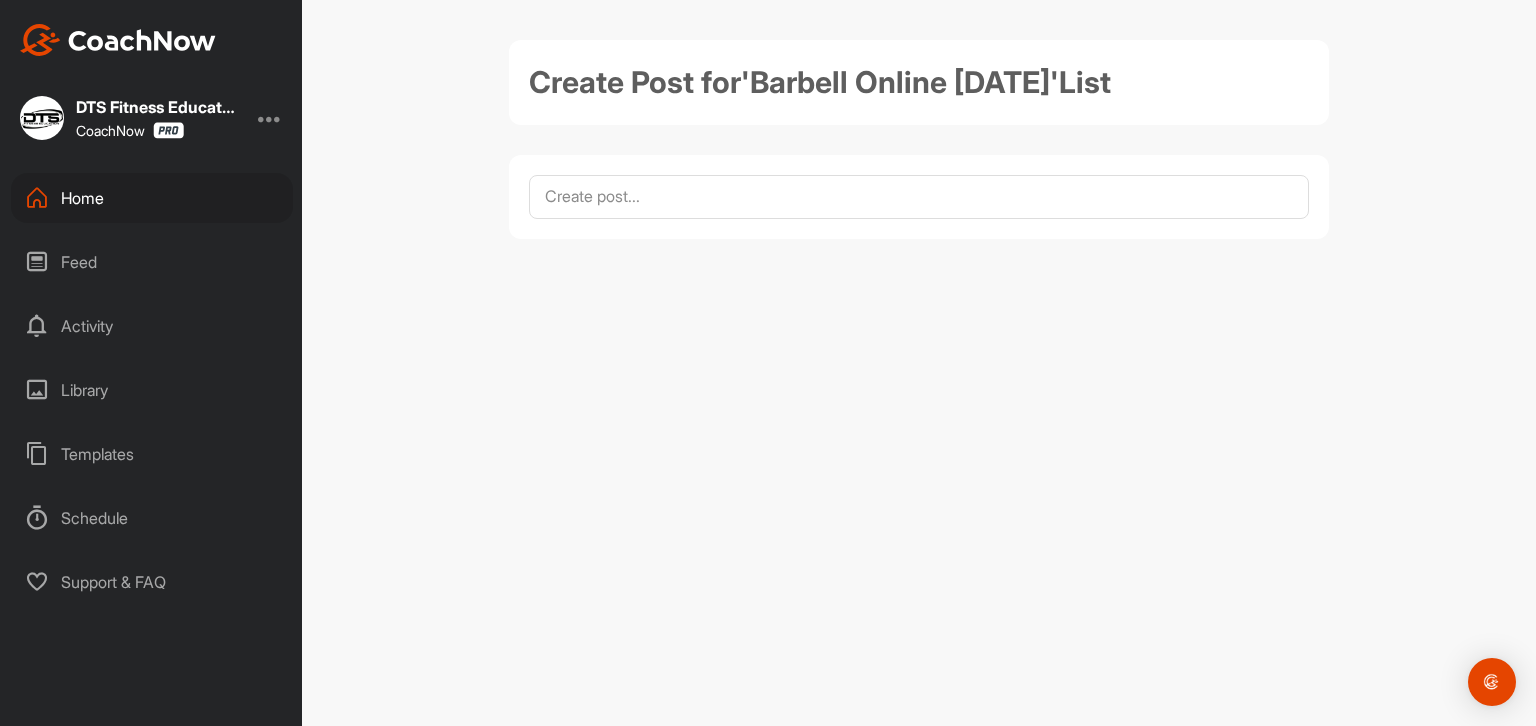 scroll, scrollTop: 0, scrollLeft: 0, axis: both 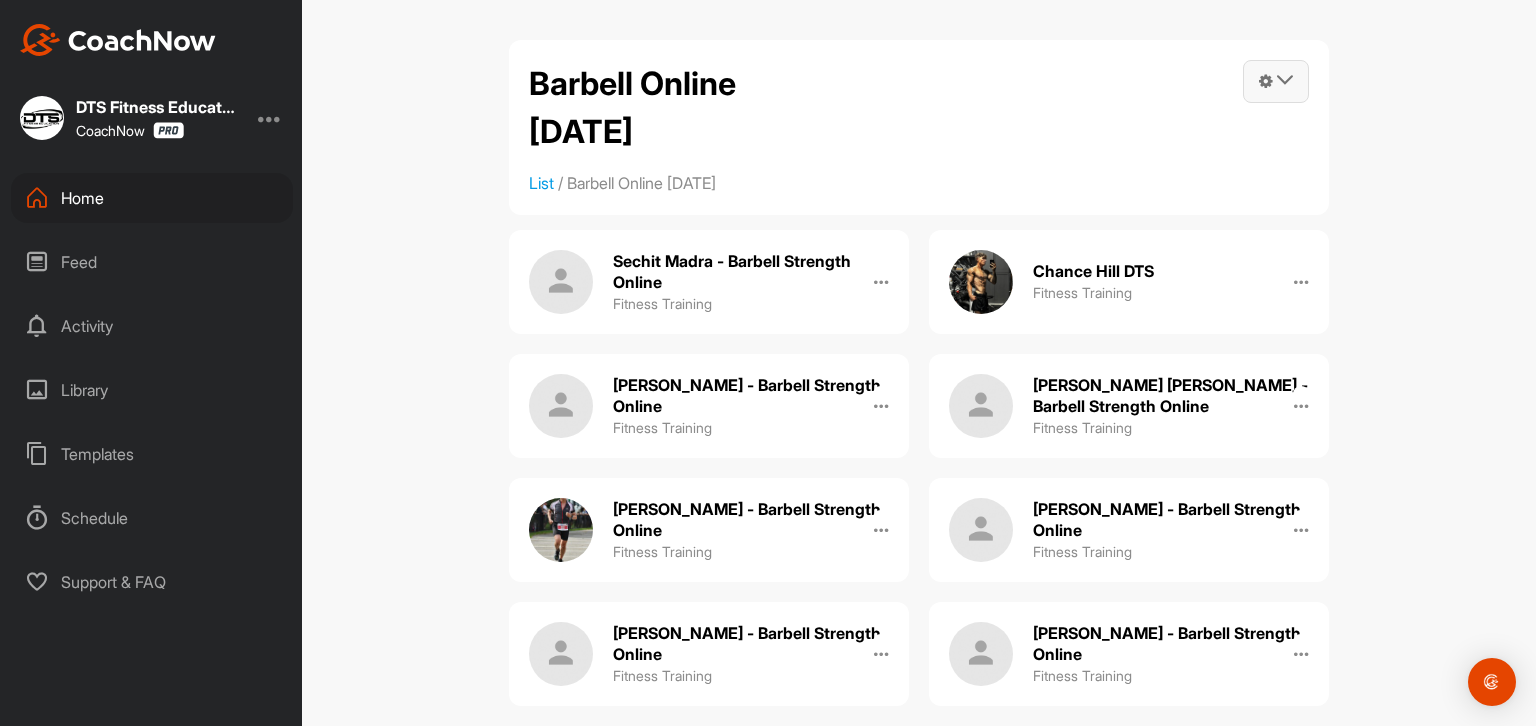click at bounding box center (1276, 81) 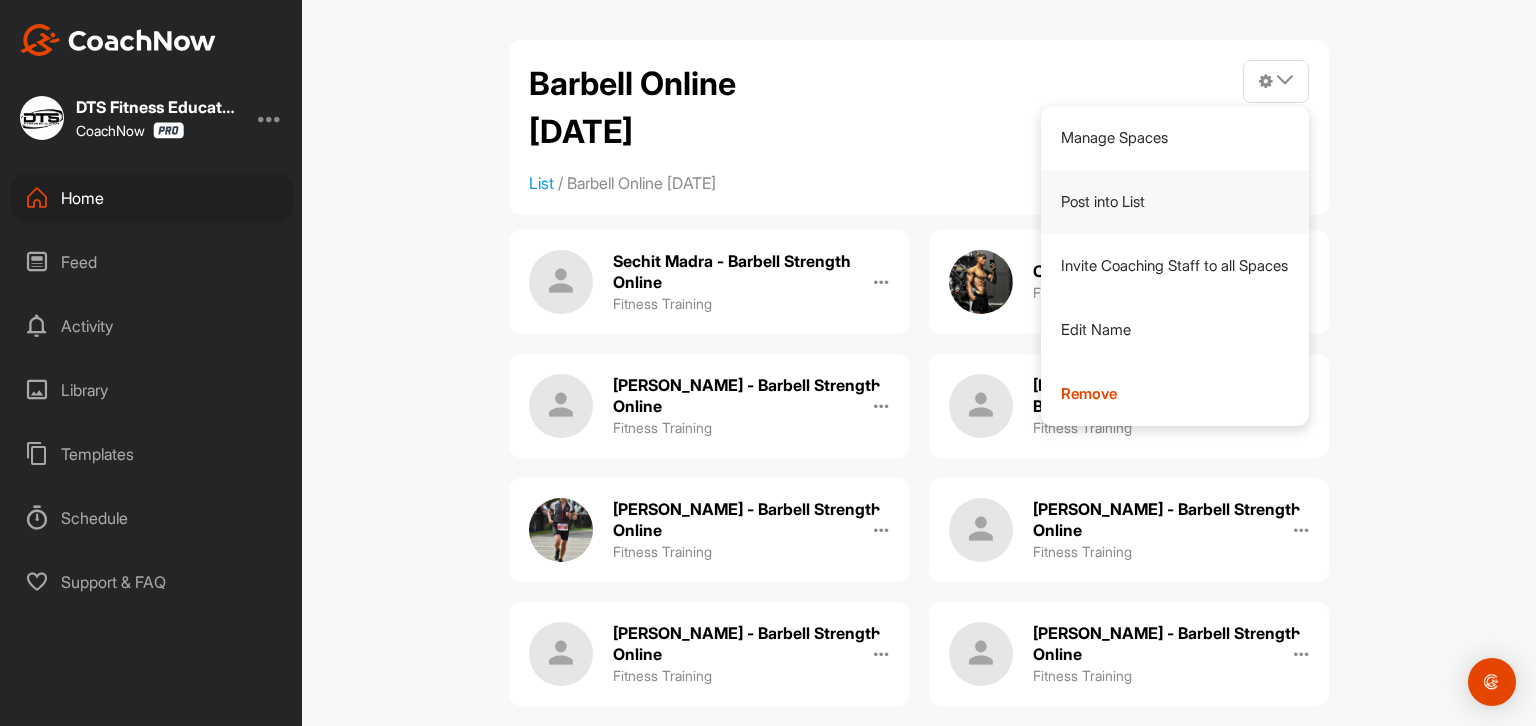 click on "Post into List" at bounding box center (1175, 202) 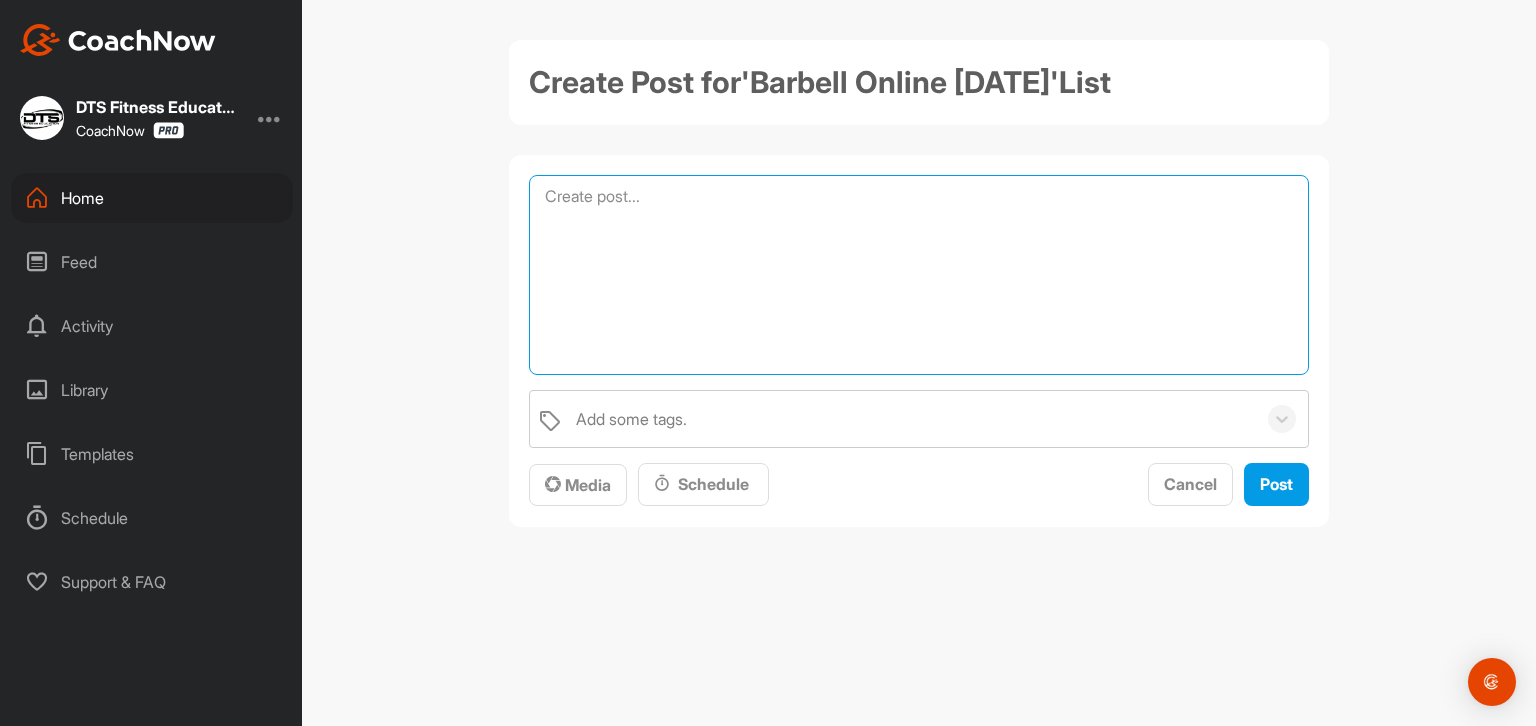 click at bounding box center [919, 275] 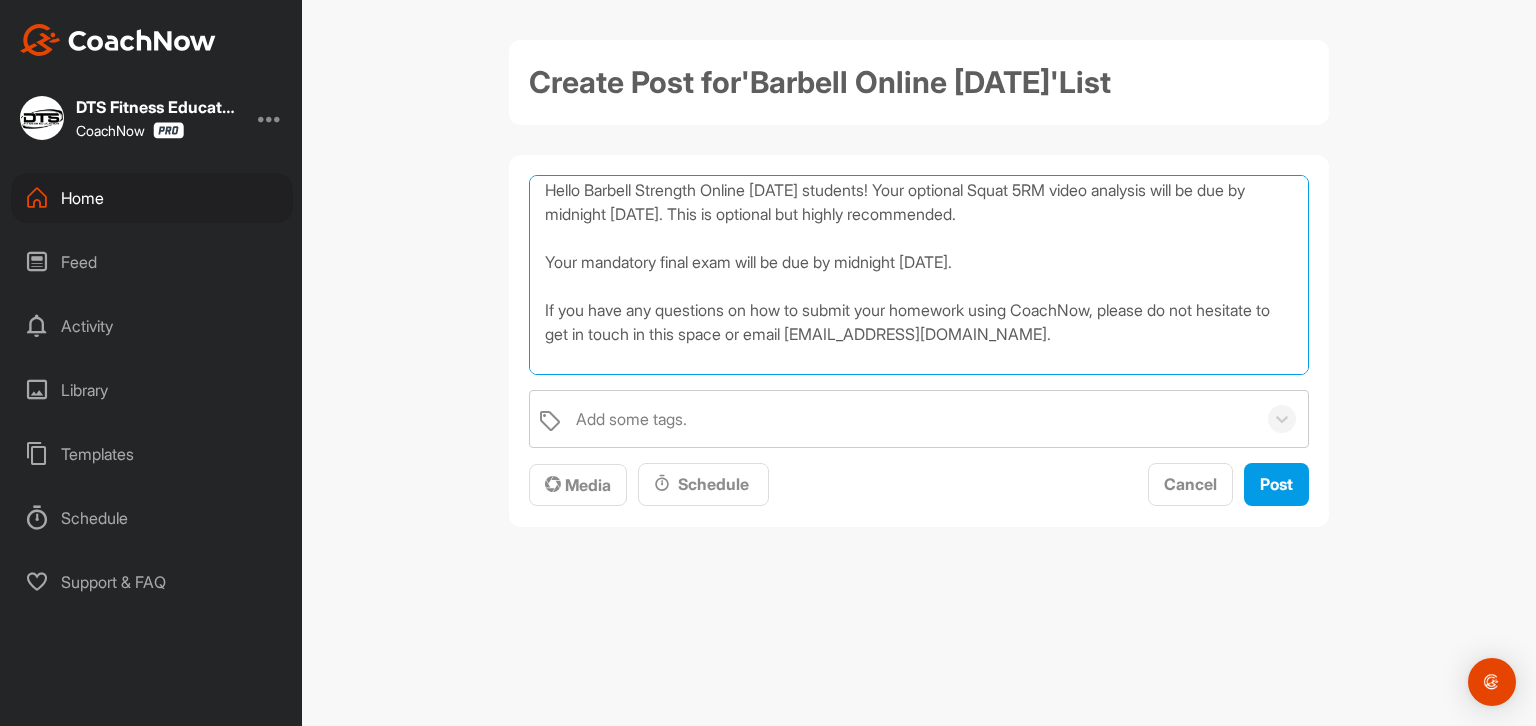 scroll, scrollTop: 0, scrollLeft: 0, axis: both 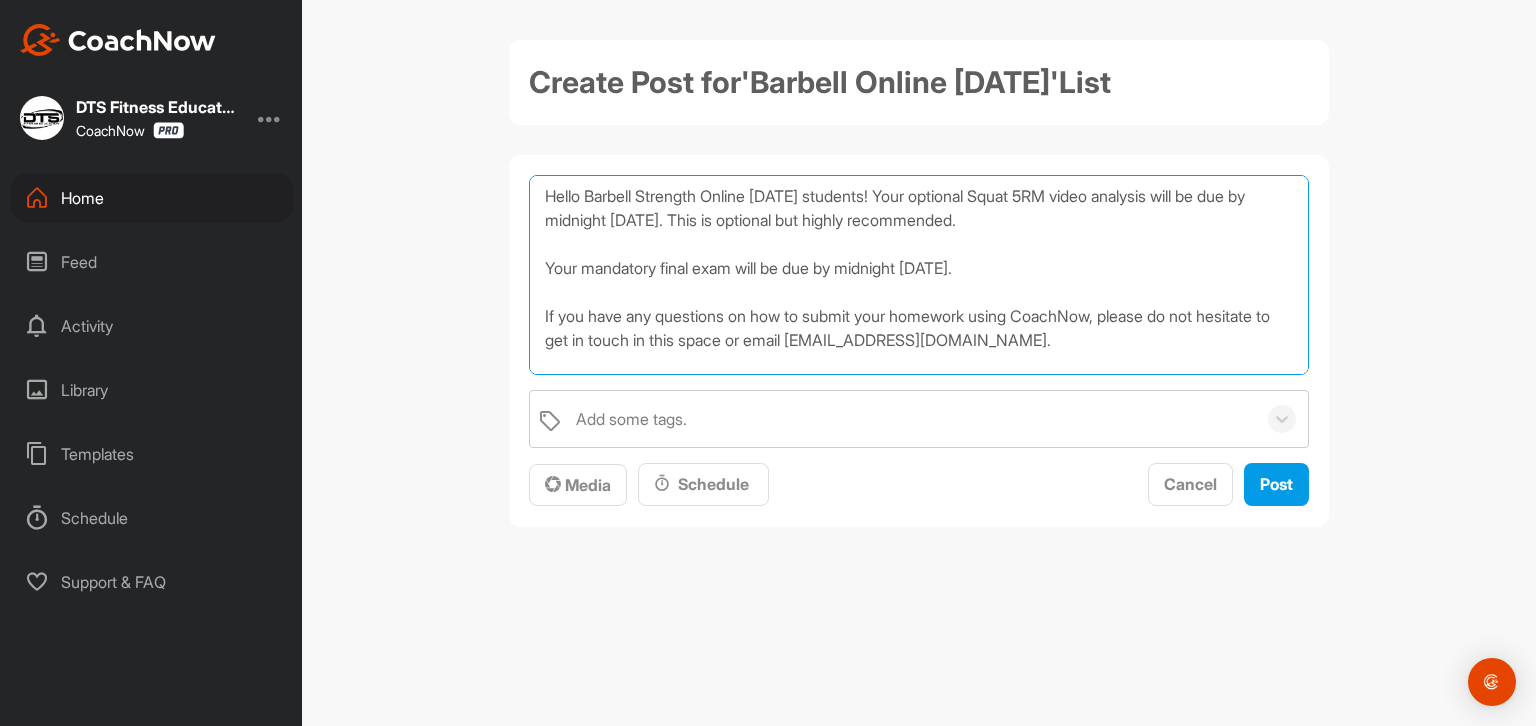 click on "Hello Barbell Strength Online [DATE] students! Your optional Squat 5RM video analysis will be due by midnight [DATE]. This is optional but highly recommended.
Your mandatory final exam will be due by midnight [DATE].
If you have any questions on how to submit your homework using CoachNow, please do not hesitate to get in touch in this space or email [EMAIL_ADDRESS][DOMAIN_NAME].
Candy" at bounding box center (919, 275) 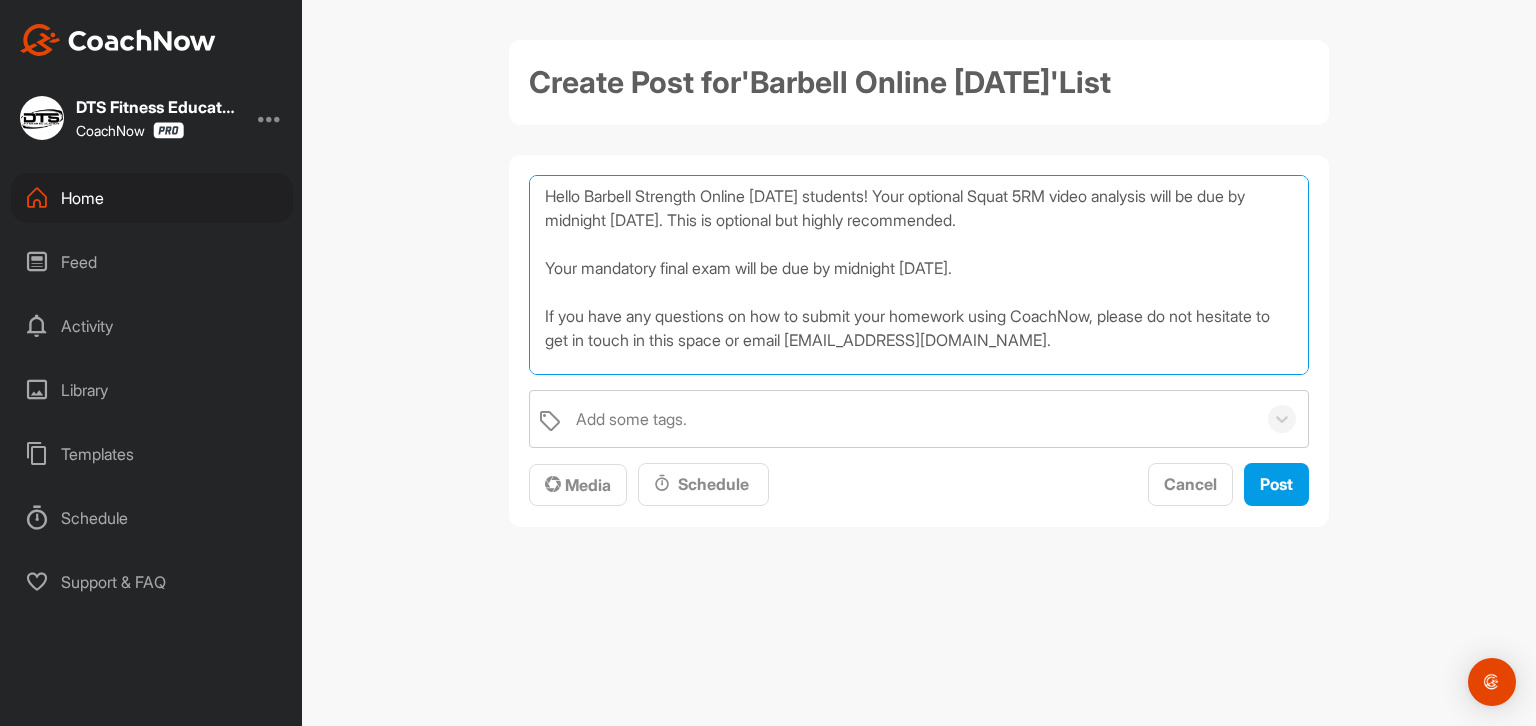 click on "Hello Barbell Strength Online [DATE] students! Your optional Squat 5RM video analysis will be due by midnight [DATE]. This is optional but highly recommended.
Your mandatory final exam will be due by midnight [DATE].
If you have any questions on how to submit your homework using CoachNow, please do not hesitate to get in touch in this space or email [EMAIL_ADDRESS][DOMAIN_NAME].
Candy" at bounding box center (919, 275) 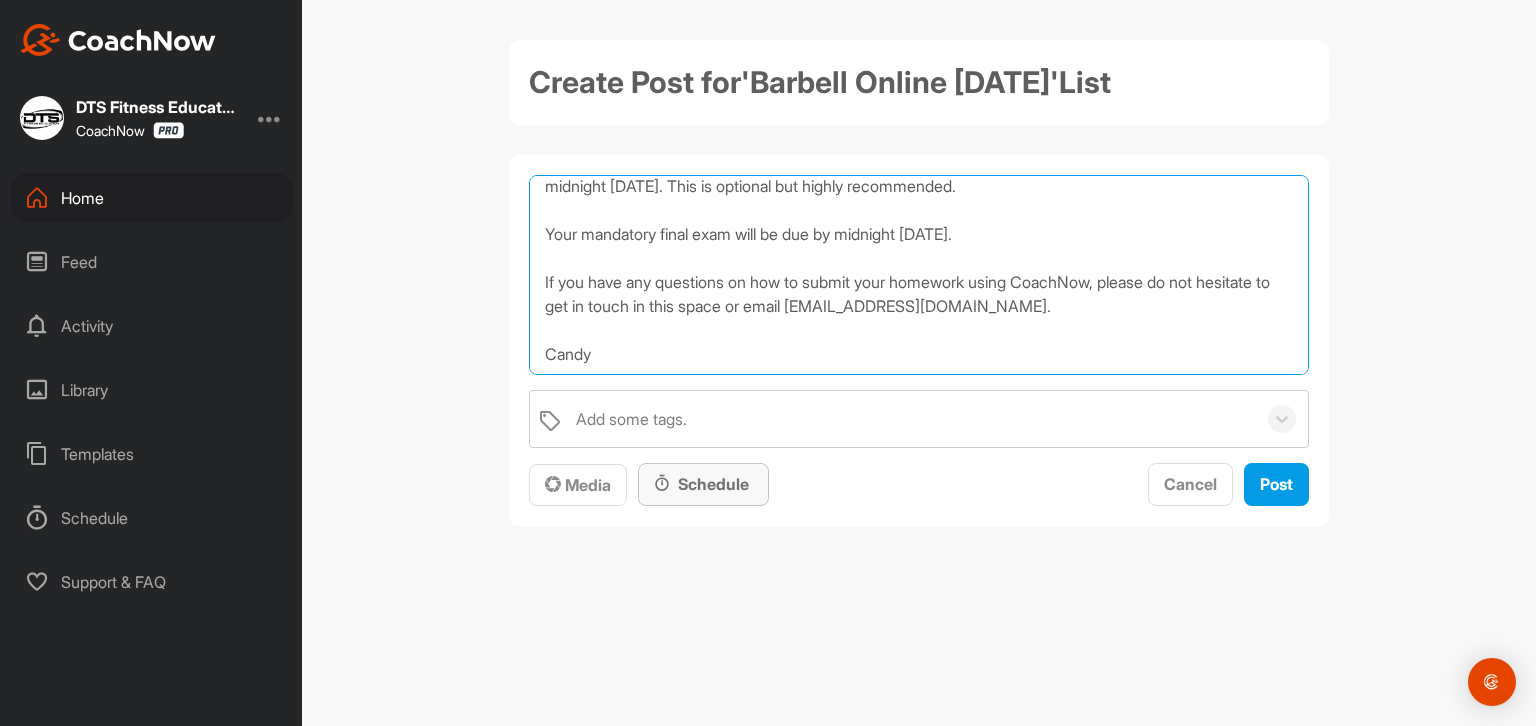 type on "Hello Barbell Strength Online [DATE] students! Your optional Squat 5RM video analysis will be due by midnight [DATE]. This is optional but highly recommended.
Your mandatory final exam will be due by midnight [DATE].
If you have any questions on how to submit your homework using CoachNow, please do not hesitate to get in touch in this space or email [EMAIL_ADDRESS][DOMAIN_NAME].
Candy" 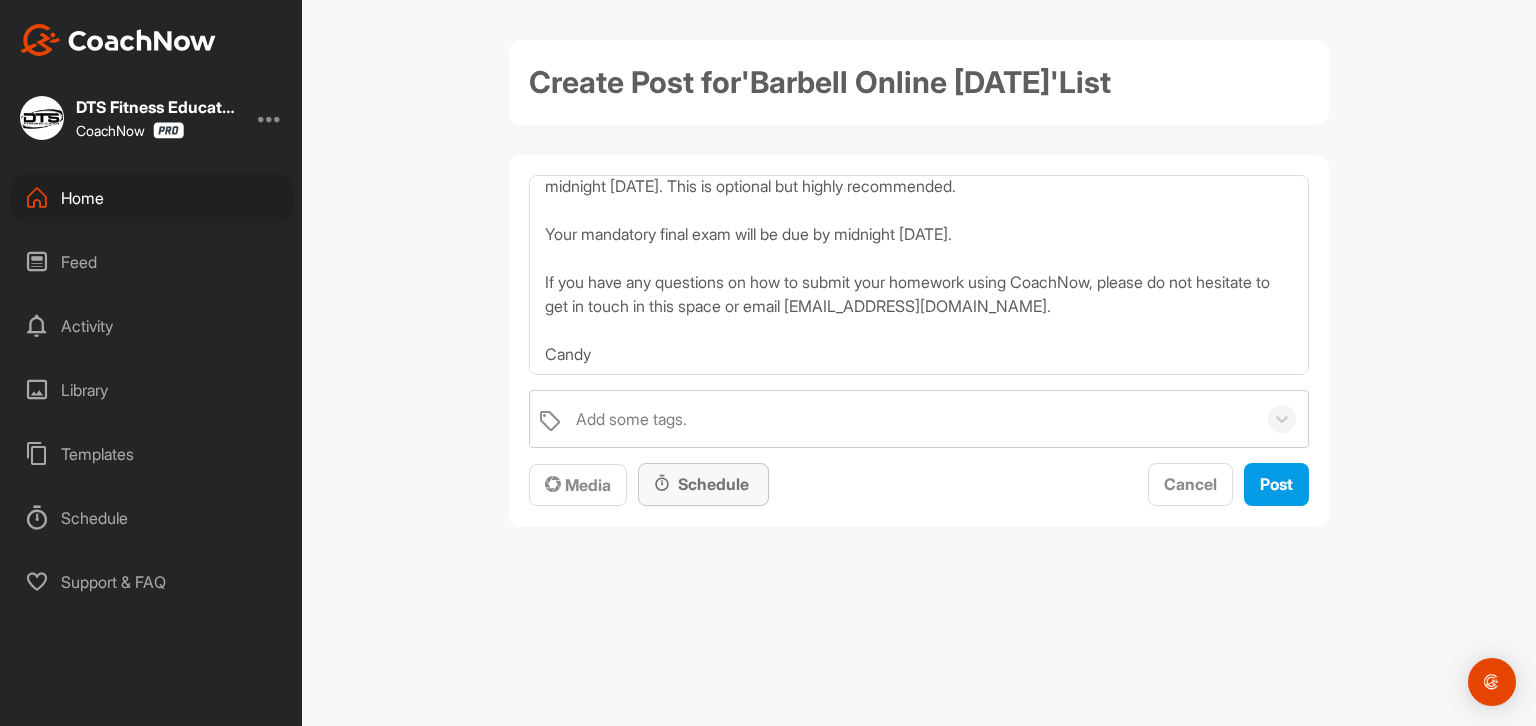 click on "Schedule" at bounding box center [703, 484] 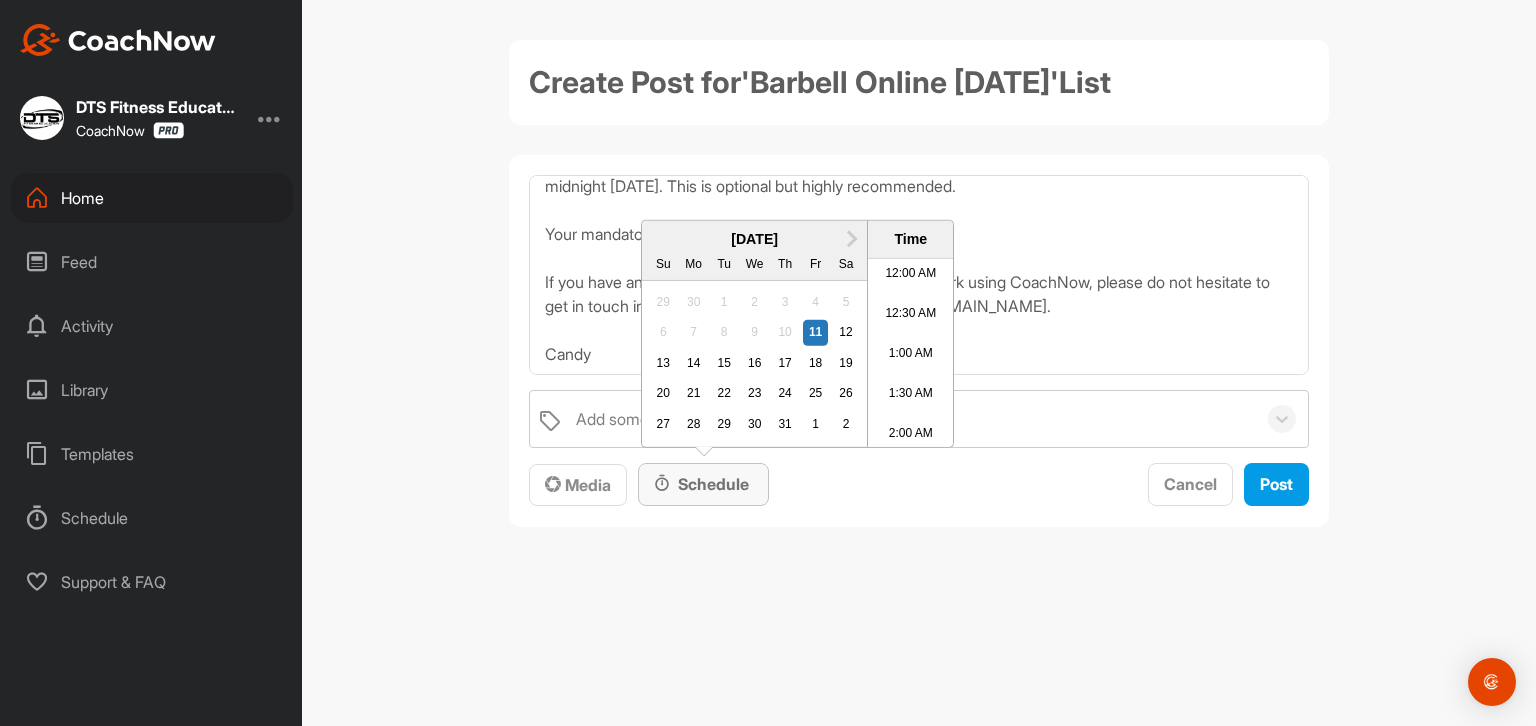 scroll, scrollTop: 1205, scrollLeft: 0, axis: vertical 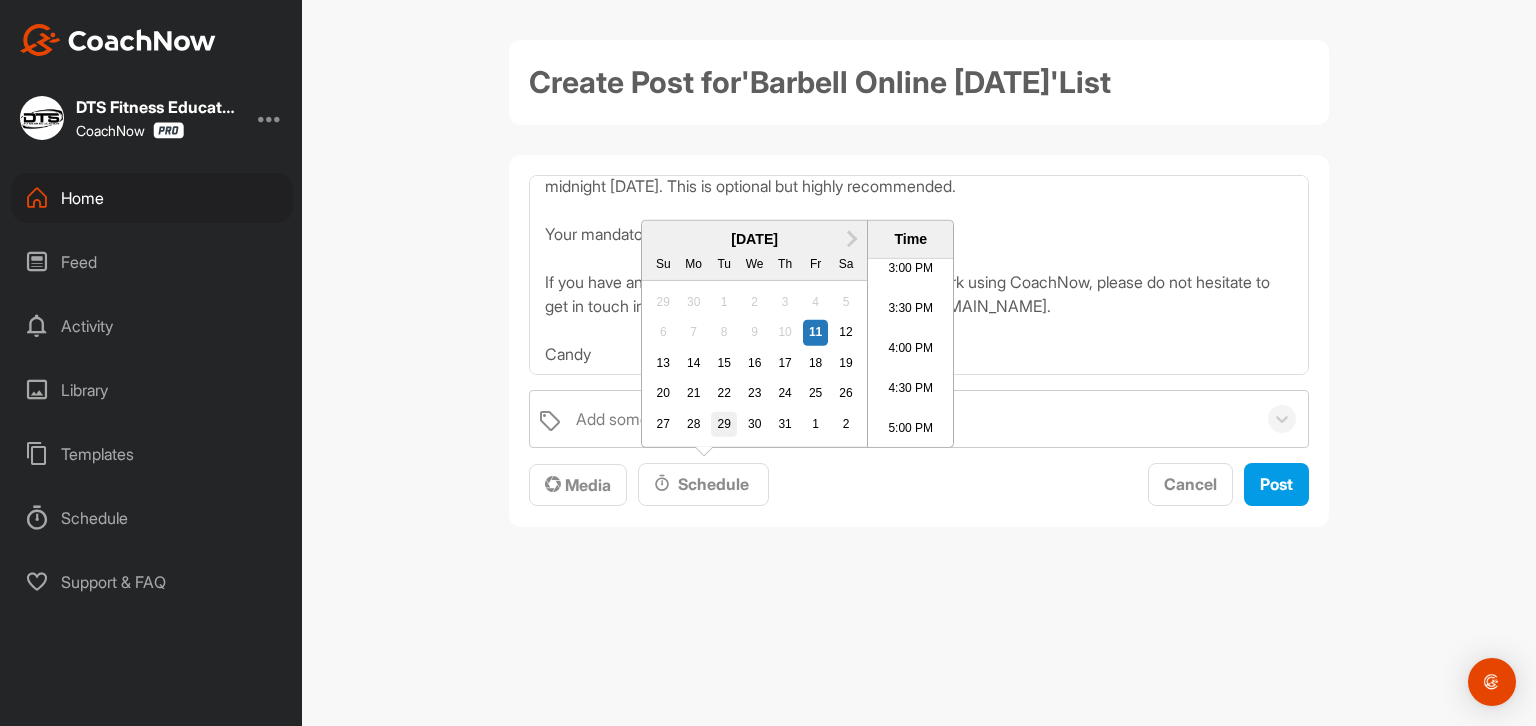 click on "29" at bounding box center (724, 425) 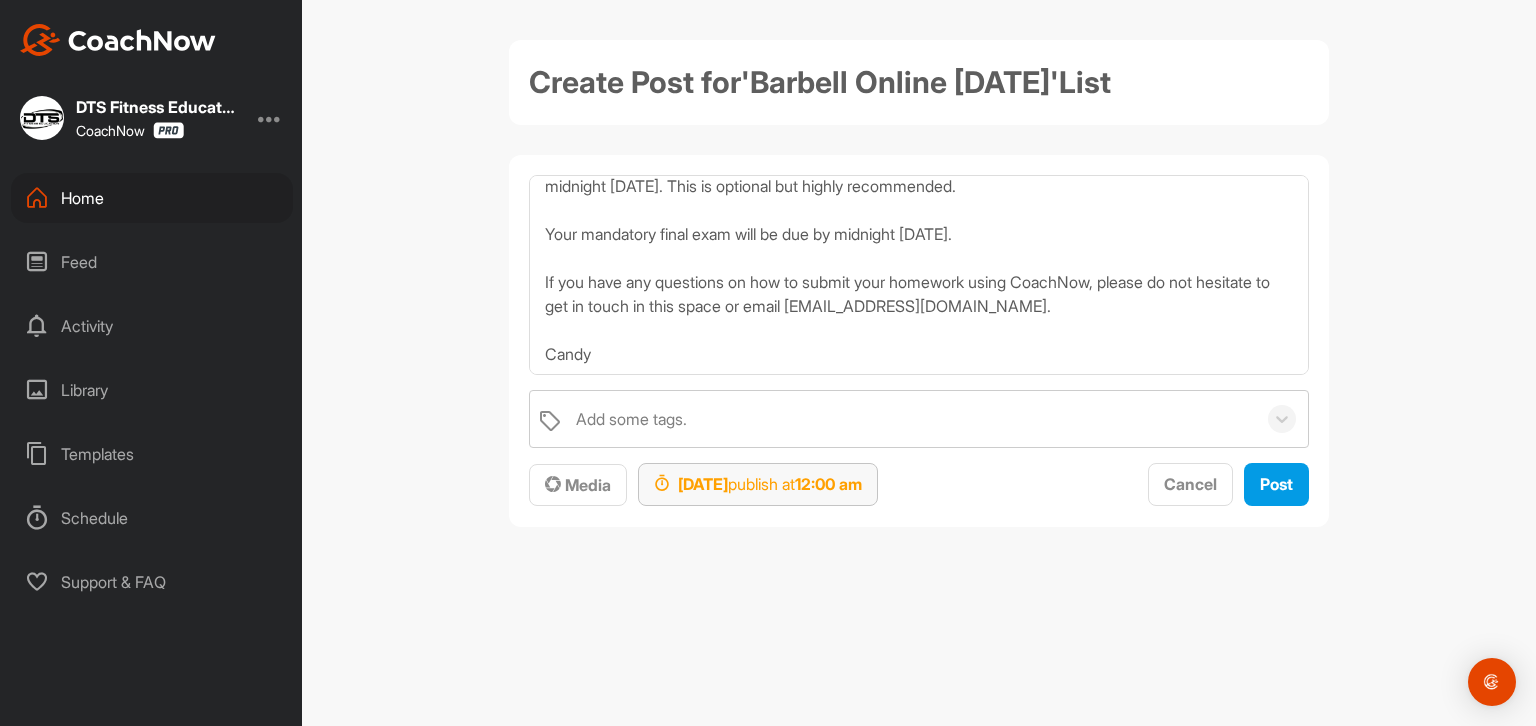 click on "12:00 am" at bounding box center [828, 484] 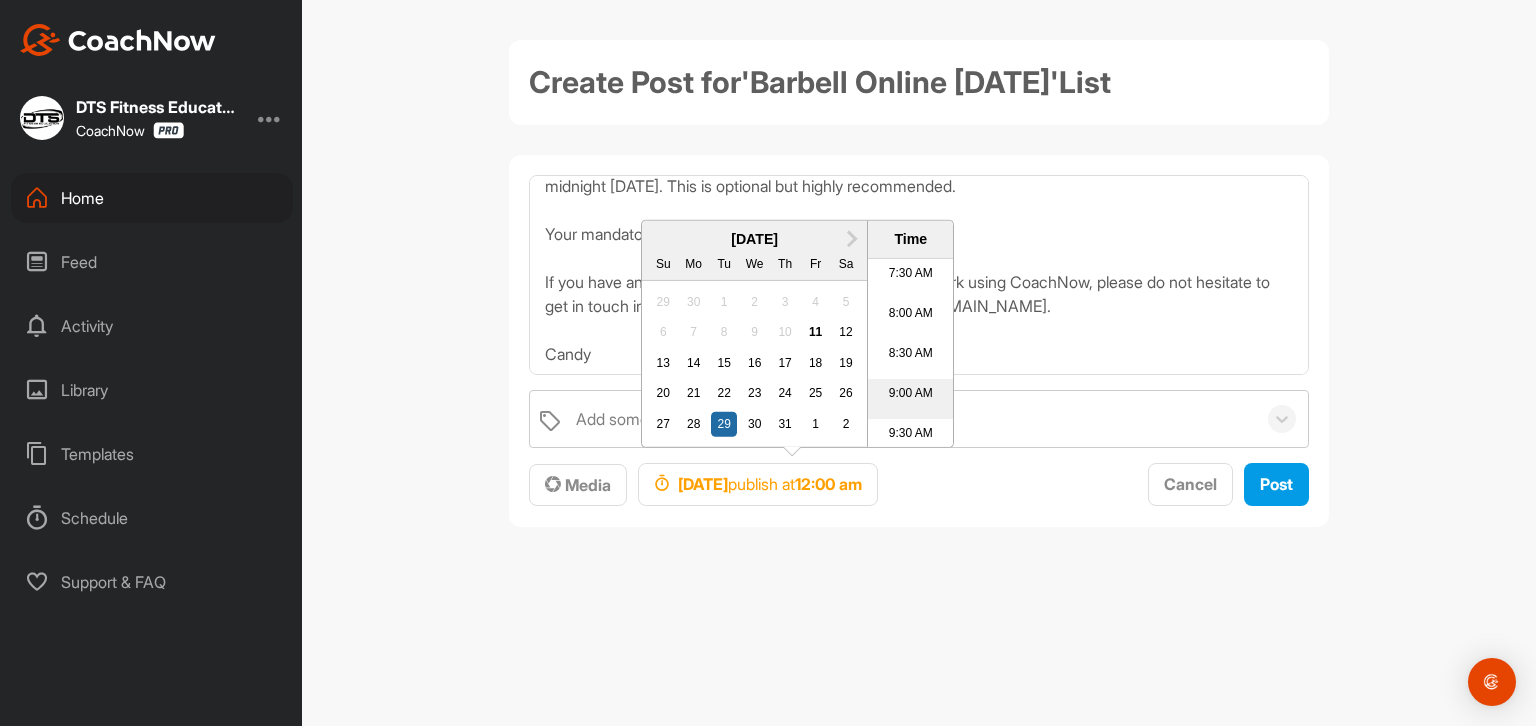 scroll, scrollTop: 700, scrollLeft: 0, axis: vertical 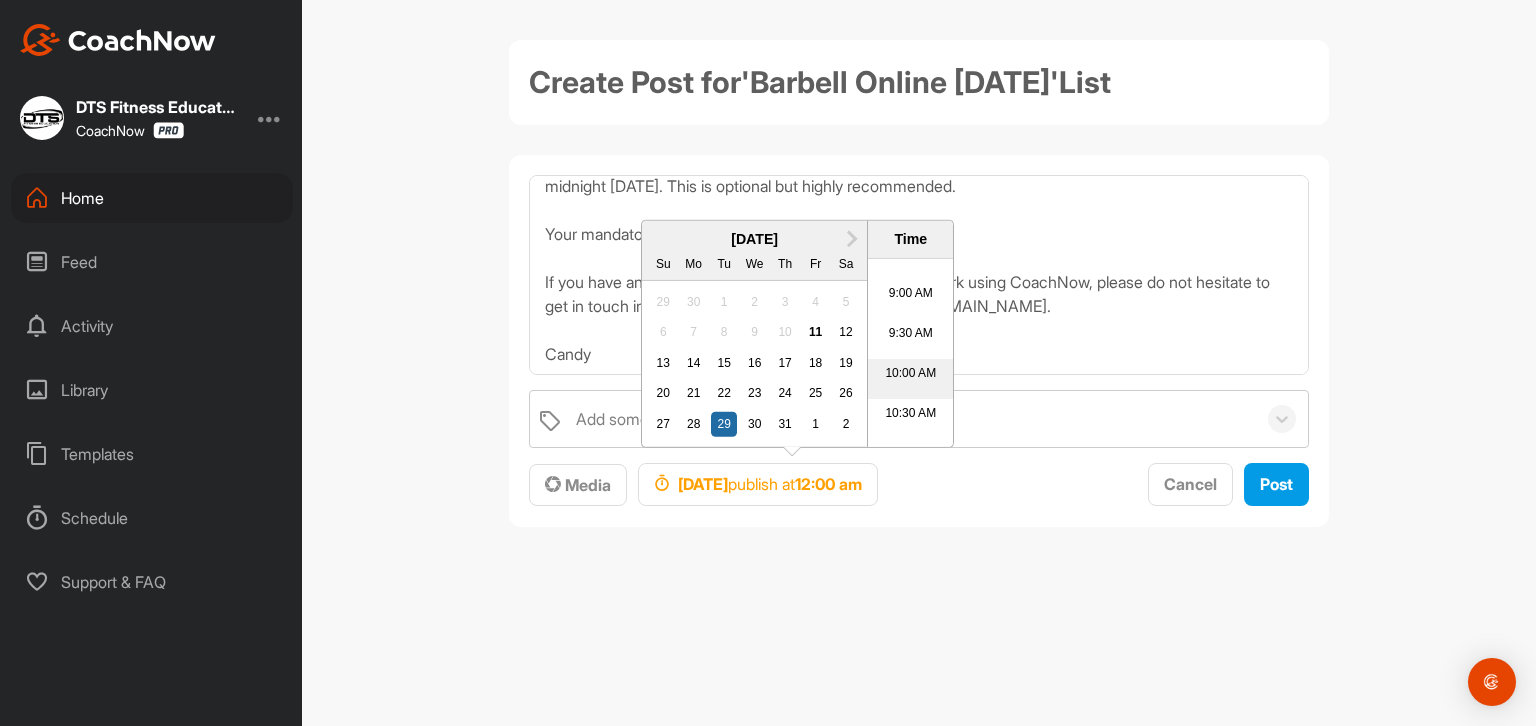 click on "10:00 AM" at bounding box center [910, 379] 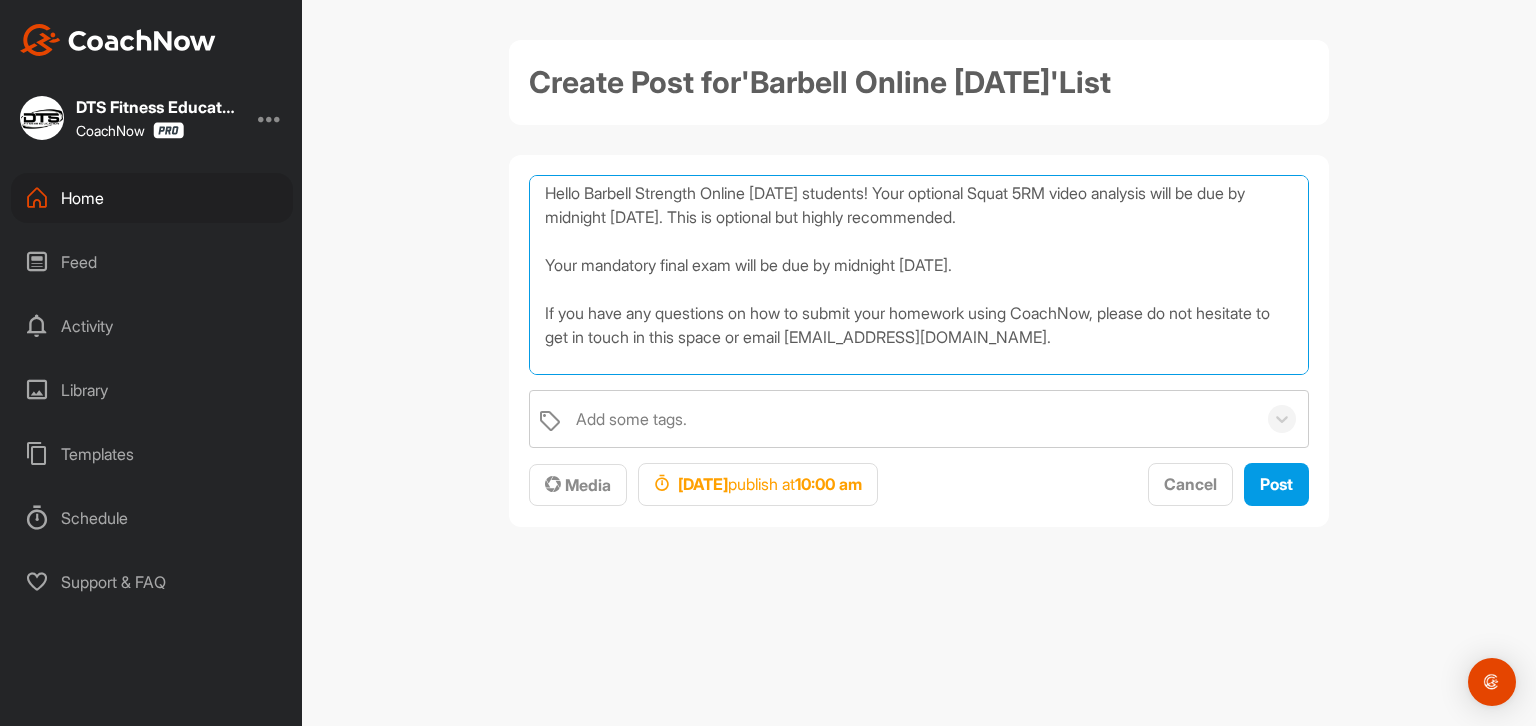 scroll, scrollTop: 0, scrollLeft: 0, axis: both 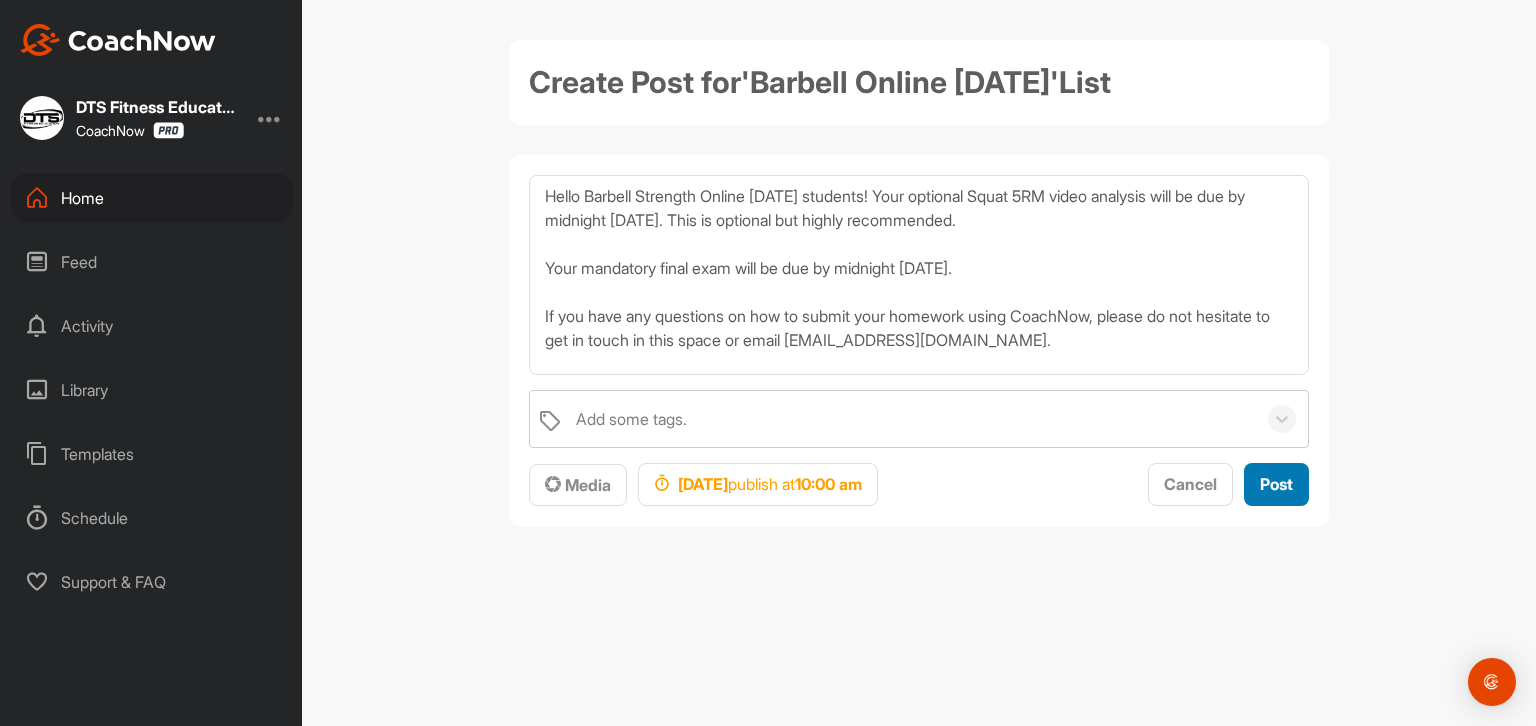 click on "Post" at bounding box center [1276, 484] 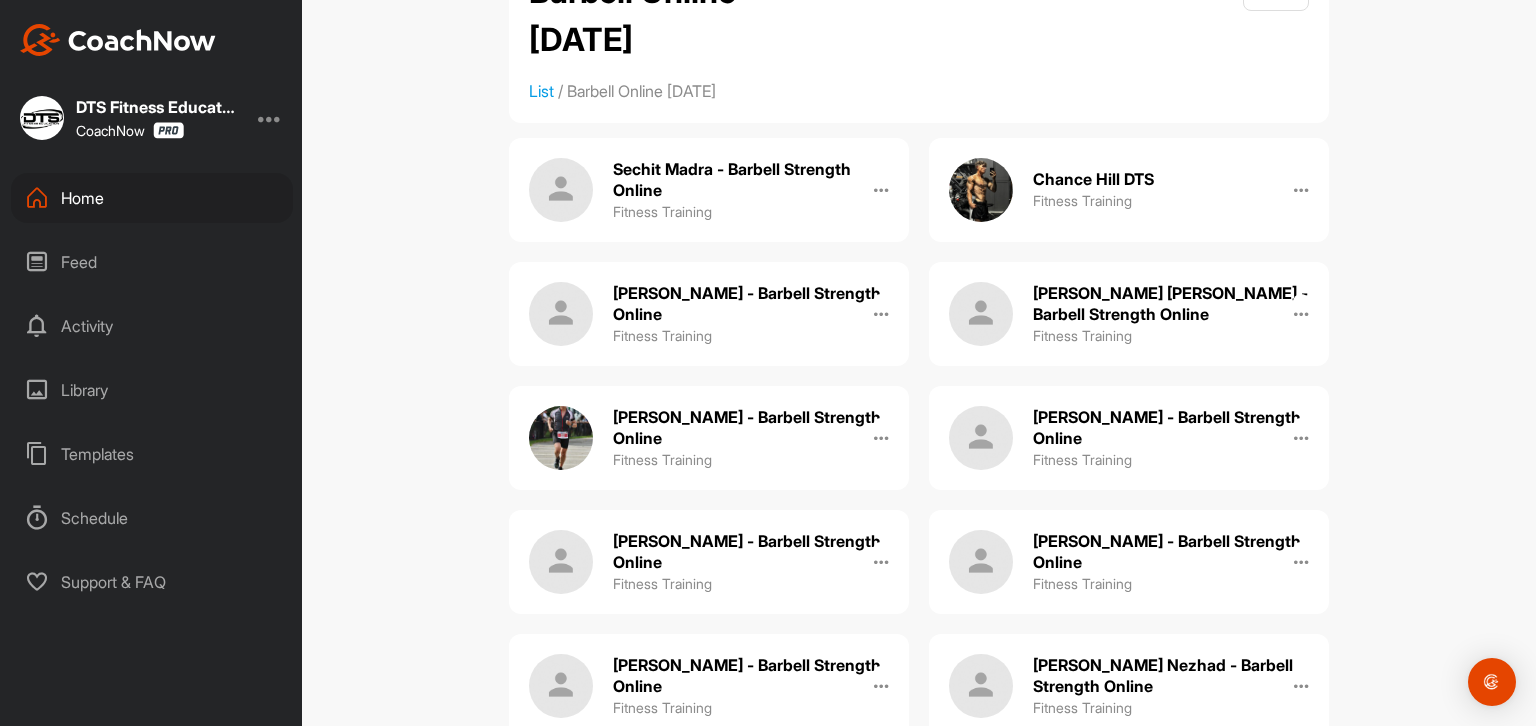 scroll, scrollTop: 0, scrollLeft: 0, axis: both 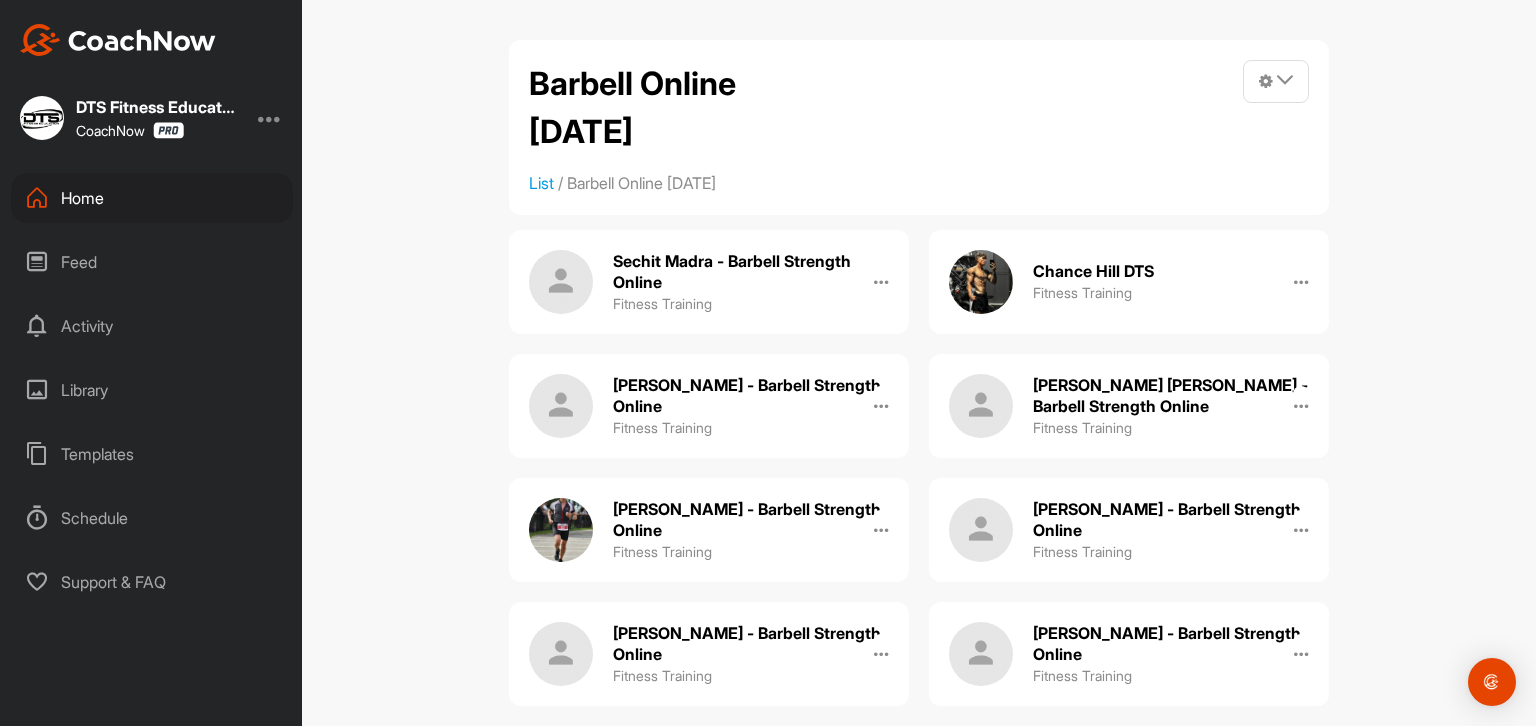 click on "Schedule" at bounding box center (152, 518) 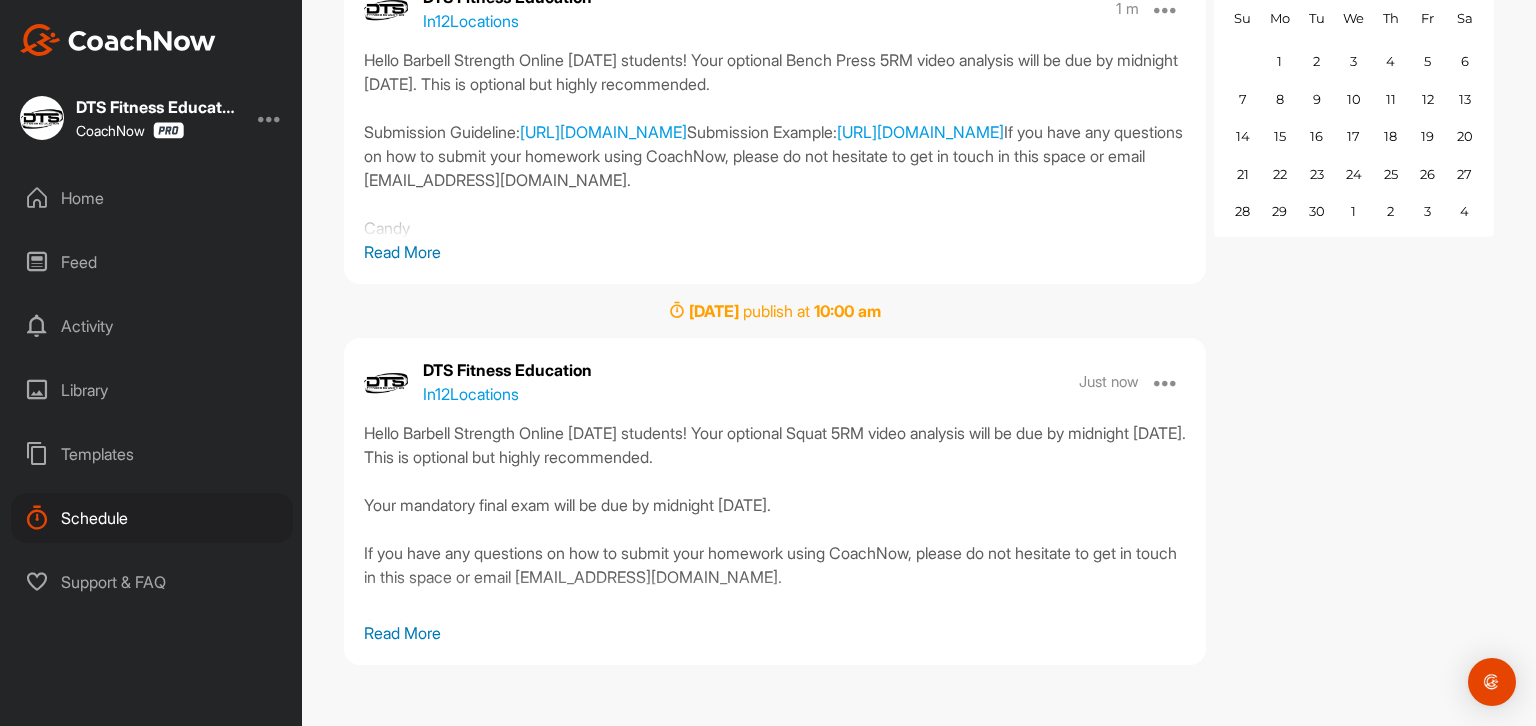 scroll, scrollTop: 0, scrollLeft: 0, axis: both 